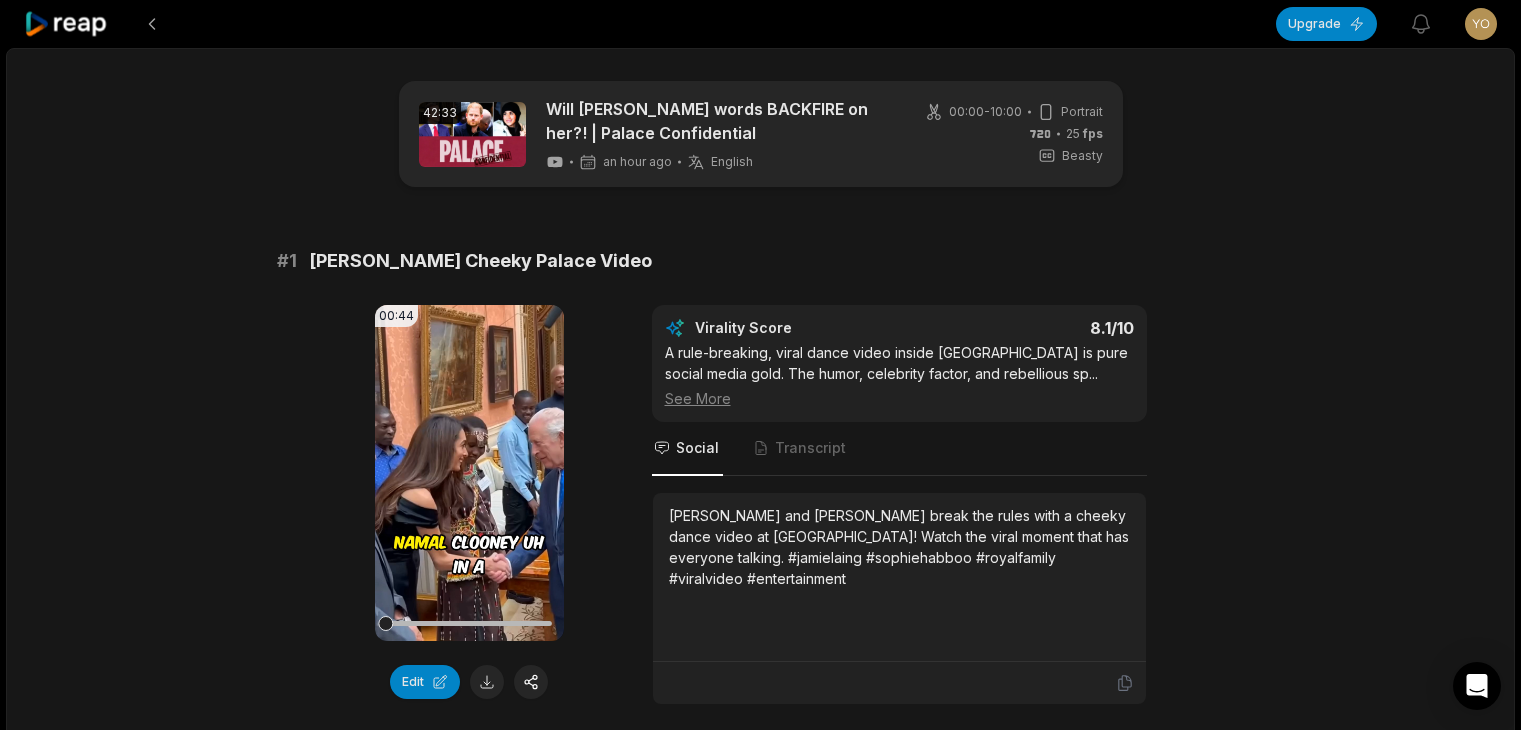 scroll, scrollTop: 600, scrollLeft: 0, axis: vertical 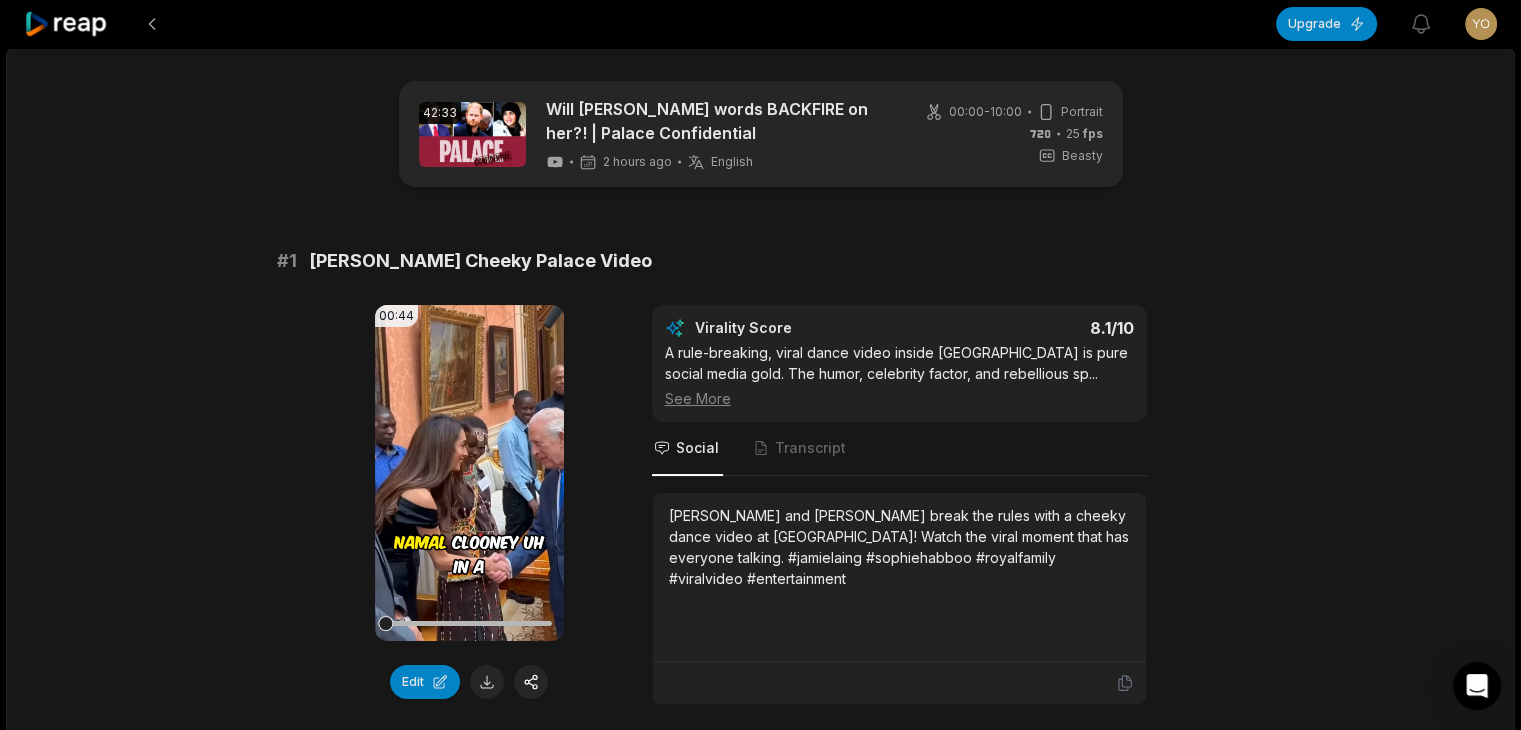 click on "[PERSON_NAME] Cheeky Palace Video" at bounding box center [480, 261] 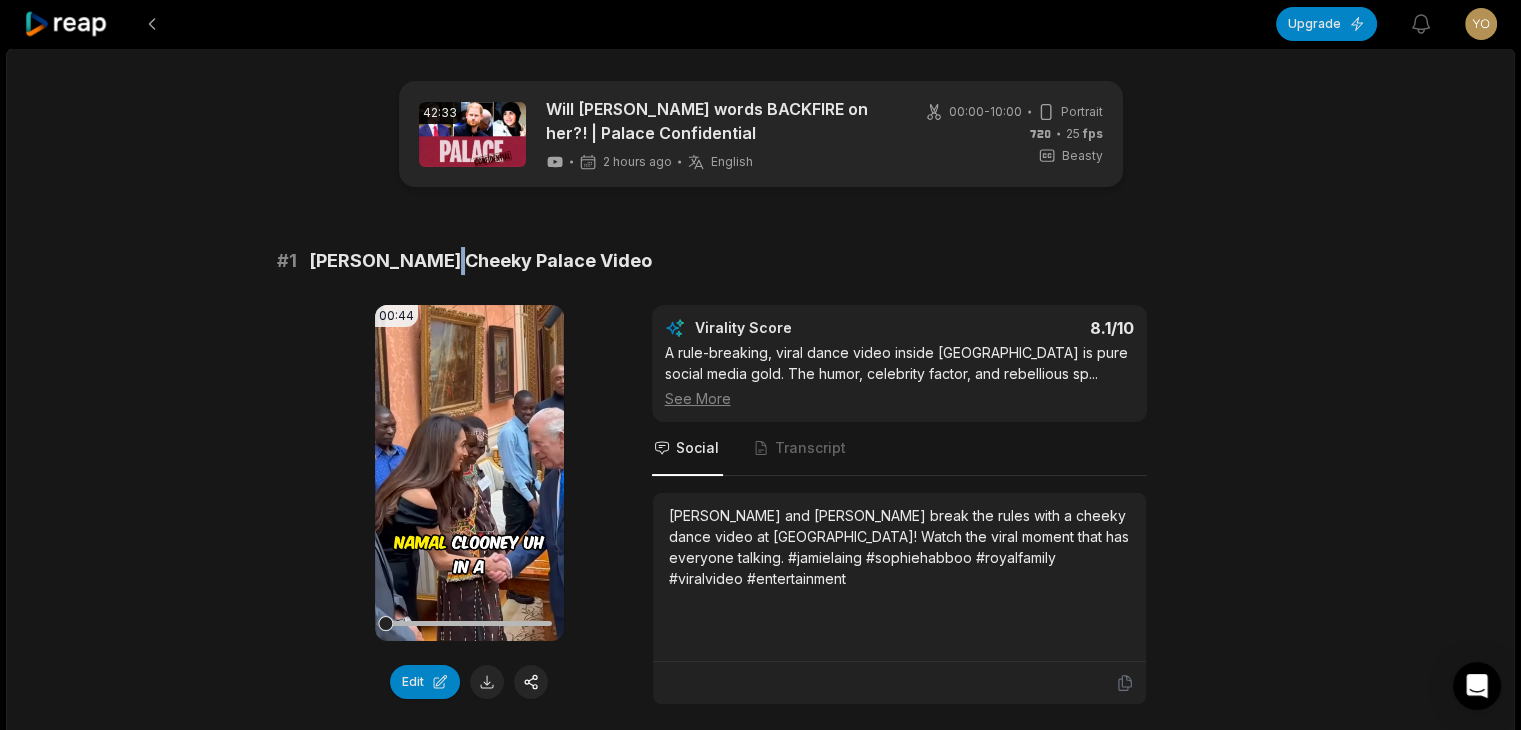 click on "[PERSON_NAME] Cheeky Palace Video" at bounding box center [480, 261] 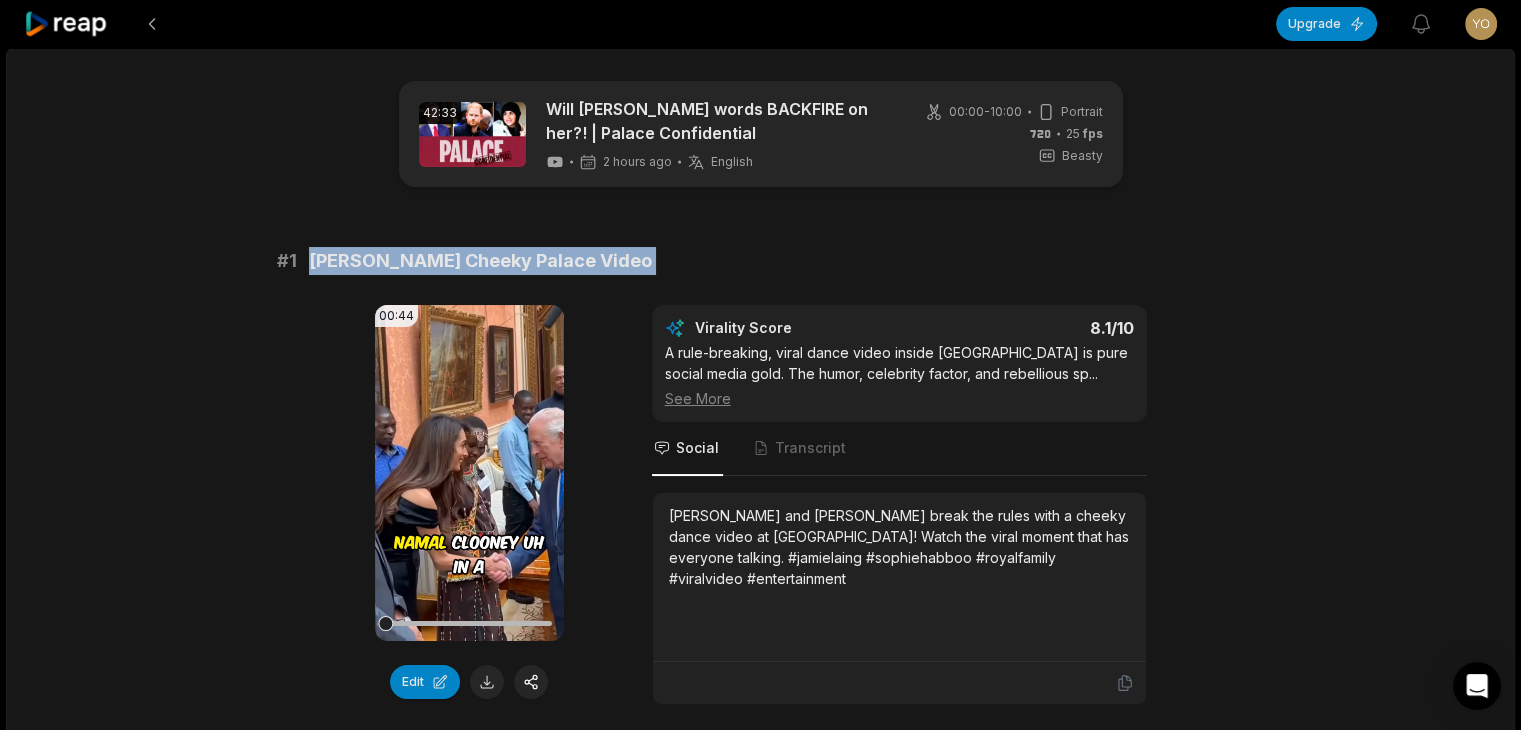 click on "[PERSON_NAME] Cheeky Palace Video" at bounding box center (480, 261) 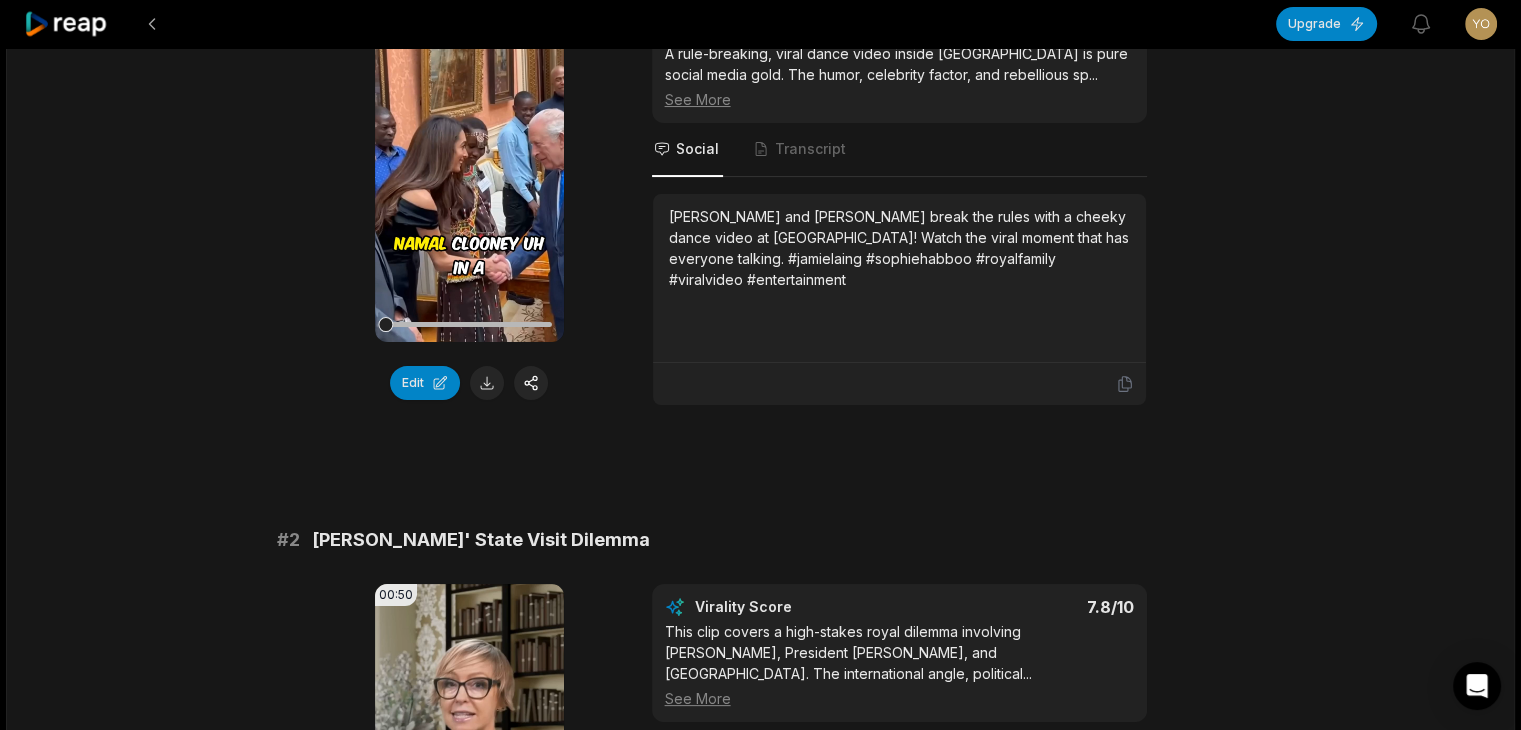 scroll, scrollTop: 300, scrollLeft: 0, axis: vertical 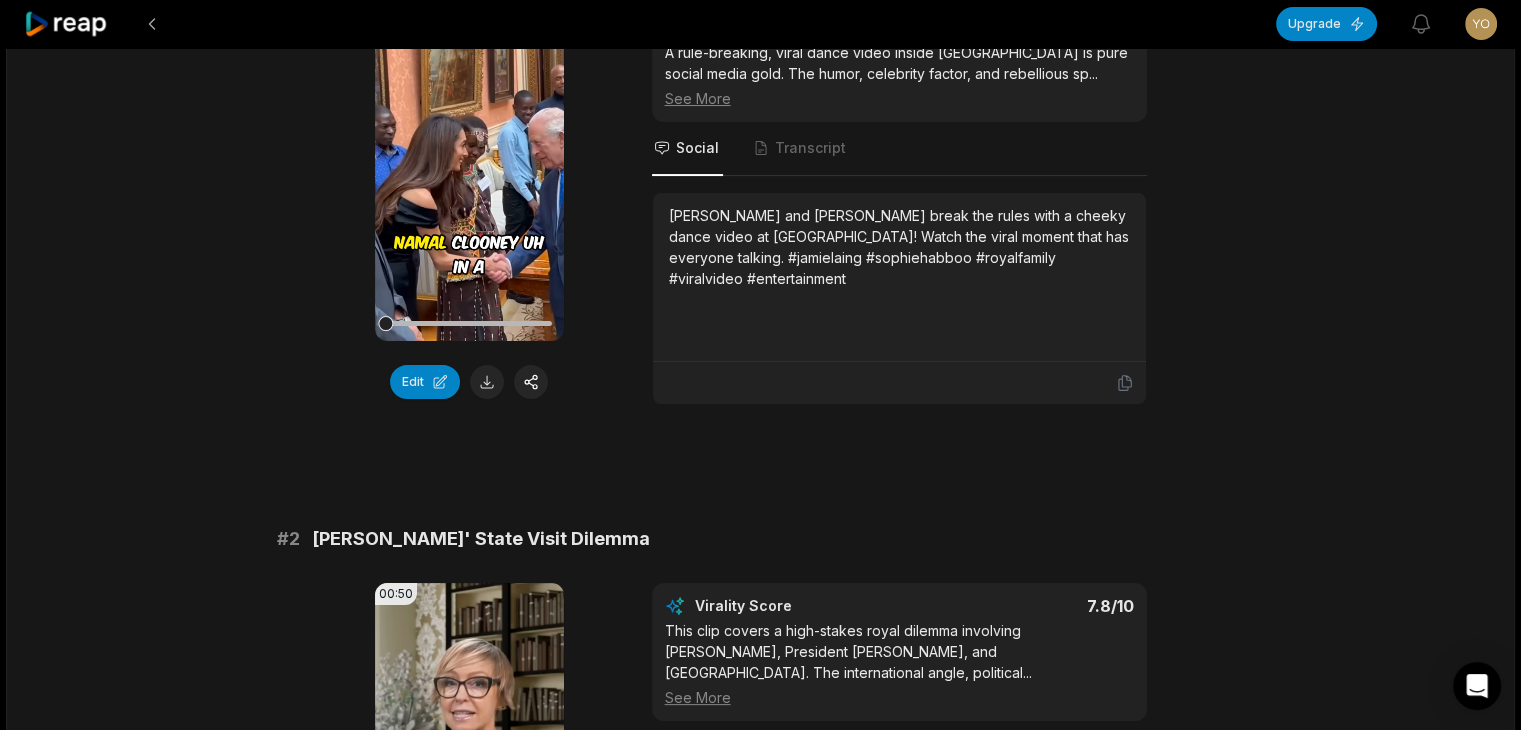 click on "[PERSON_NAME] and [PERSON_NAME] break the rules with a cheeky dance video at [GEOGRAPHIC_DATA]! Watch the viral moment that has everyone talking. #jamielaing #sophiehabboo #royalfamily #viralvideo #entertainment" at bounding box center (899, 247) 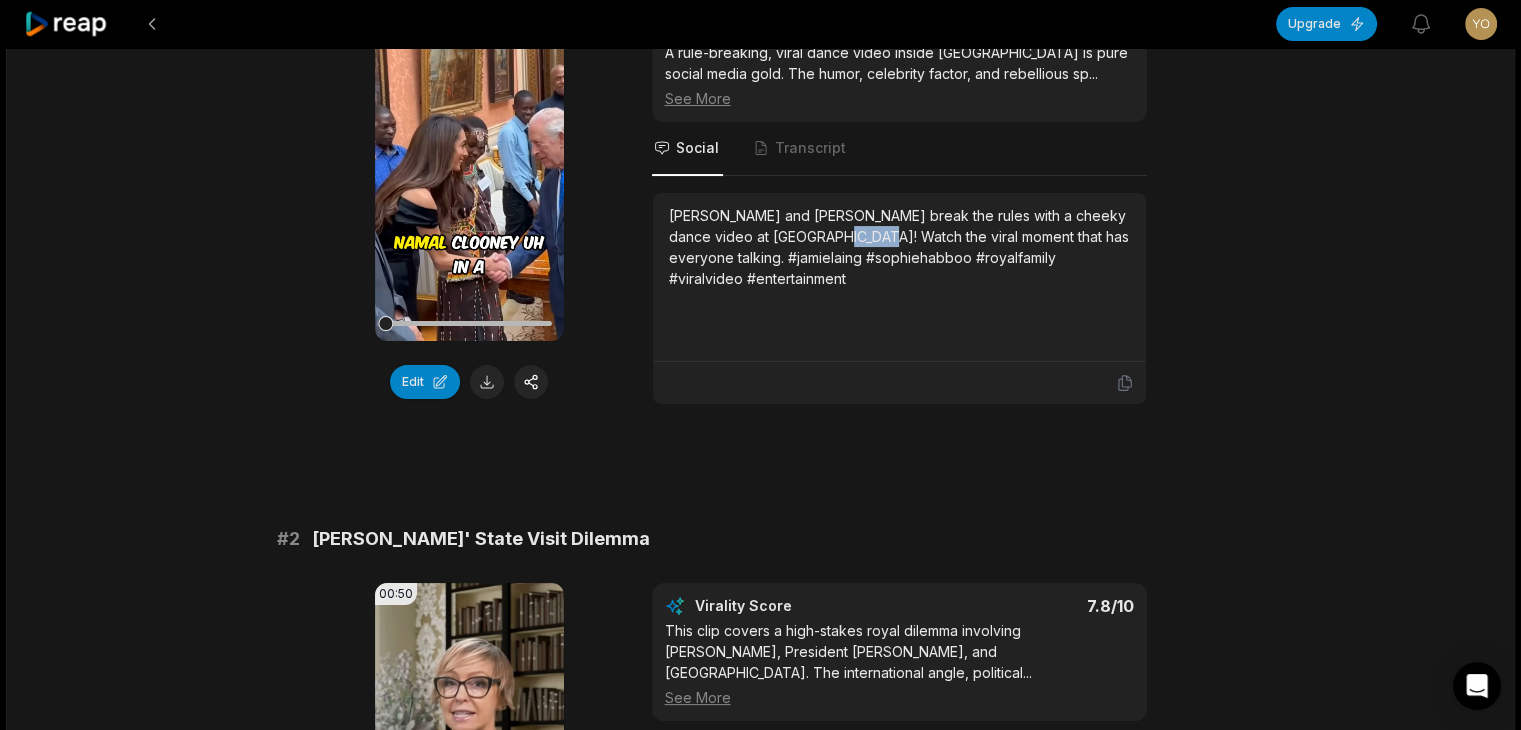click on "[PERSON_NAME] and [PERSON_NAME] break the rules with a cheeky dance video at [GEOGRAPHIC_DATA]! Watch the viral moment that has everyone talking. #jamielaing #sophiehabboo #royalfamily #viralvideo #entertainment" at bounding box center [899, 247] 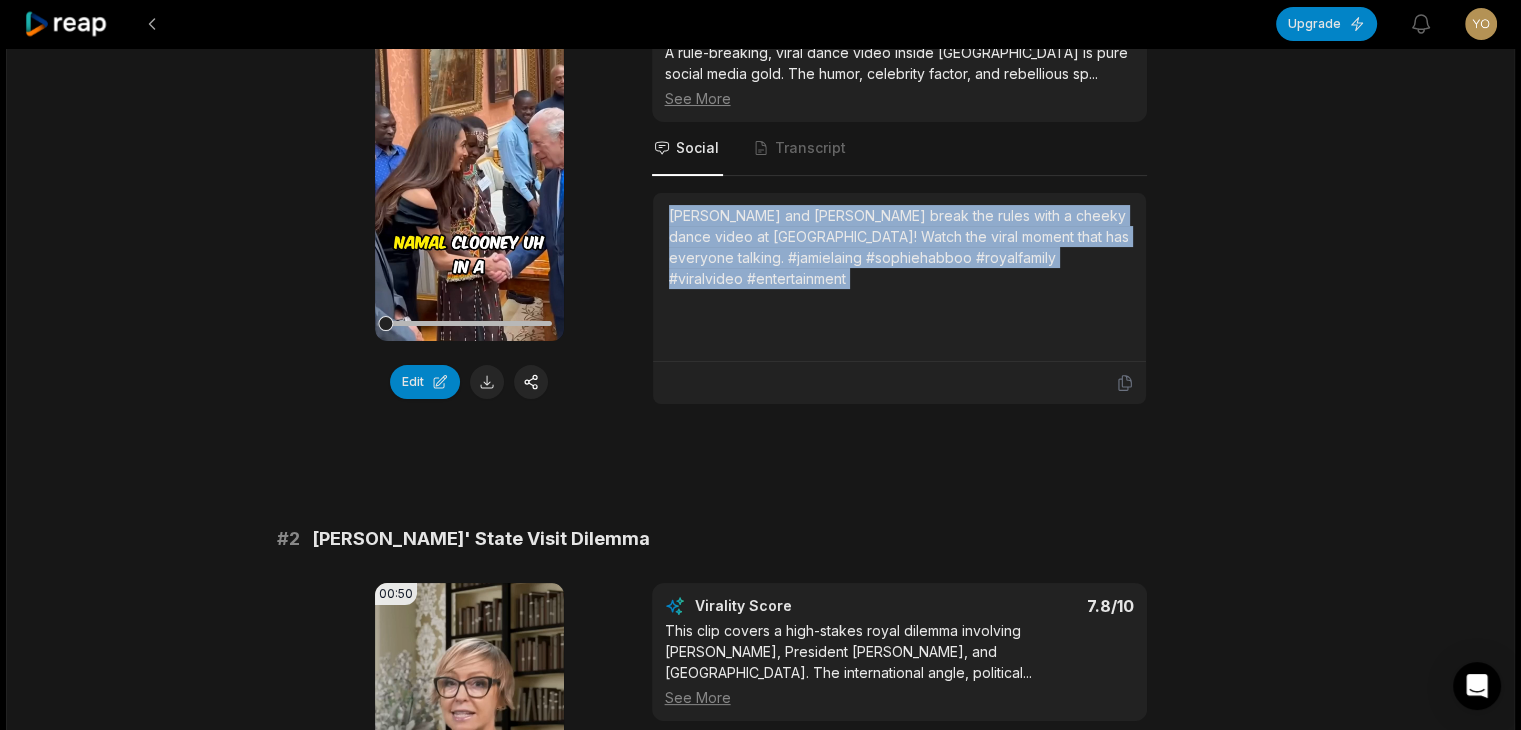 click on "[PERSON_NAME] and [PERSON_NAME] break the rules with a cheeky dance video at [GEOGRAPHIC_DATA]! Watch the viral moment that has everyone talking. #jamielaing #sophiehabboo #royalfamily #viralvideo #entertainment" at bounding box center (899, 247) 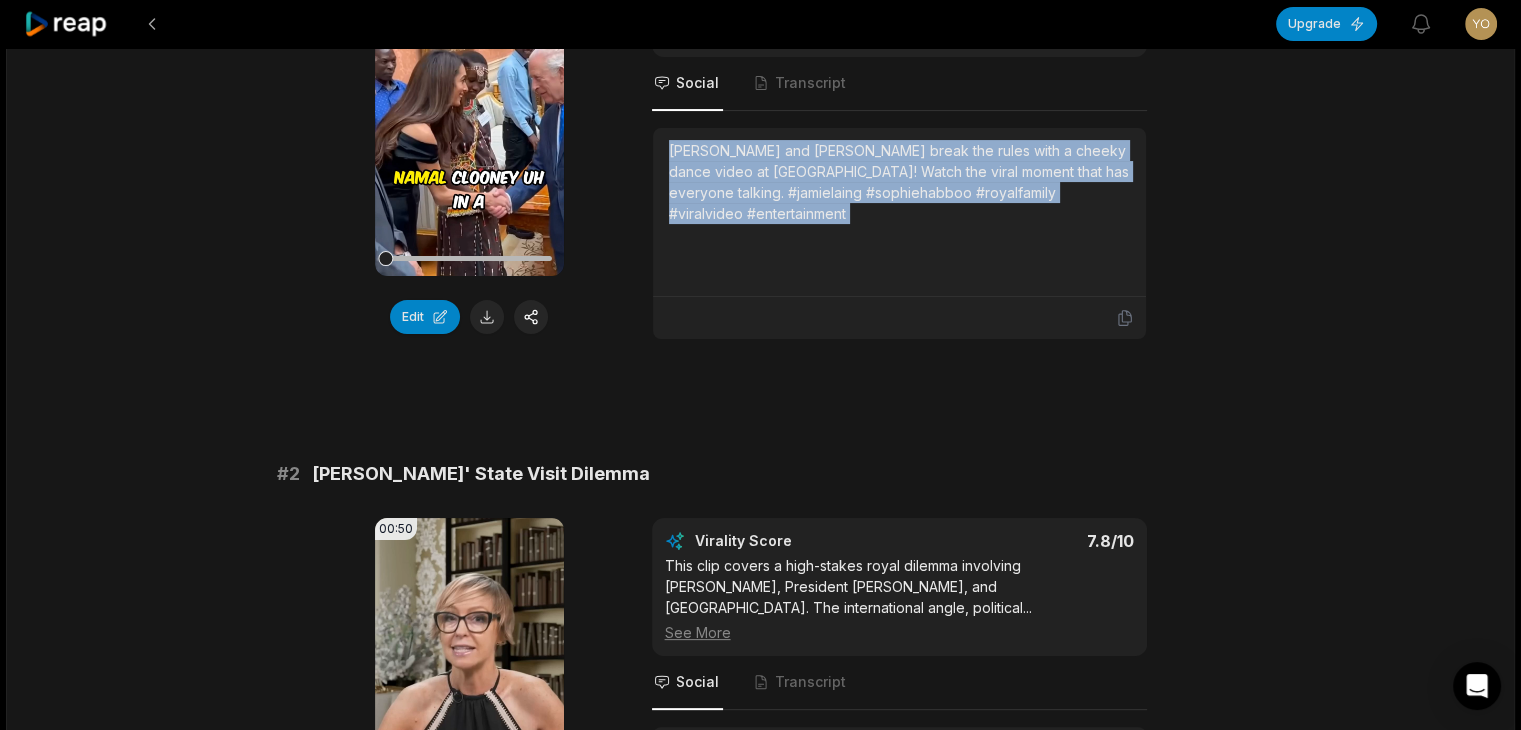 scroll, scrollTop: 400, scrollLeft: 0, axis: vertical 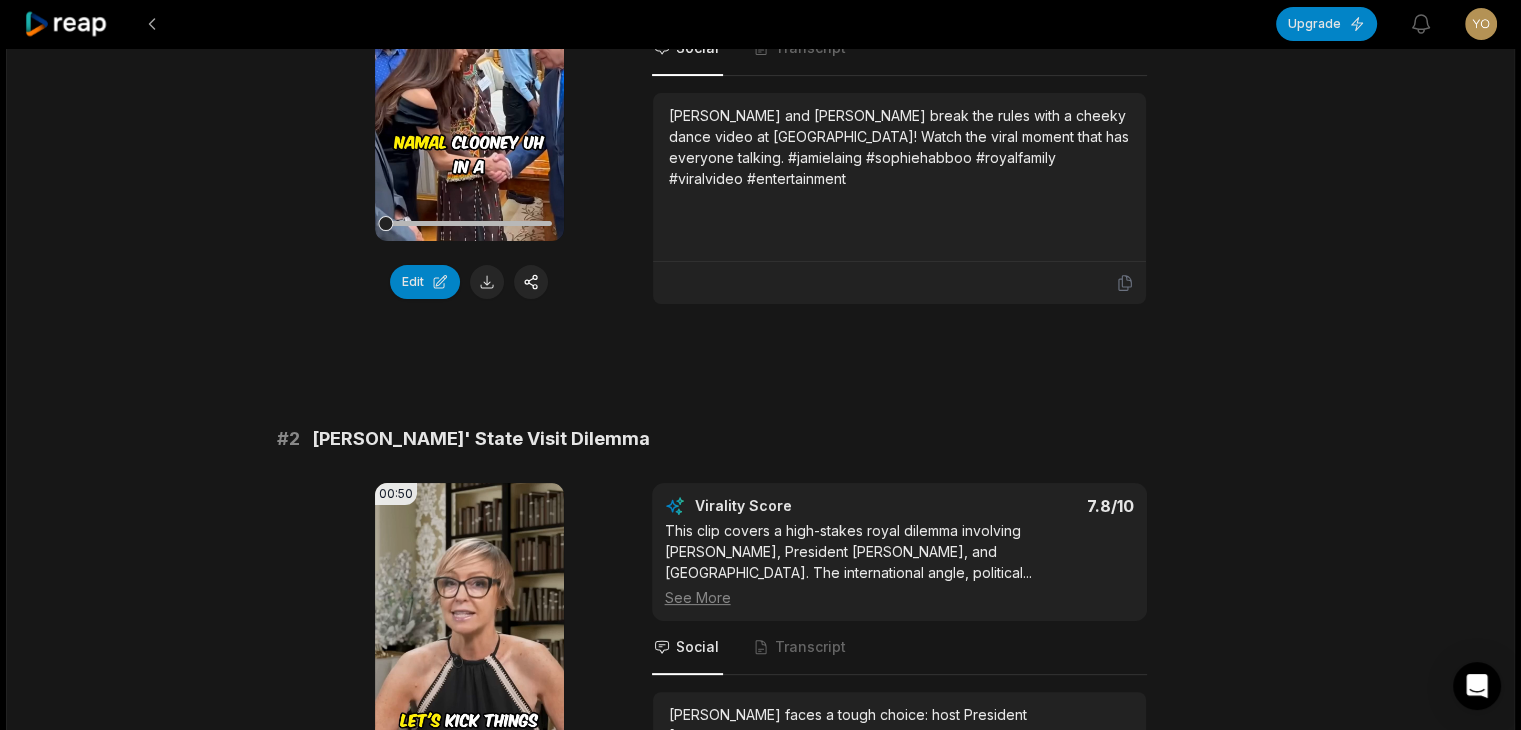 click on "[PERSON_NAME]' State Visit Dilemma" at bounding box center [481, 439] 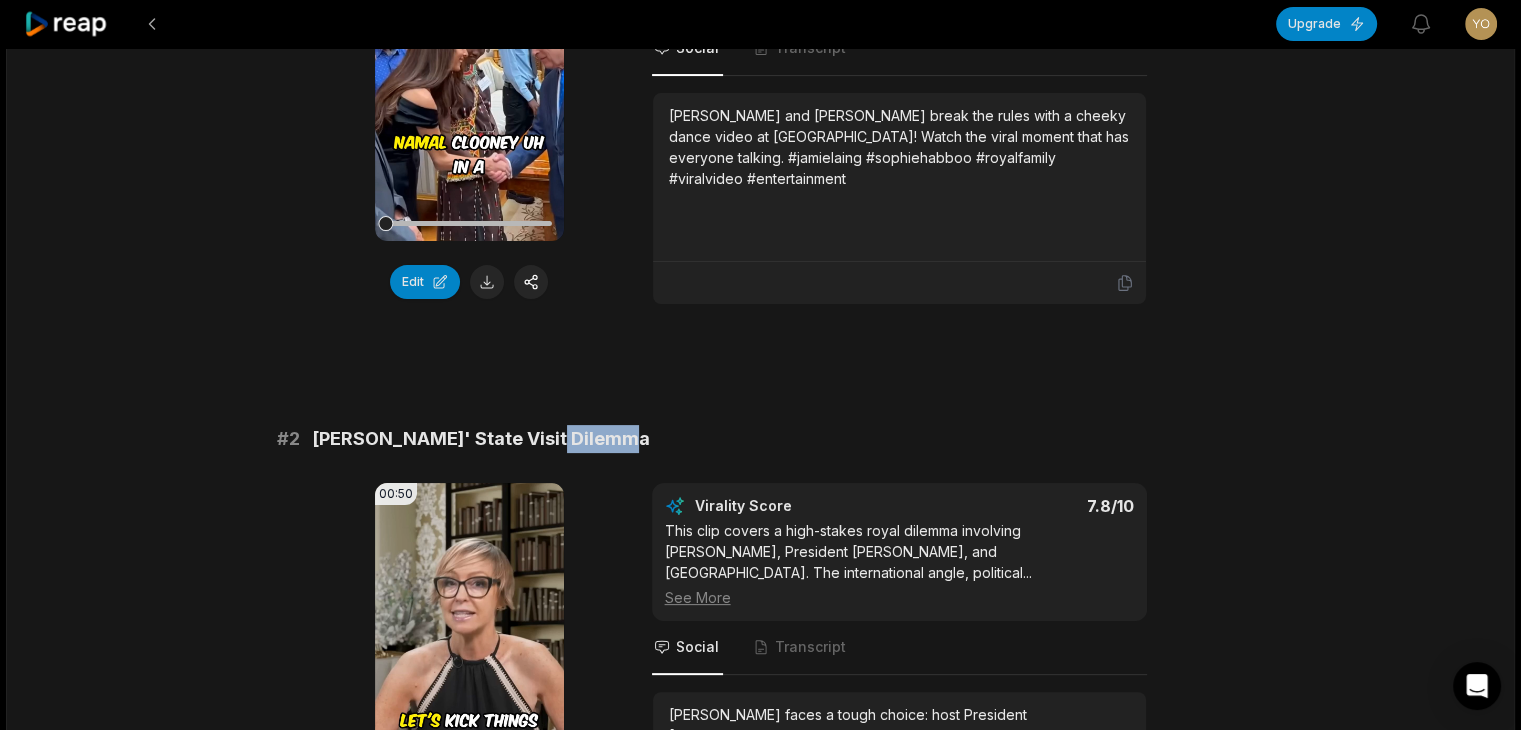 click on "[PERSON_NAME]' State Visit Dilemma" at bounding box center [481, 439] 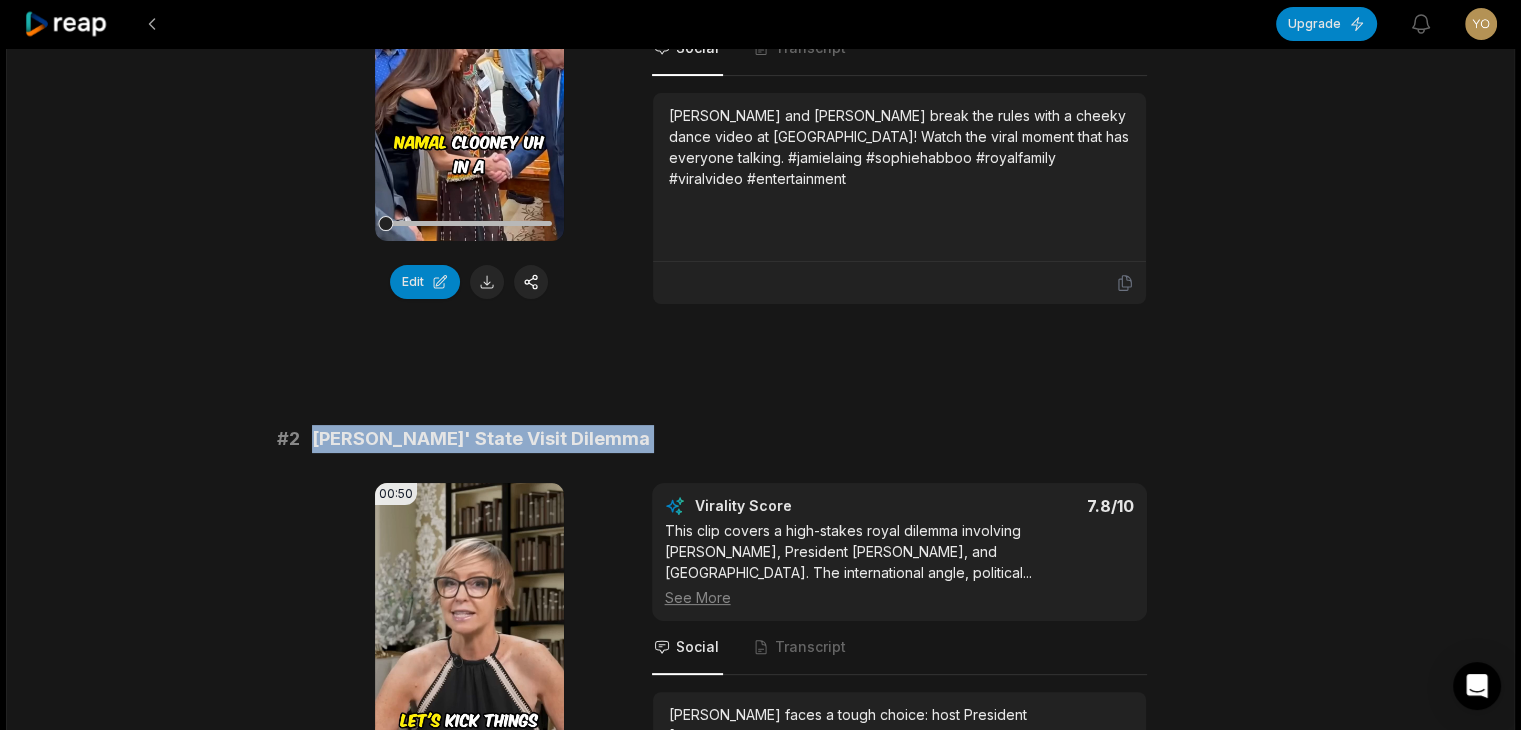 click on "[PERSON_NAME]' State Visit Dilemma" at bounding box center (481, 439) 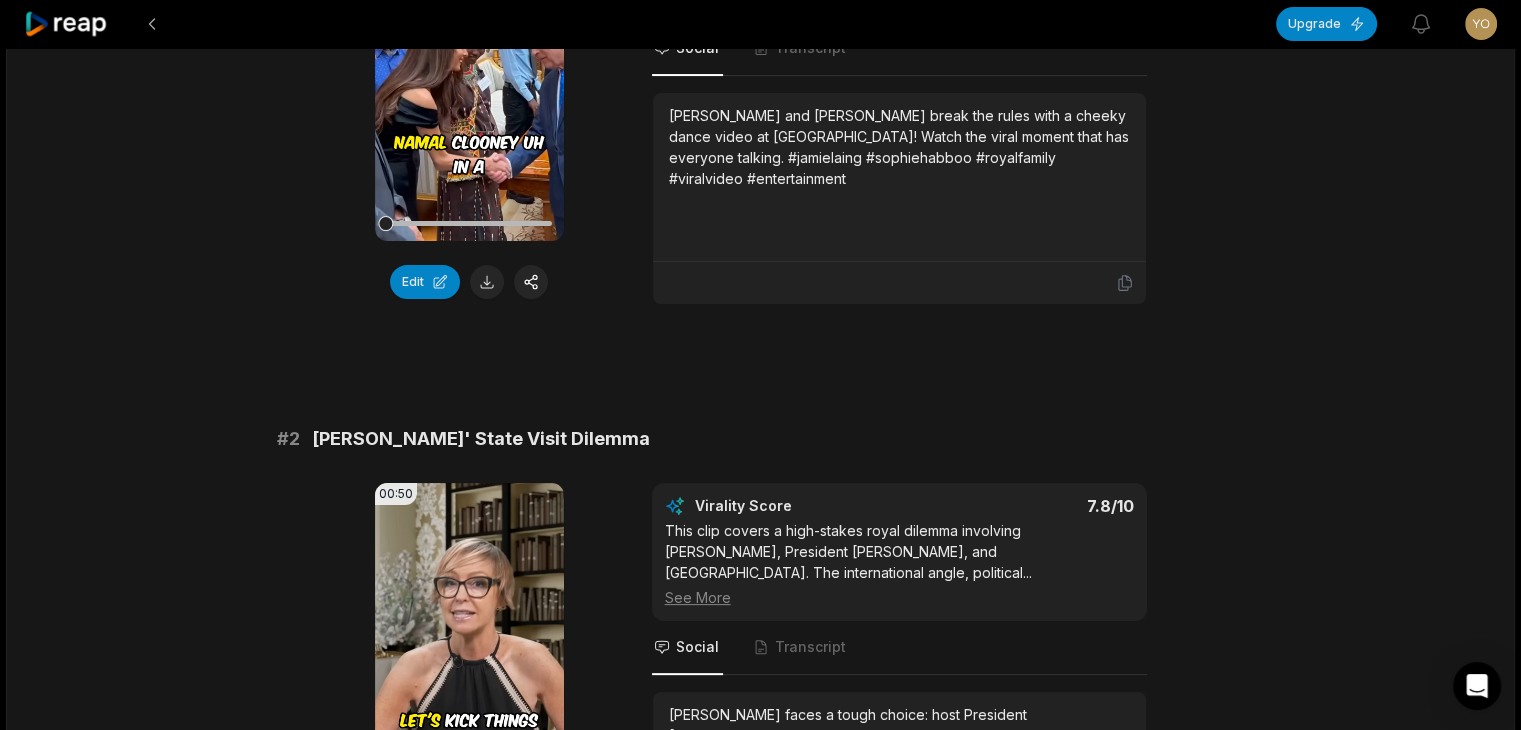 click on "This clip covers a high-stakes royal dilemma involving King Charles, President Trump, and Canada. The international angle, political  ...   See More" at bounding box center (899, 564) 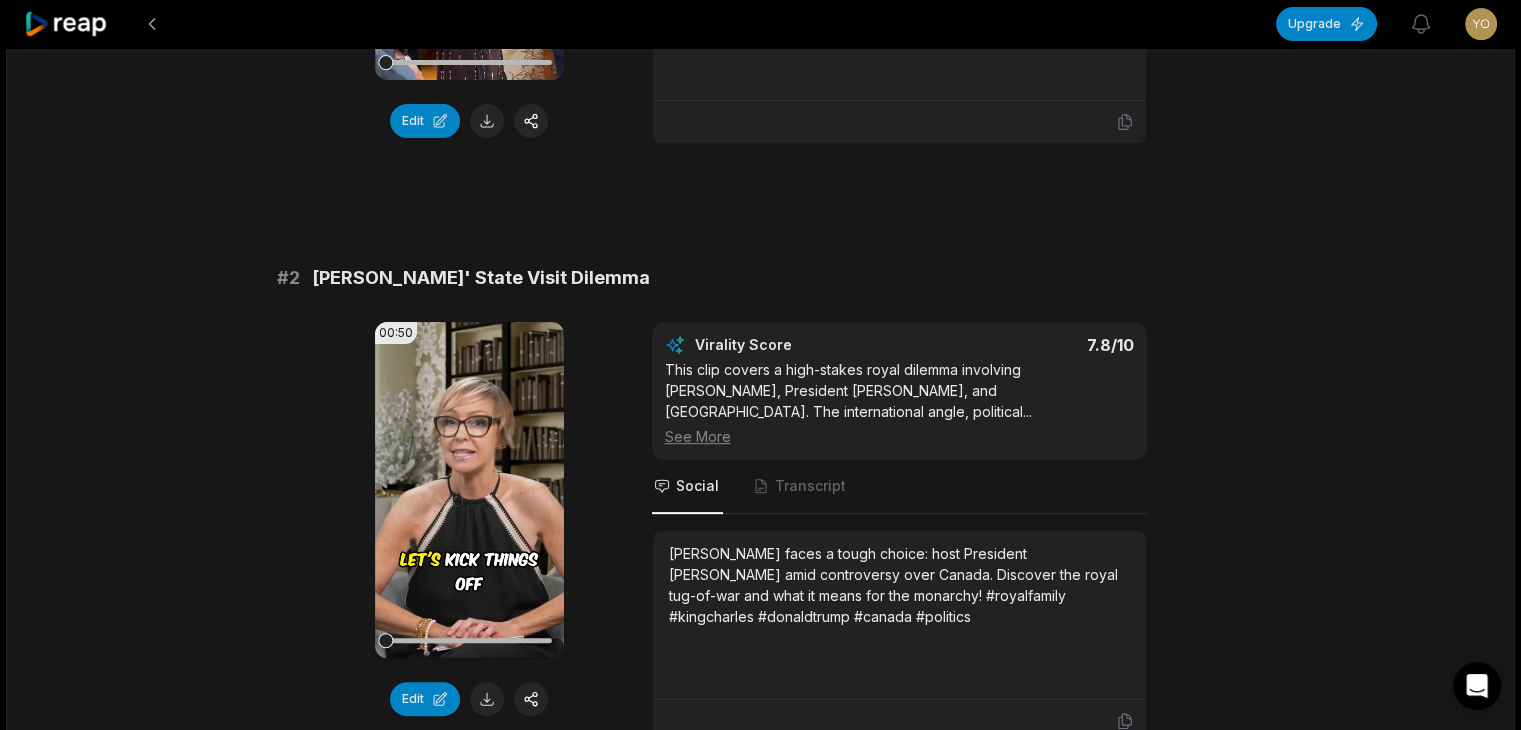 scroll, scrollTop: 700, scrollLeft: 0, axis: vertical 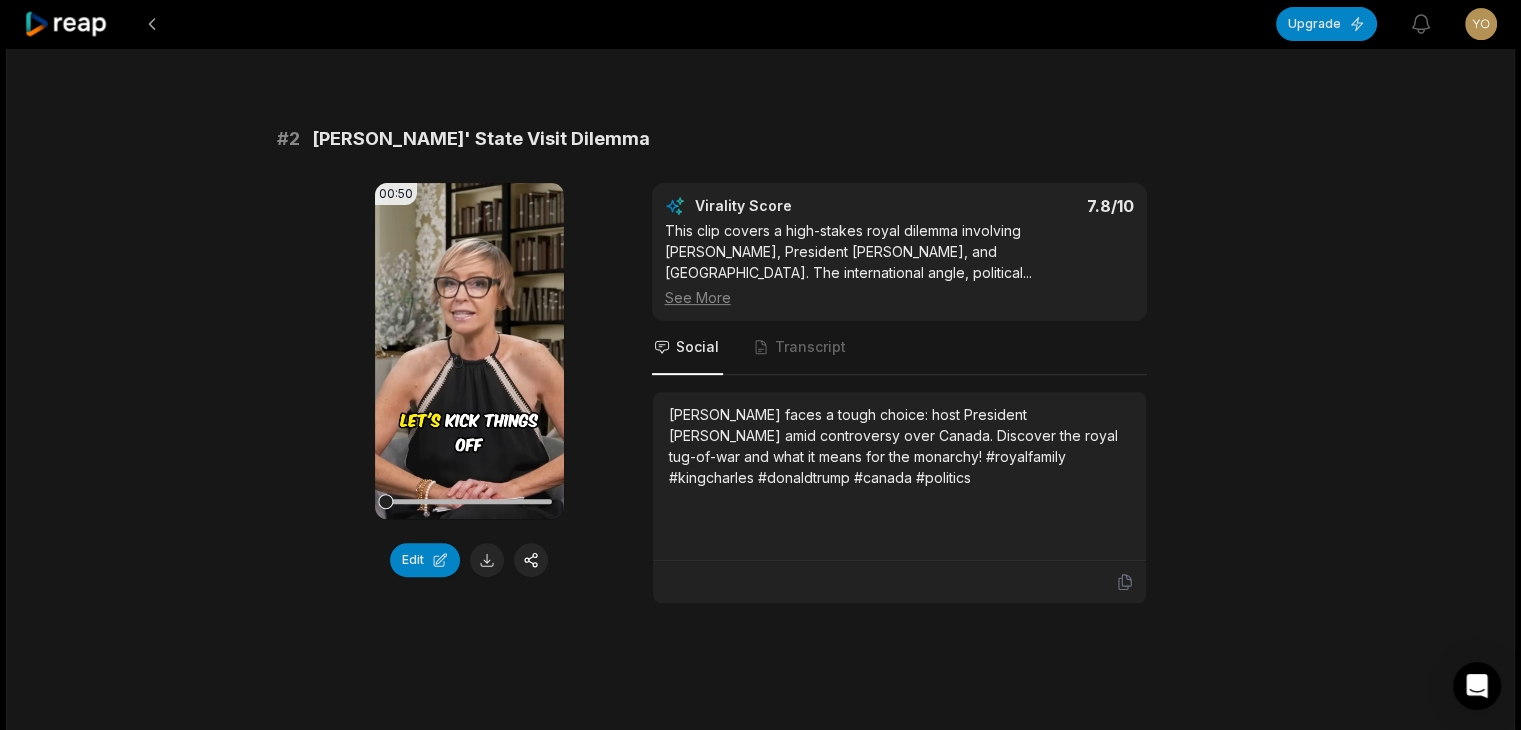 click on "[PERSON_NAME] faces a tough choice: host President [PERSON_NAME] amid controversy over Canada. Discover the royal tug-of-war and what it means for the monarchy! #royalfamily #kingcharles #donaldtrump #canada #politics" at bounding box center [899, 446] 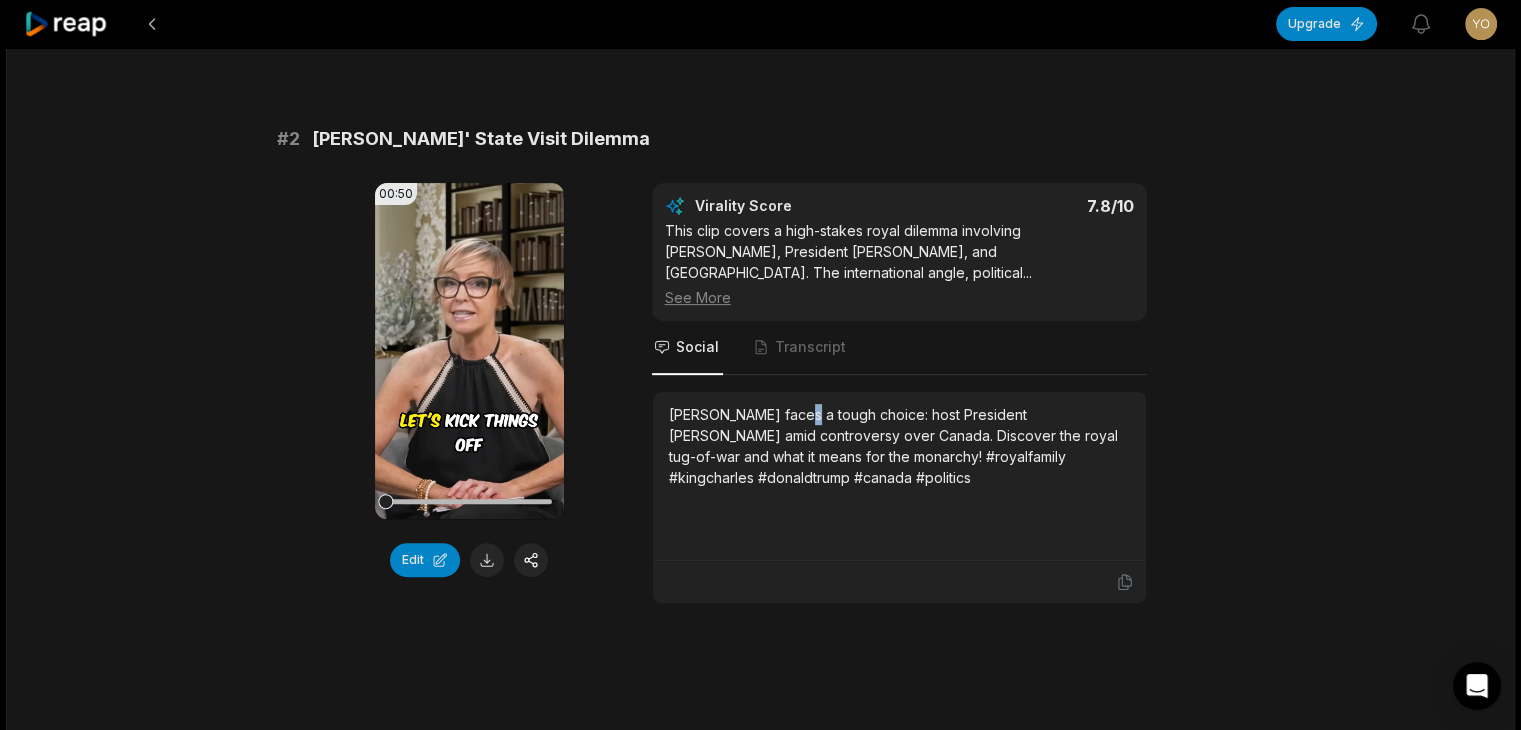 click on "[PERSON_NAME] faces a tough choice: host President [PERSON_NAME] amid controversy over Canada. Discover the royal tug-of-war and what it means for the monarchy! #royalfamily #kingcharles #donaldtrump #canada #politics" at bounding box center (899, 446) 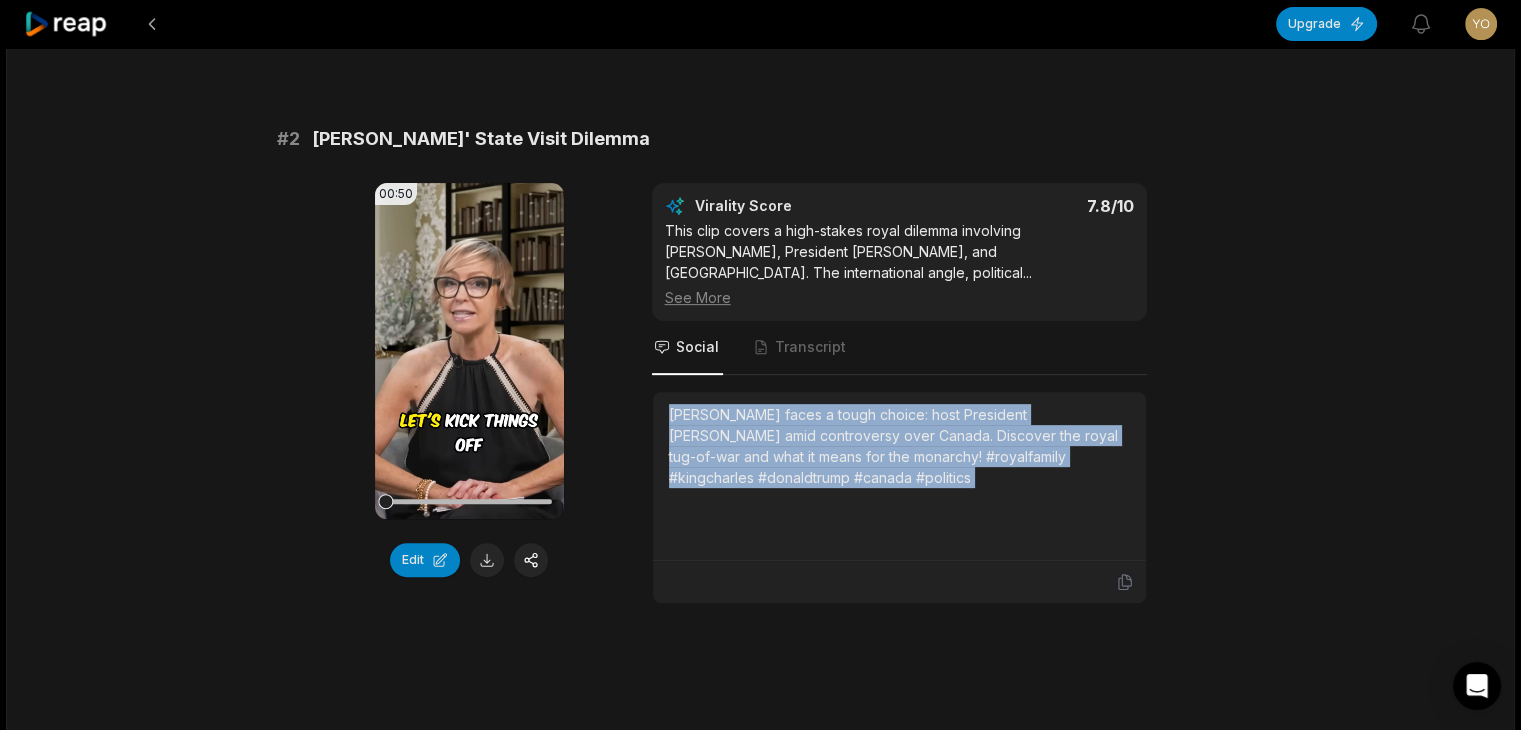 click on "[PERSON_NAME] faces a tough choice: host President [PERSON_NAME] amid controversy over Canada. Discover the royal tug-of-war and what it means for the monarchy! #royalfamily #kingcharles #donaldtrump #canada #politics" at bounding box center [899, 446] 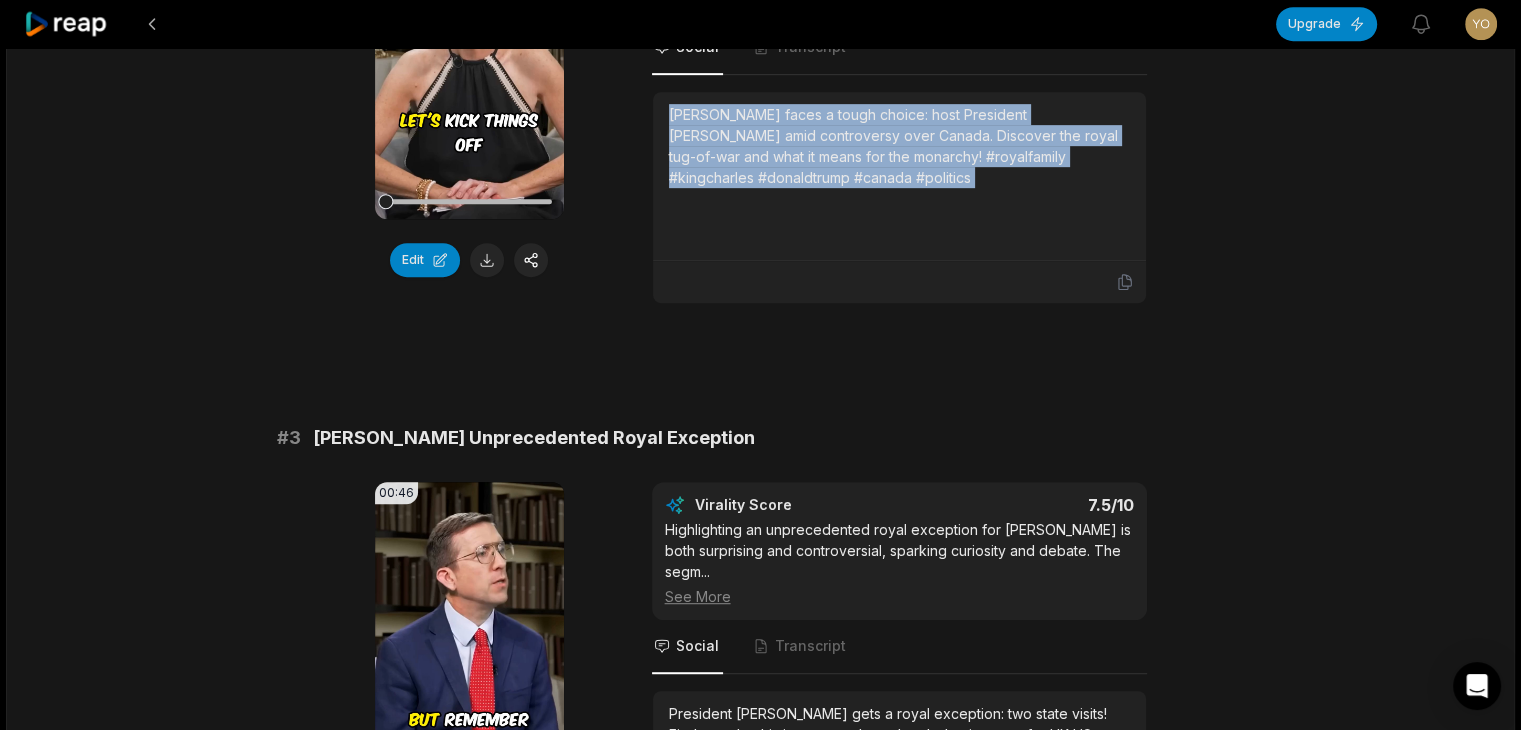 click on "[PERSON_NAME] Unprecedented Royal Exception" at bounding box center (534, 438) 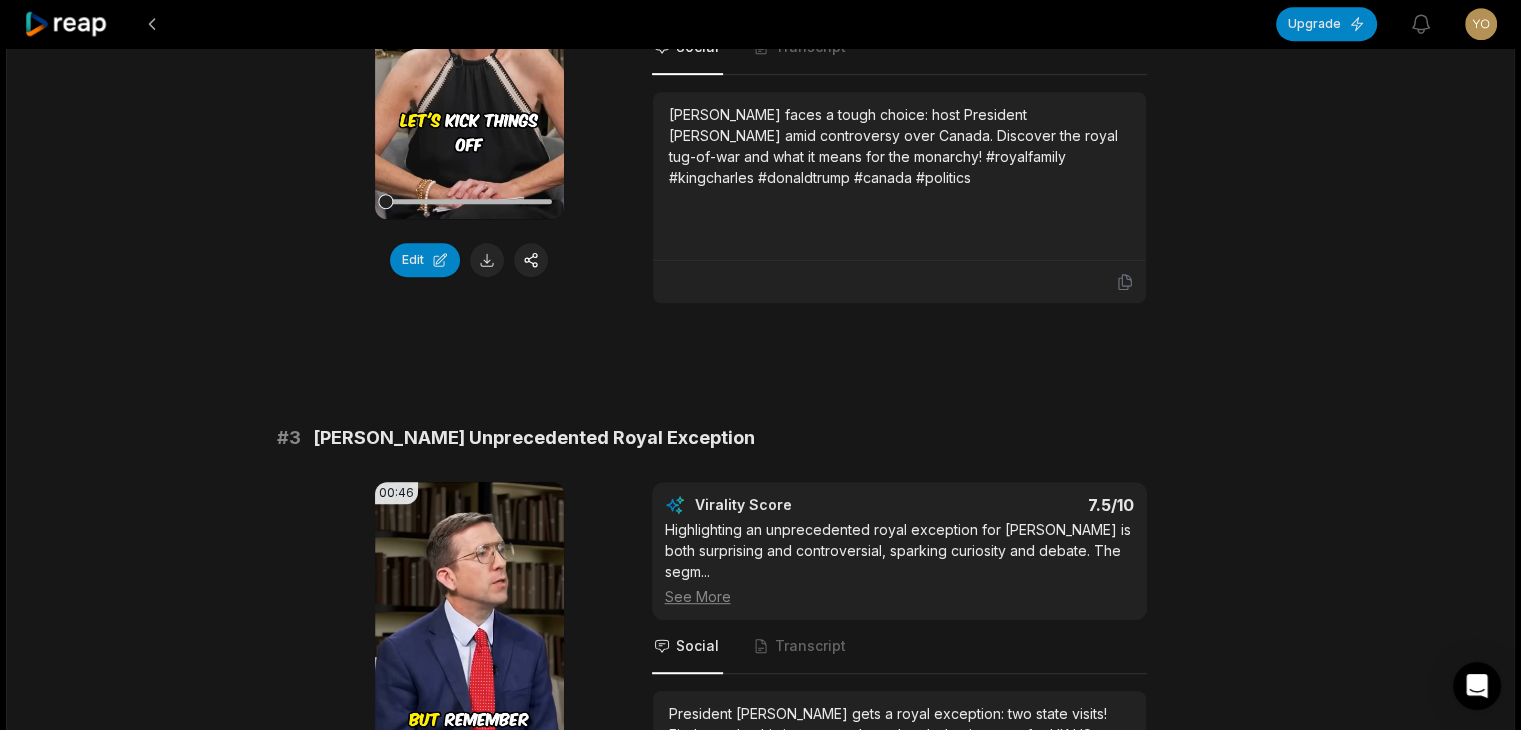 click on "[PERSON_NAME] Unprecedented Royal Exception" at bounding box center (534, 438) 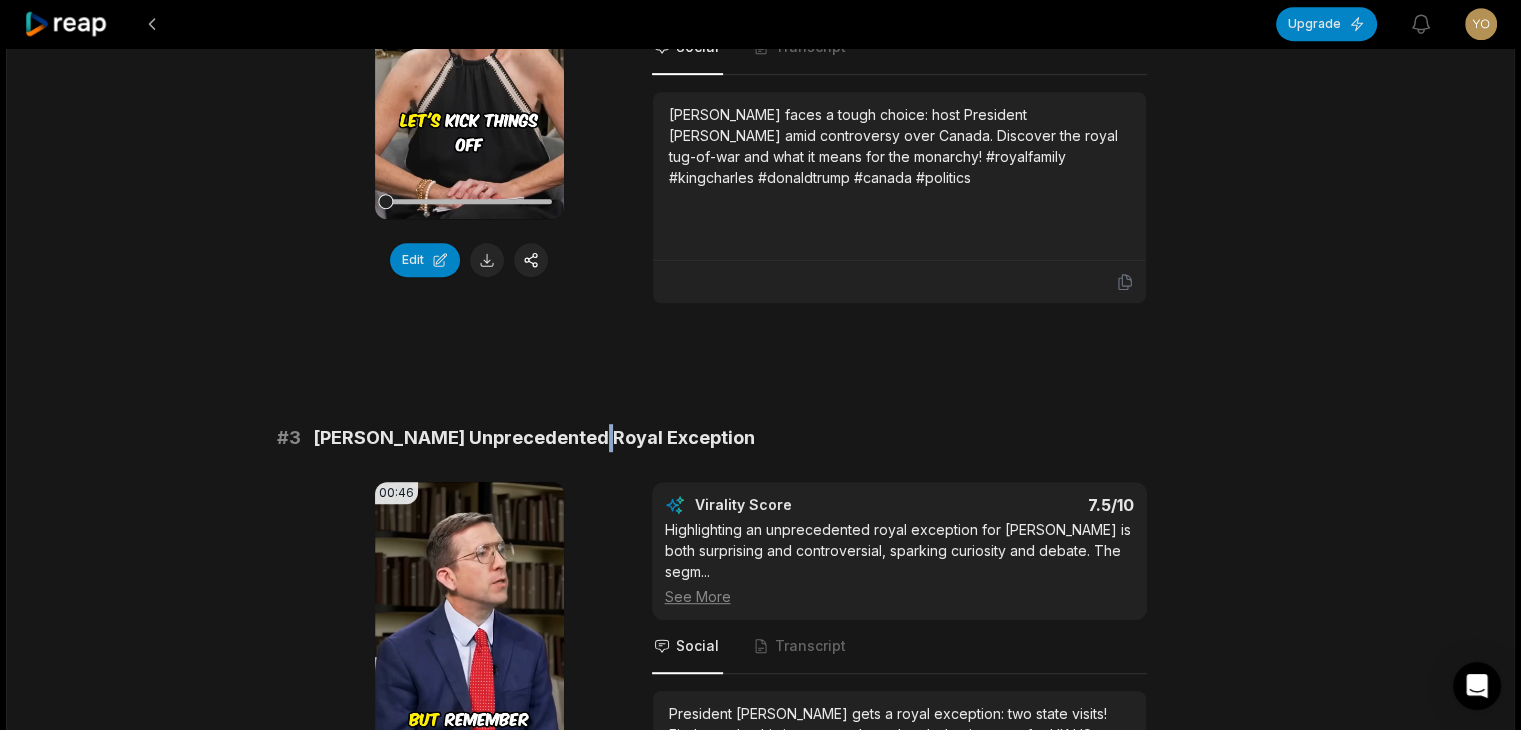 click on "[PERSON_NAME] Unprecedented Royal Exception" at bounding box center (534, 438) 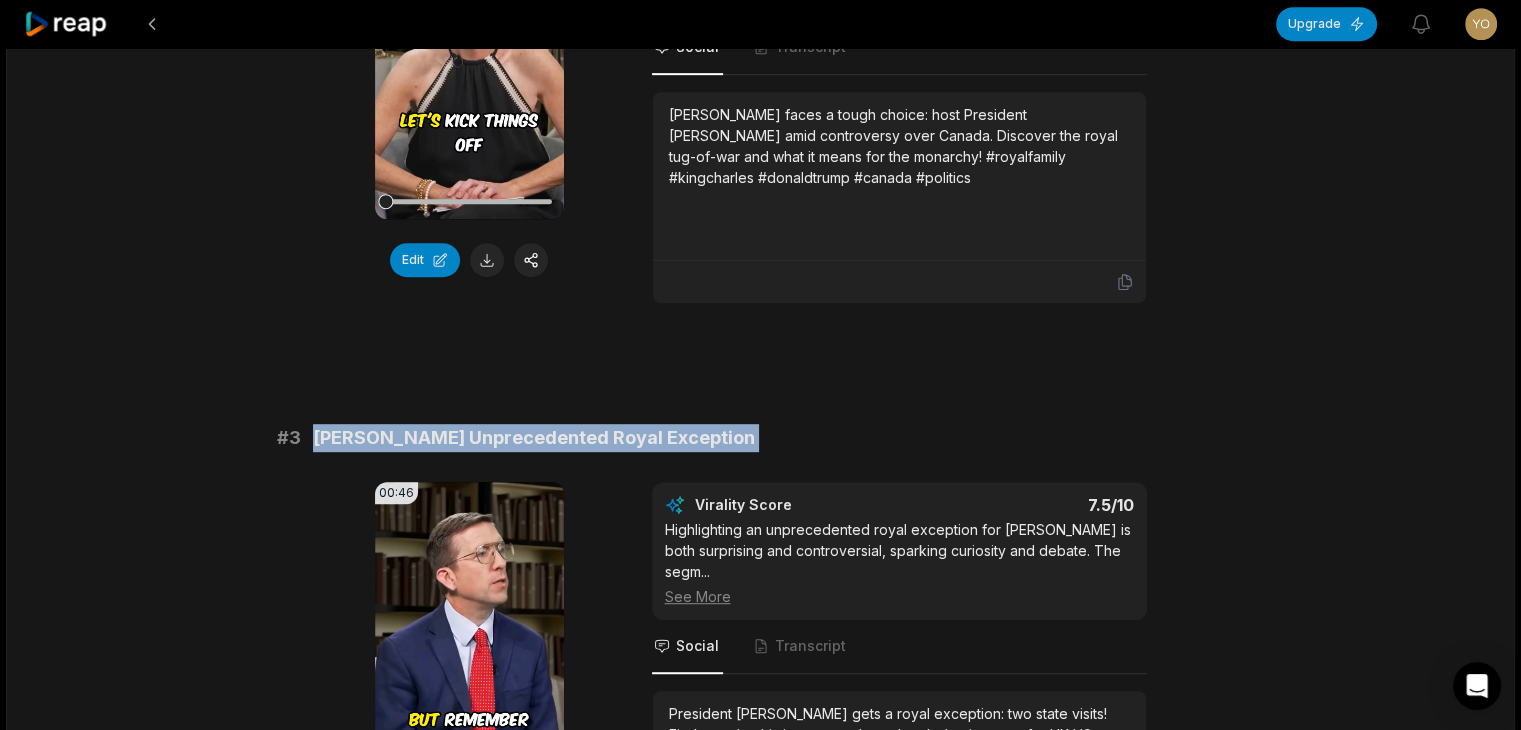 click on "[PERSON_NAME] Unprecedented Royal Exception" at bounding box center [534, 438] 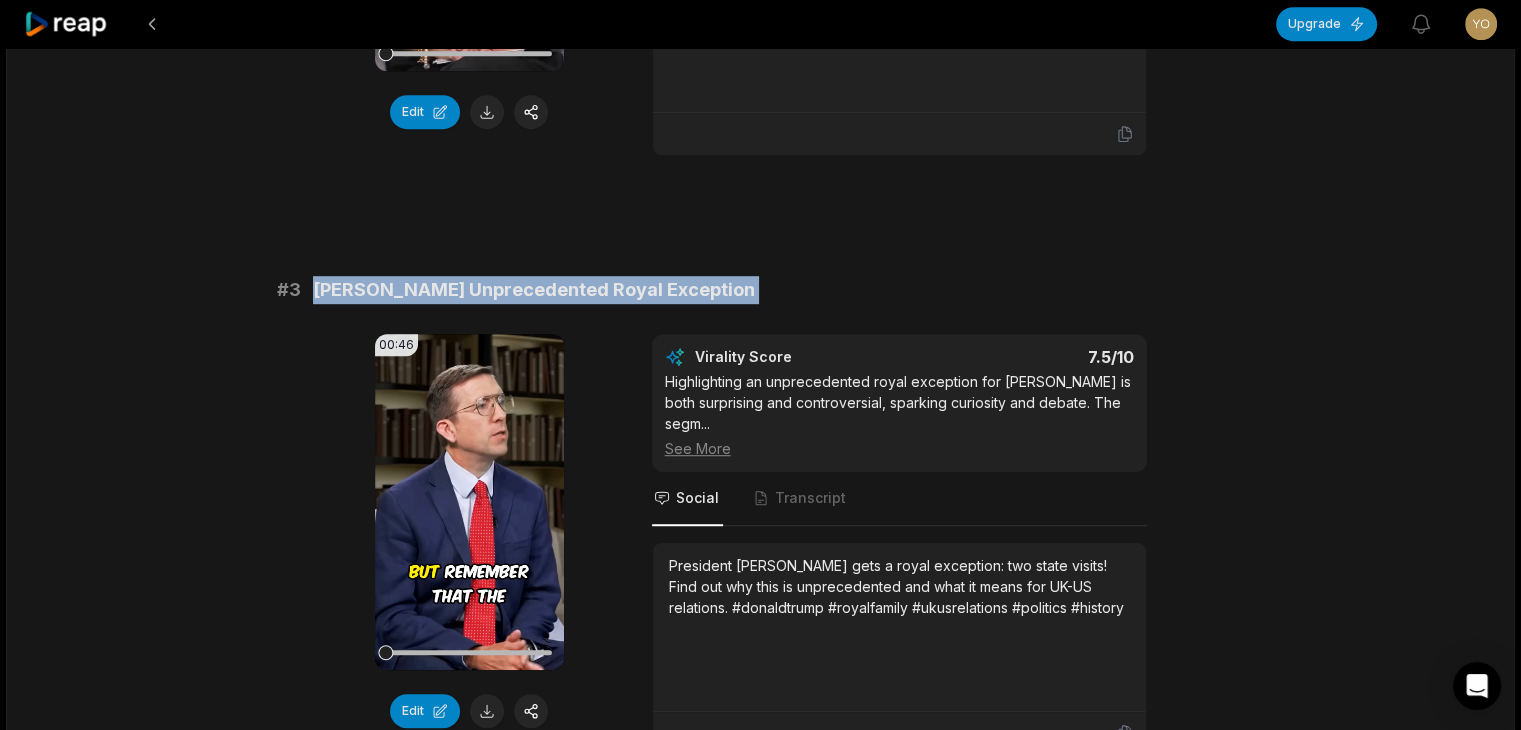 scroll, scrollTop: 1300, scrollLeft: 0, axis: vertical 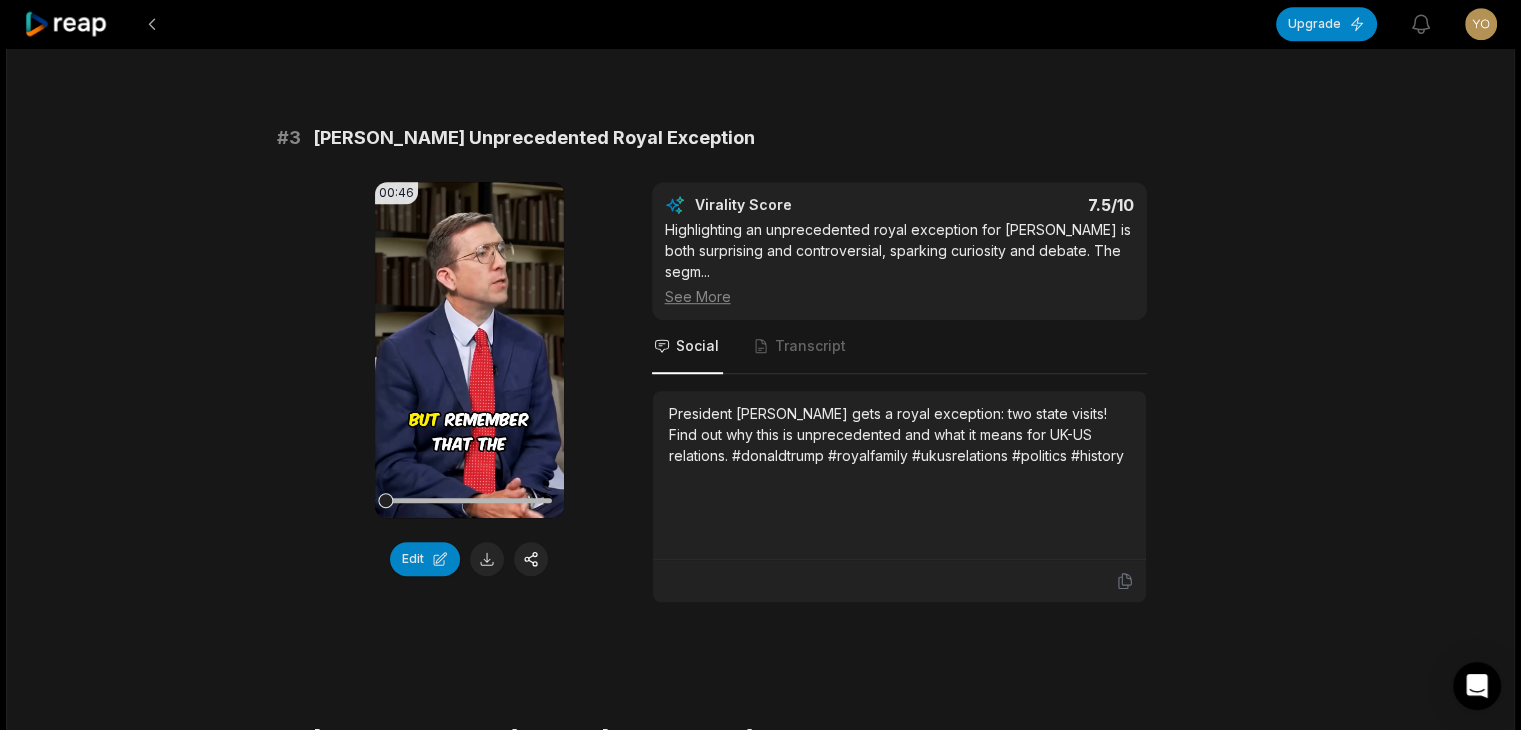 click on "President [PERSON_NAME] gets a royal exception: two state visits! Find out why this is unprecedented and what it means for UK-US relations. #donaldtrump #royalfamily #ukusrelations #politics #history" at bounding box center (899, 434) 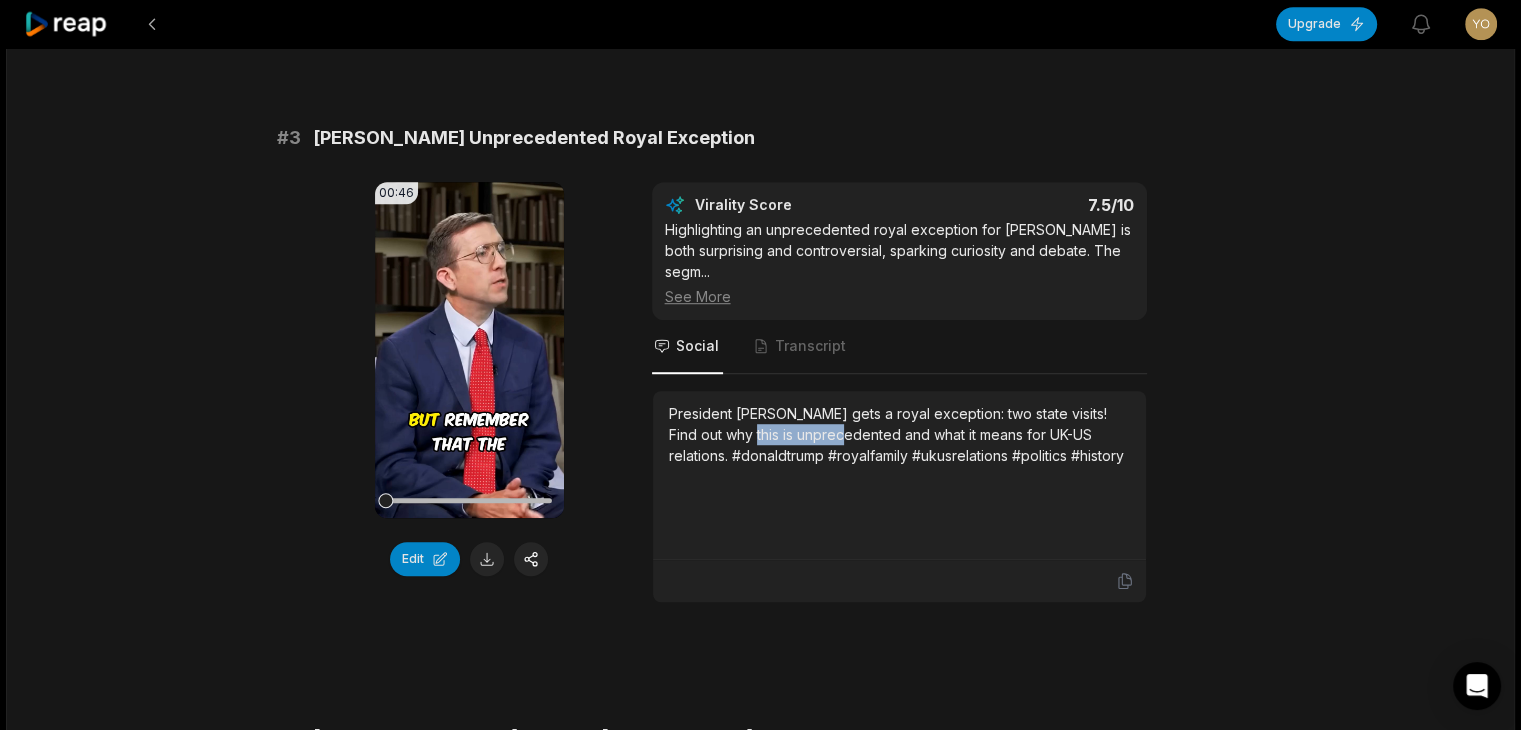 click on "President [PERSON_NAME] gets a royal exception: two state visits! Find out why this is unprecedented and what it means for UK-US relations. #donaldtrump #royalfamily #ukusrelations #politics #history" at bounding box center (899, 434) 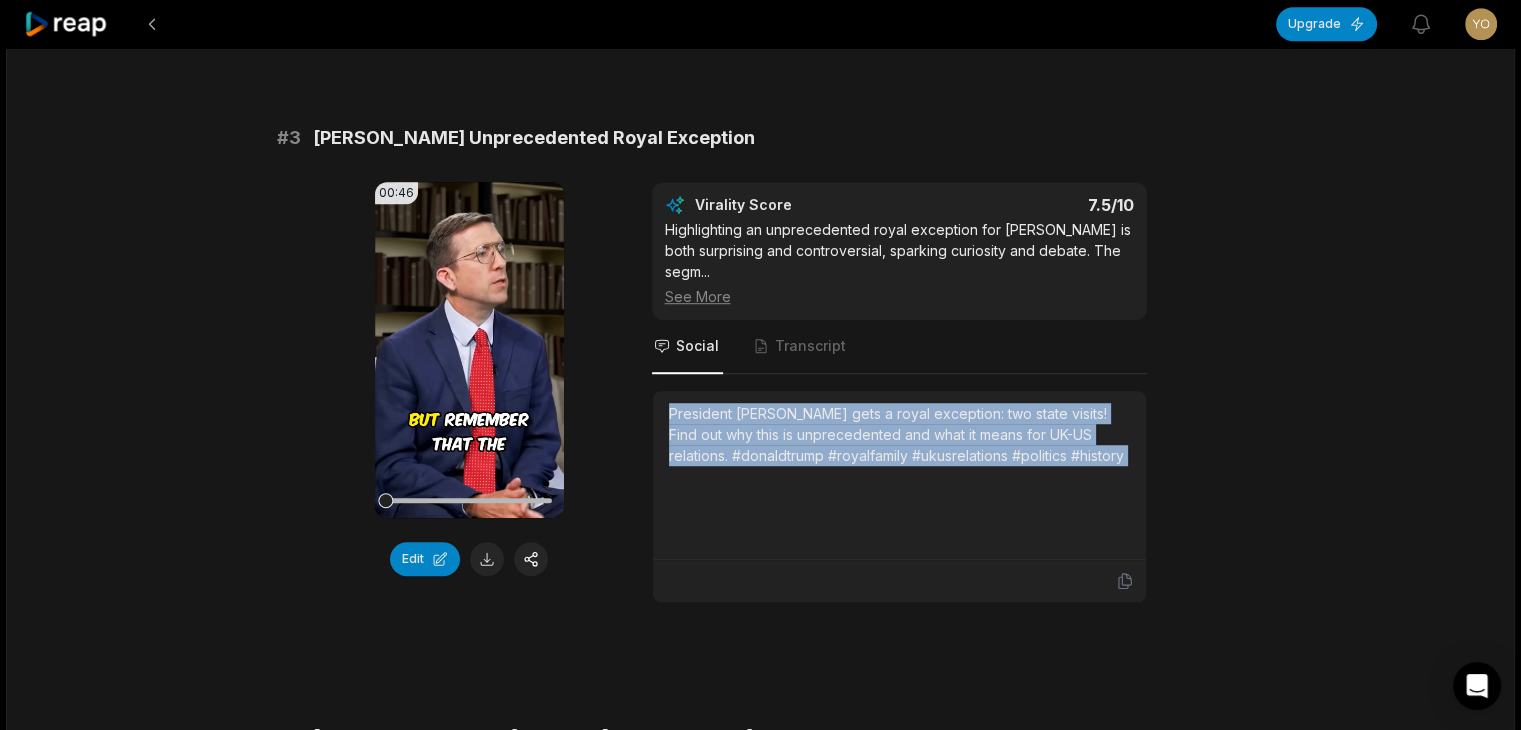 click on "President [PERSON_NAME] gets a royal exception: two state visits! Find out why this is unprecedented and what it means for UK-US relations. #donaldtrump #royalfamily #ukusrelations #politics #history" at bounding box center [899, 434] 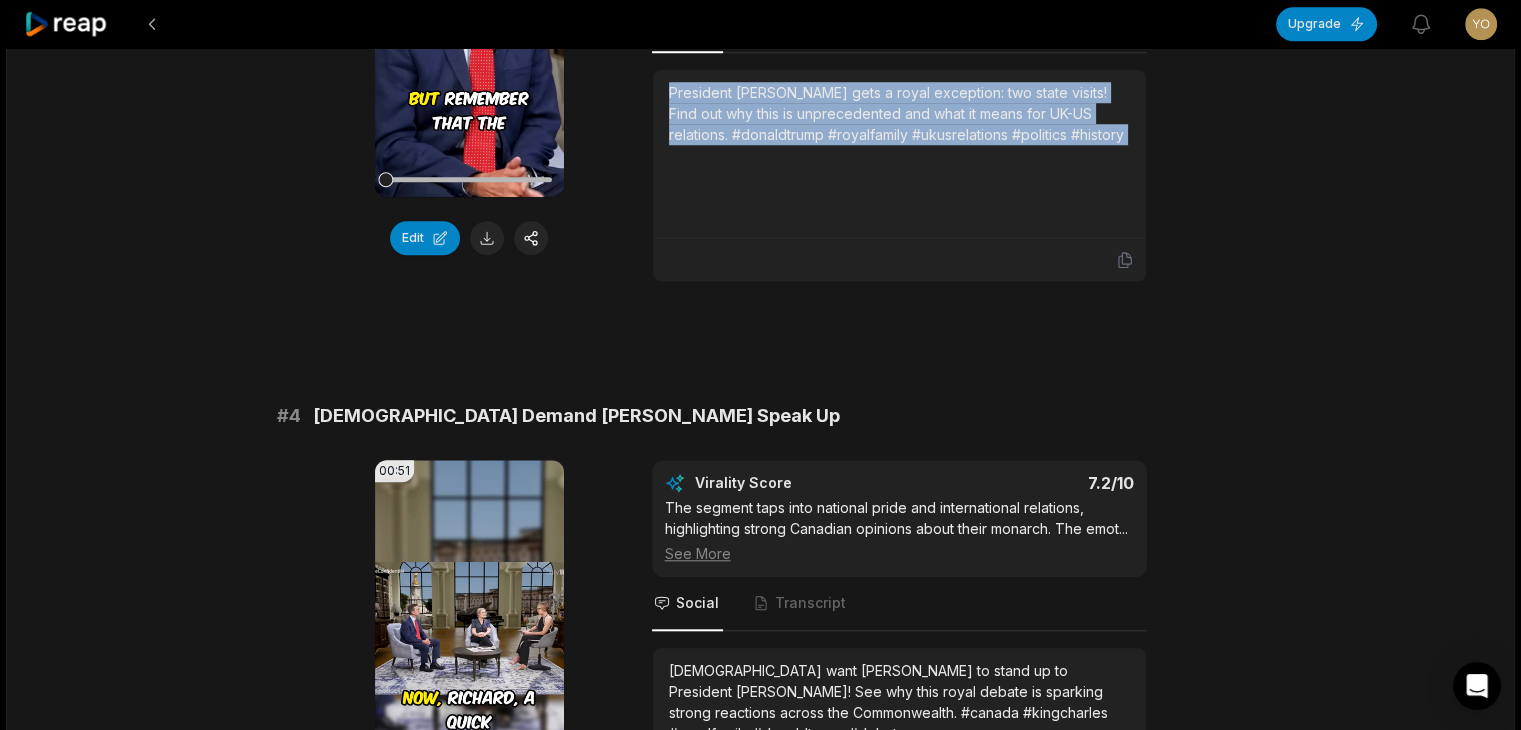 scroll, scrollTop: 1700, scrollLeft: 0, axis: vertical 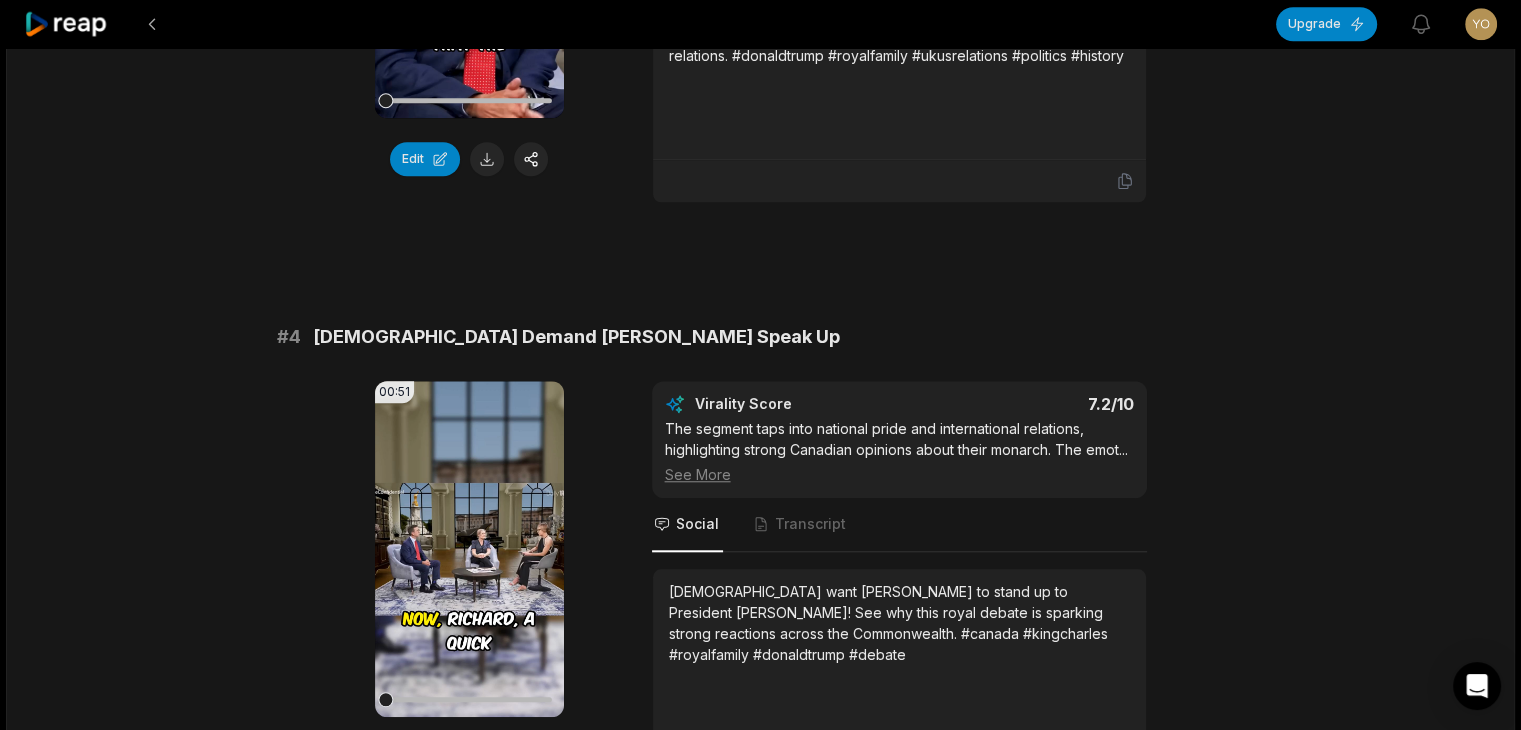 click on "# 1 Jamie Laing’s Cheeky Palace Video 00:44 Your browser does not support mp4 format. Edit Virality Score 8.1 /10 A rule-breaking, viral dance video inside Buckingham Palace is pure social media gold. The humor, celebrity factor, and rebellious sp ...   See More Social Transcript Jamie Laing and Sophie Habboo break the rules with a cheeky dance video at Buckingham Palace! Watch the viral moment that has everyone talking. #jamielaing #sophiehabboo #royalfamily #viralvideo #entertainment # 2 King Charles' State Visit Dilemma 00:50 Your browser does not support mp4 format. Edit Virality Score 7.8 /10 This clip covers a high-stakes royal dilemma involving King Charles, President Trump, and Canada. The international angle, political  ...   See More Social Transcript King Charles faces a tough choice: host President Trump amid controversy over Canada. Discover the royal tug-of-war and what it means for the monarchy! #royalfamily #kingcharles #donaldtrump #canada #politics # 3 00:46 Edit Virality Score 7.5 /10 ..." at bounding box center (761, 1429) 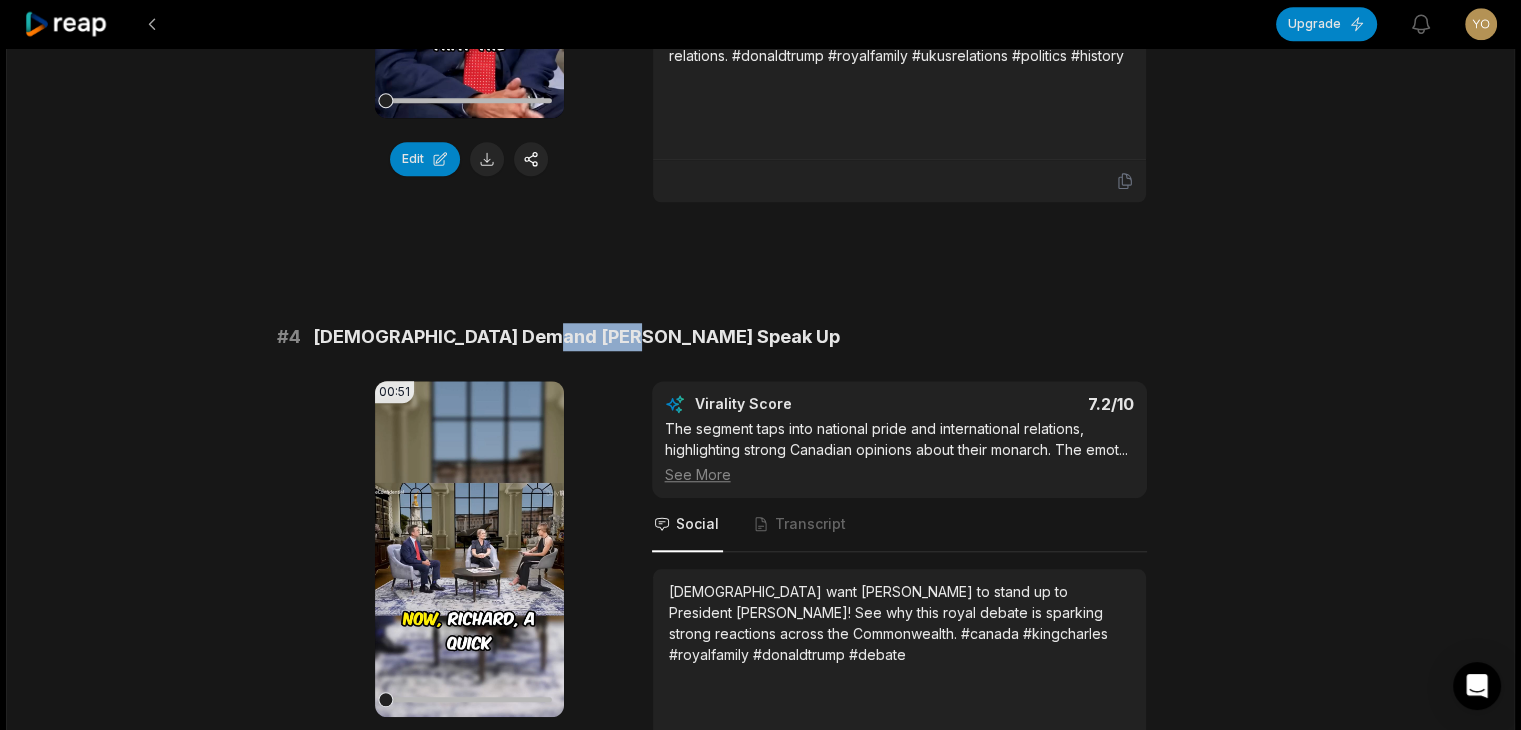 click on "# 1 Jamie Laing’s Cheeky Palace Video 00:44 Your browser does not support mp4 format. Edit Virality Score 8.1 /10 A rule-breaking, viral dance video inside Buckingham Palace is pure social media gold. The humor, celebrity factor, and rebellious sp ...   See More Social Transcript Jamie Laing and Sophie Habboo break the rules with a cheeky dance video at Buckingham Palace! Watch the viral moment that has everyone talking. #jamielaing #sophiehabboo #royalfamily #viralvideo #entertainment # 2 King Charles' State Visit Dilemma 00:50 Your browser does not support mp4 format. Edit Virality Score 7.8 /10 This clip covers a high-stakes royal dilemma involving King Charles, President Trump, and Canada. The international angle, political  ...   See More Social Transcript King Charles faces a tough choice: host President Trump amid controversy over Canada. Discover the royal tug-of-war and what it means for the monarchy! #royalfamily #kingcharles #donaldtrump #canada #politics # 3 00:46 Edit Virality Score 7.5 /10 ..." at bounding box center [761, 1429] 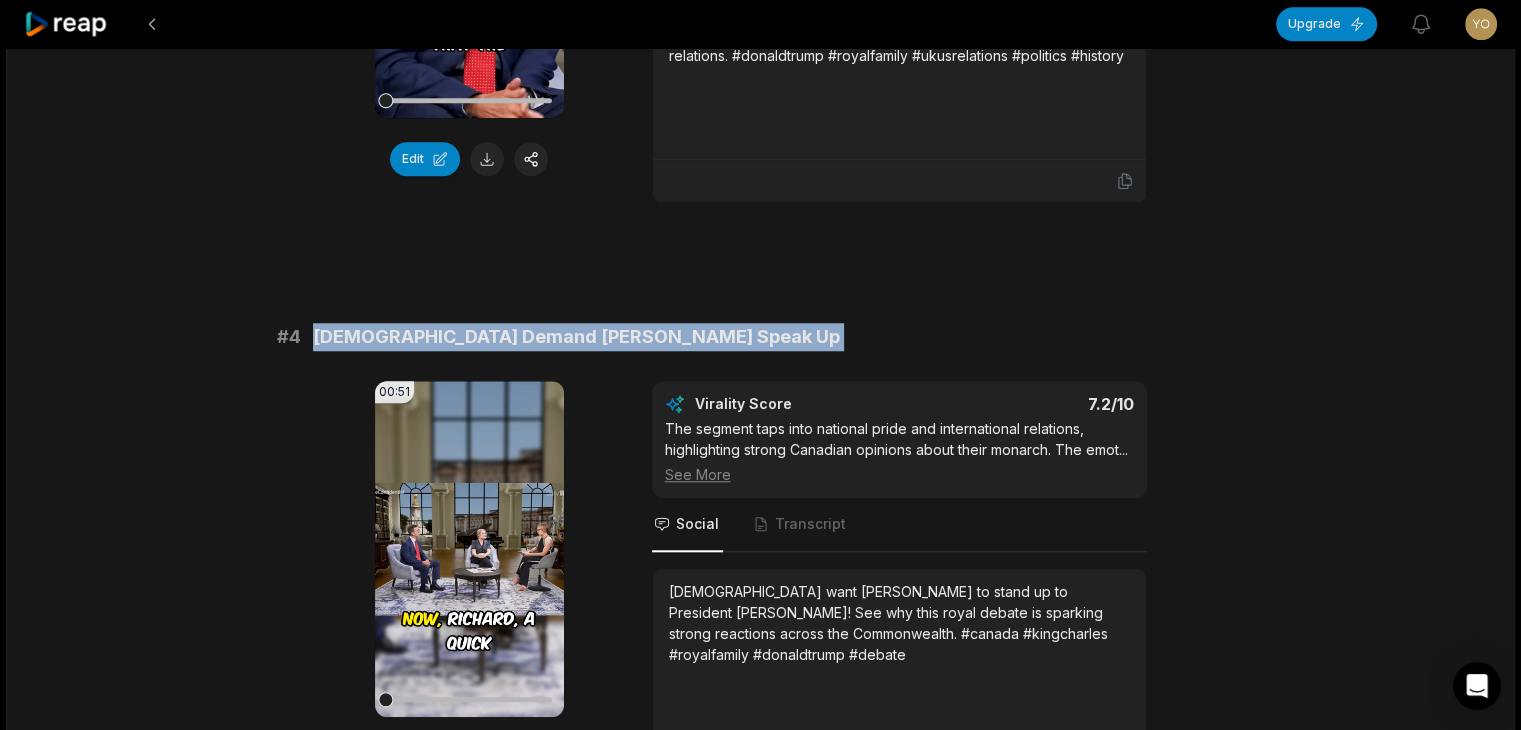 click on "[DEMOGRAPHIC_DATA] Demand [PERSON_NAME] Speak Up" at bounding box center [576, 337] 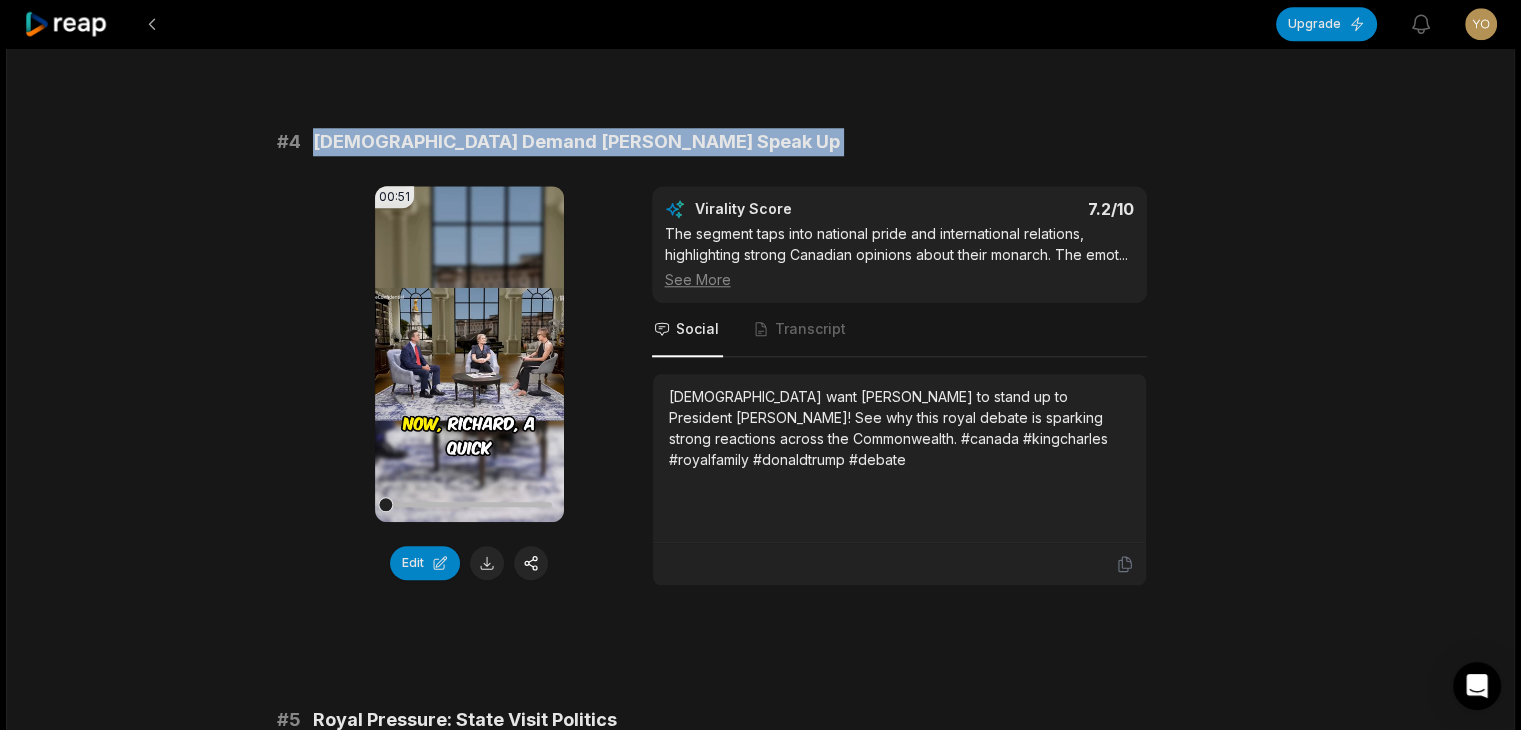 scroll, scrollTop: 1900, scrollLeft: 0, axis: vertical 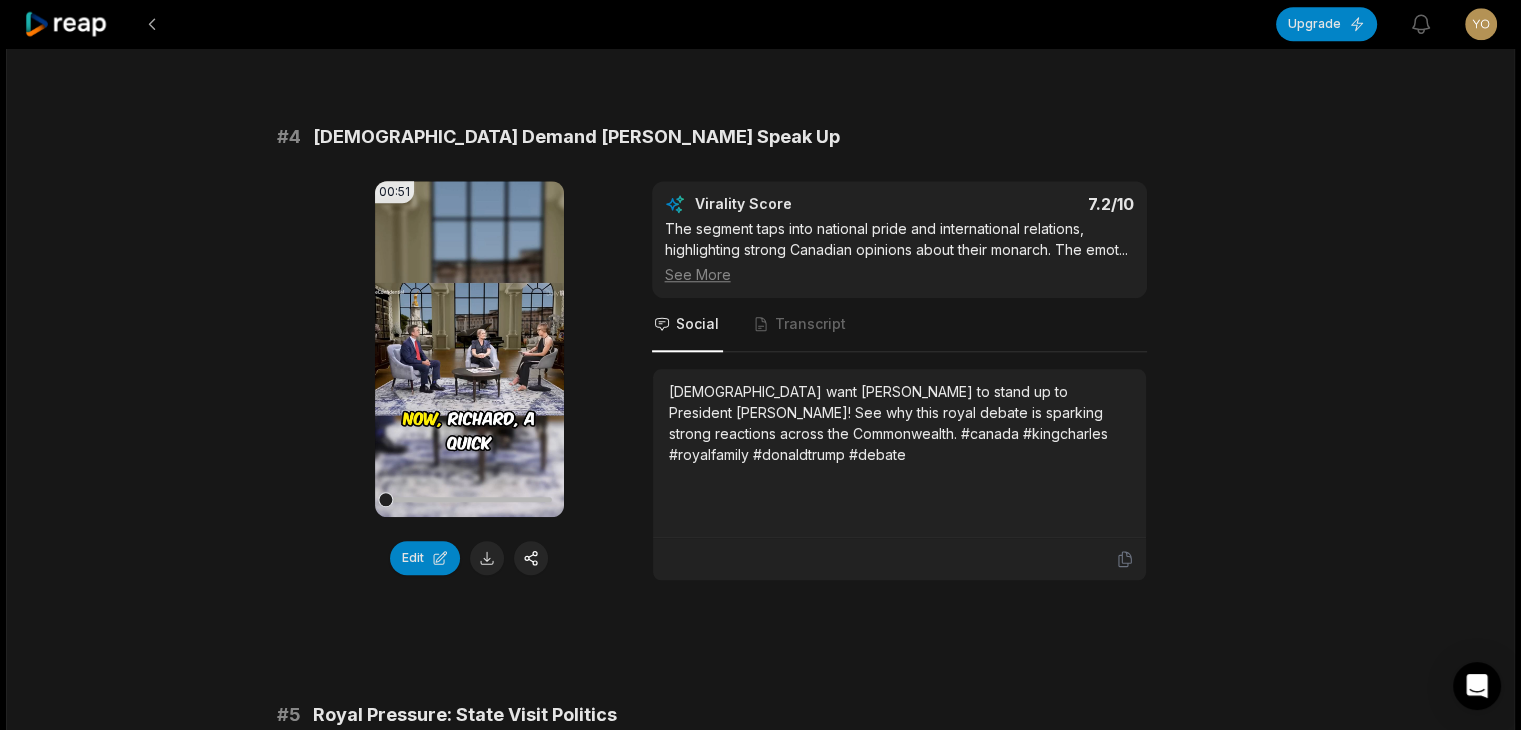 click on "[DEMOGRAPHIC_DATA] want [PERSON_NAME] to stand up to President [PERSON_NAME]! See why this royal debate is sparking strong reactions across the Commonwealth. #canada #kingcharles #royalfamily #donaldtrump #debate" at bounding box center [899, 423] 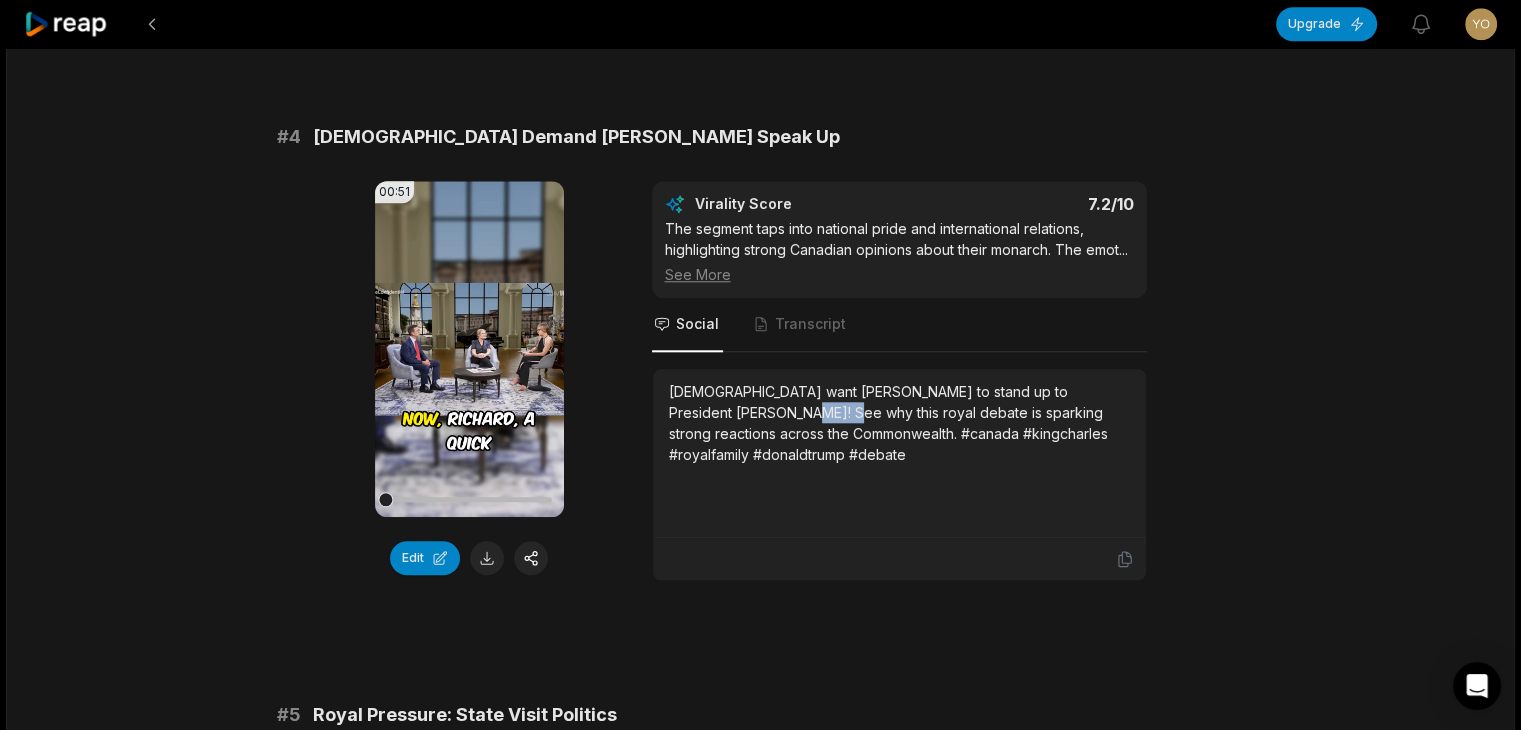 click on "[DEMOGRAPHIC_DATA] want [PERSON_NAME] to stand up to President [PERSON_NAME]! See why this royal debate is sparking strong reactions across the Commonwealth. #canada #kingcharles #royalfamily #donaldtrump #debate" at bounding box center [899, 423] 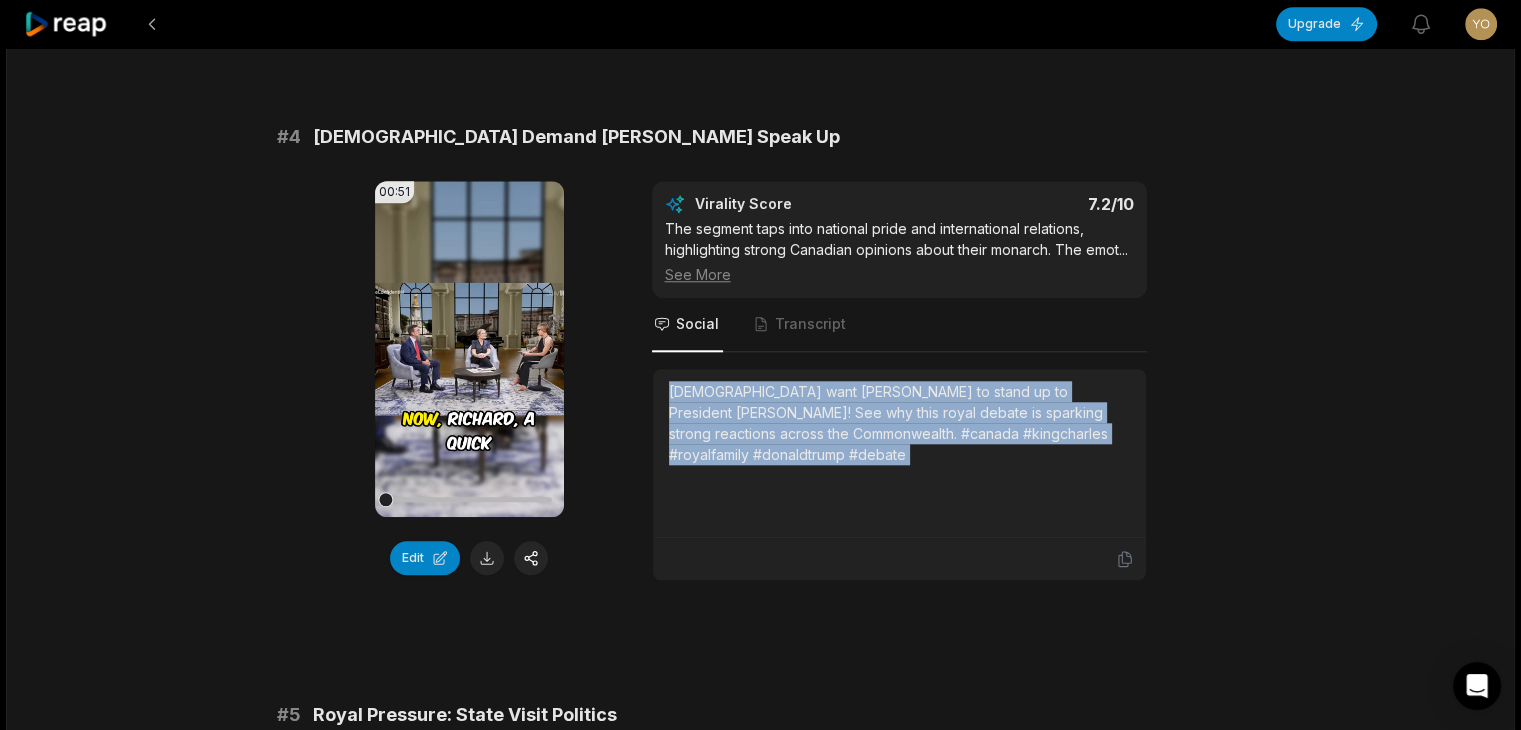 click on "[DEMOGRAPHIC_DATA] want [PERSON_NAME] to stand up to President [PERSON_NAME]! See why this royal debate is sparking strong reactions across the Commonwealth. #canada #kingcharles #royalfamily #donaldtrump #debate" at bounding box center [899, 423] 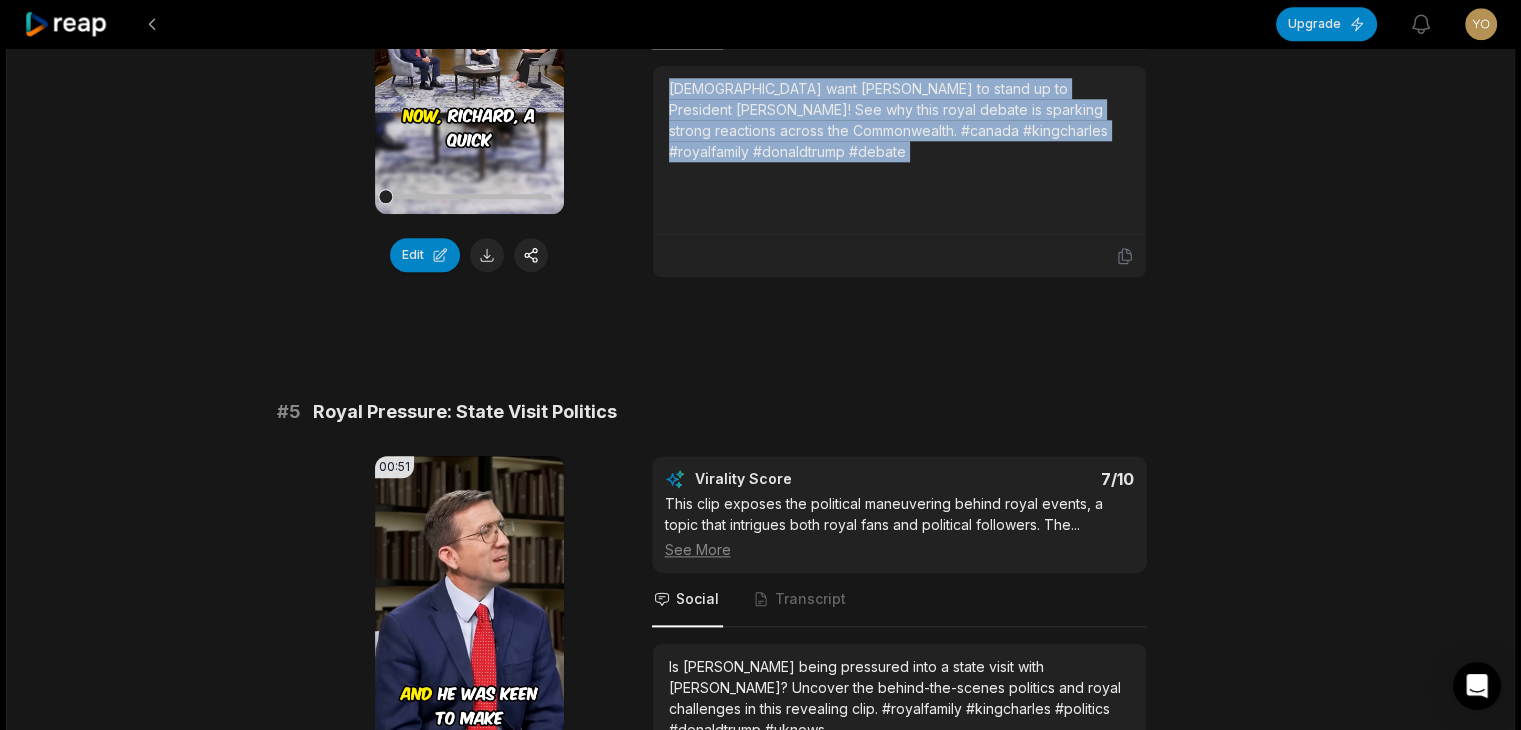 scroll, scrollTop: 2400, scrollLeft: 0, axis: vertical 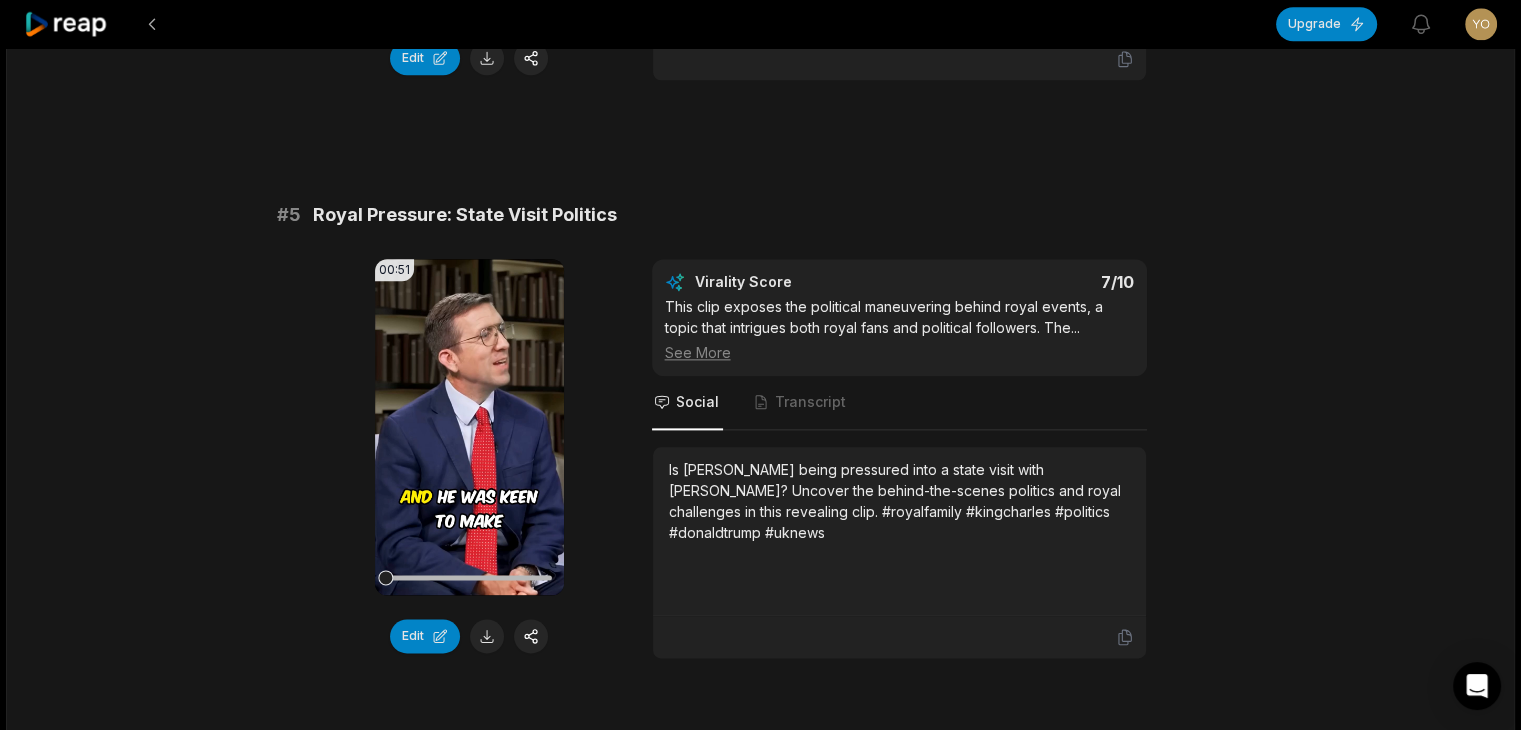 click on "Royal Pressure: State Visit Politics" at bounding box center (465, 215) 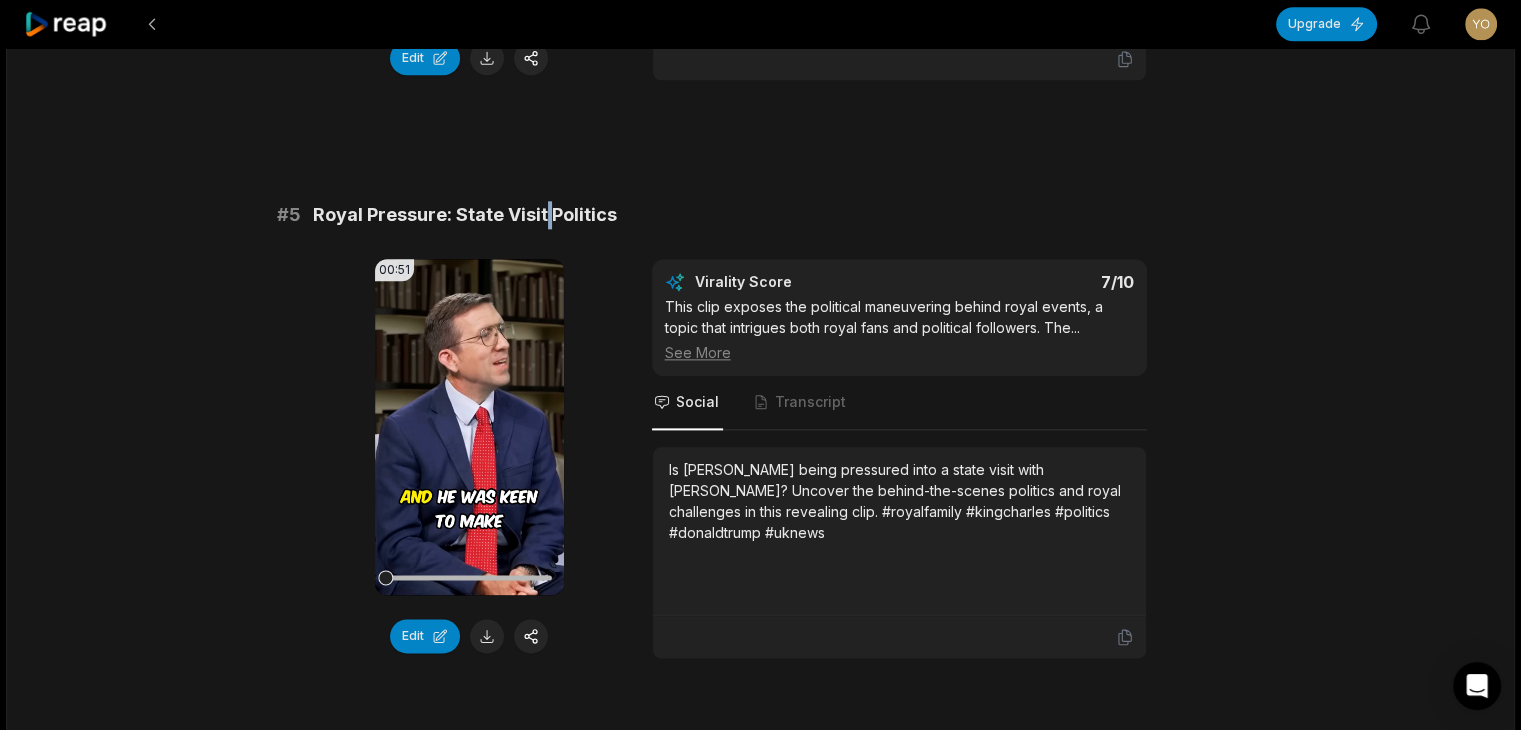 click on "Royal Pressure: State Visit Politics" at bounding box center (465, 215) 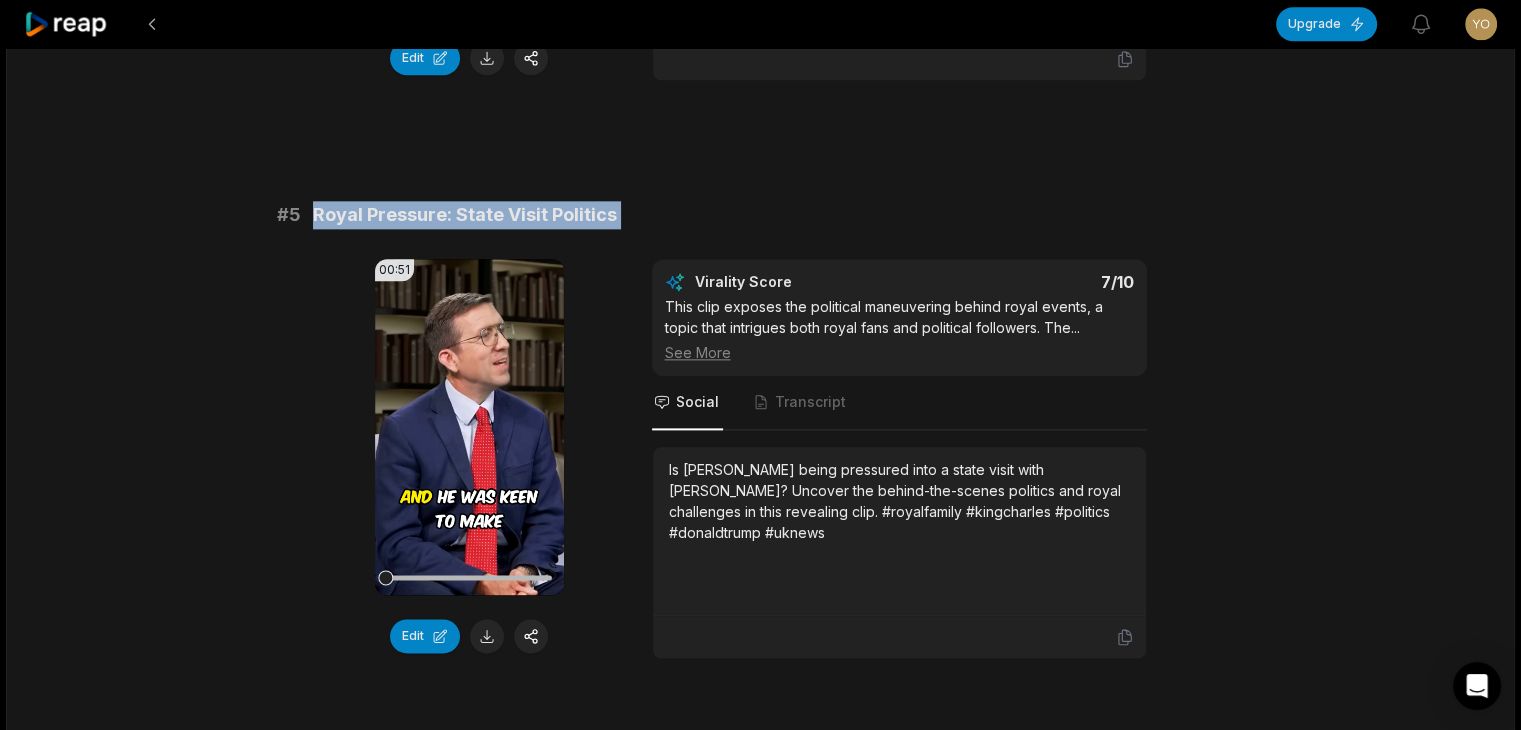 click on "Royal Pressure: State Visit Politics" at bounding box center (465, 215) 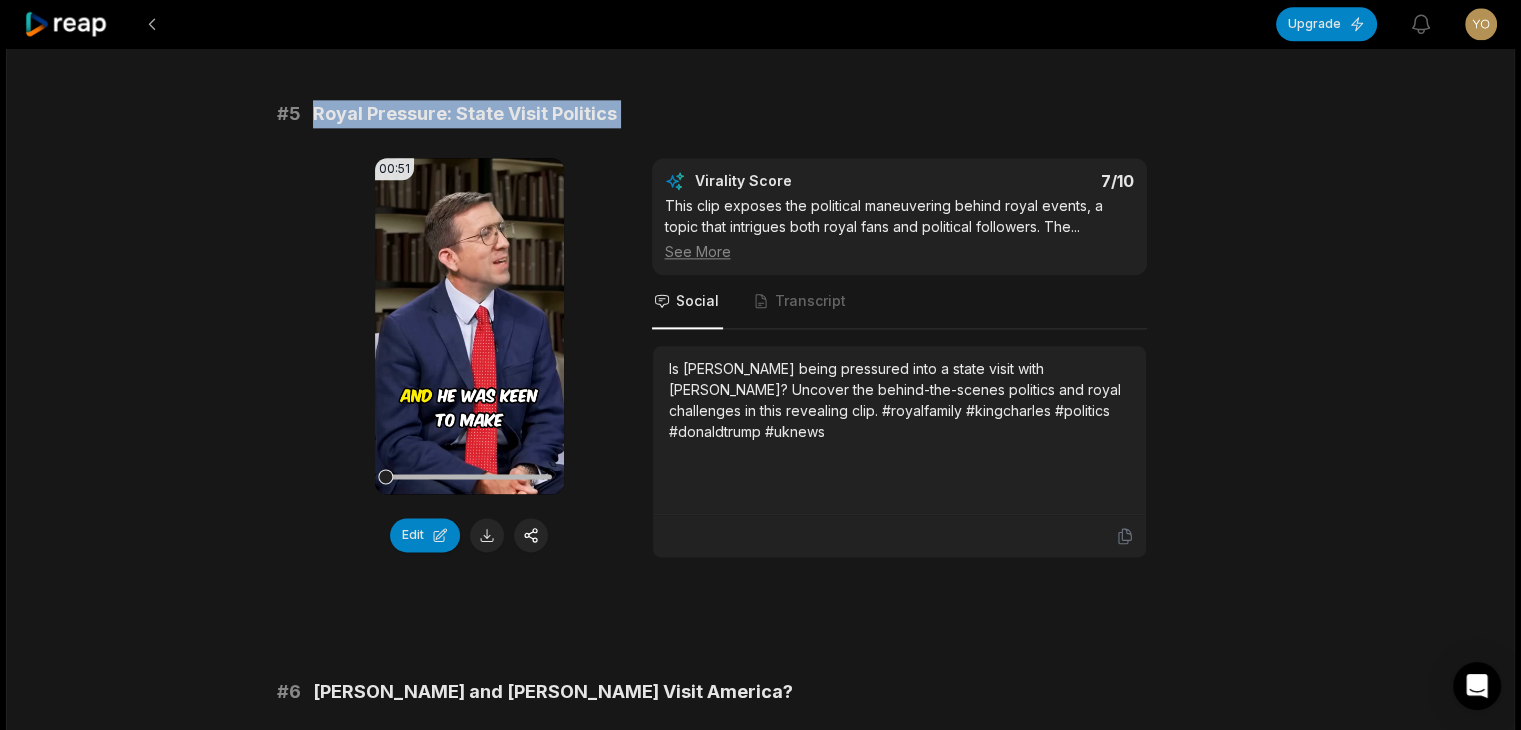 scroll, scrollTop: 2600, scrollLeft: 0, axis: vertical 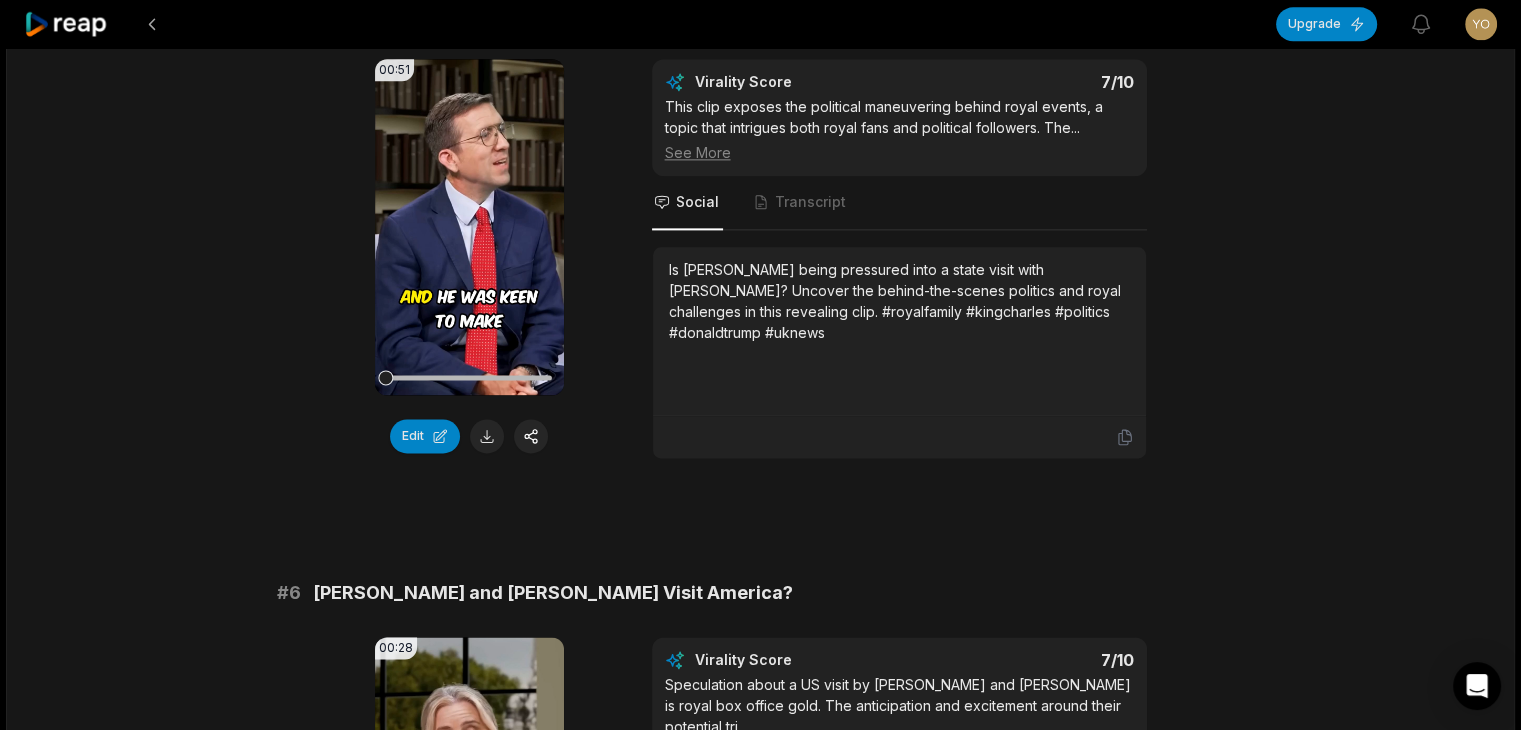 click on "Is [PERSON_NAME] being pressured into a state visit with [PERSON_NAME]? Uncover the behind-the-scenes politics and royal challenges in this revealing clip. #royalfamily #kingcharles #politics #donaldtrump #uknews" at bounding box center (899, 301) 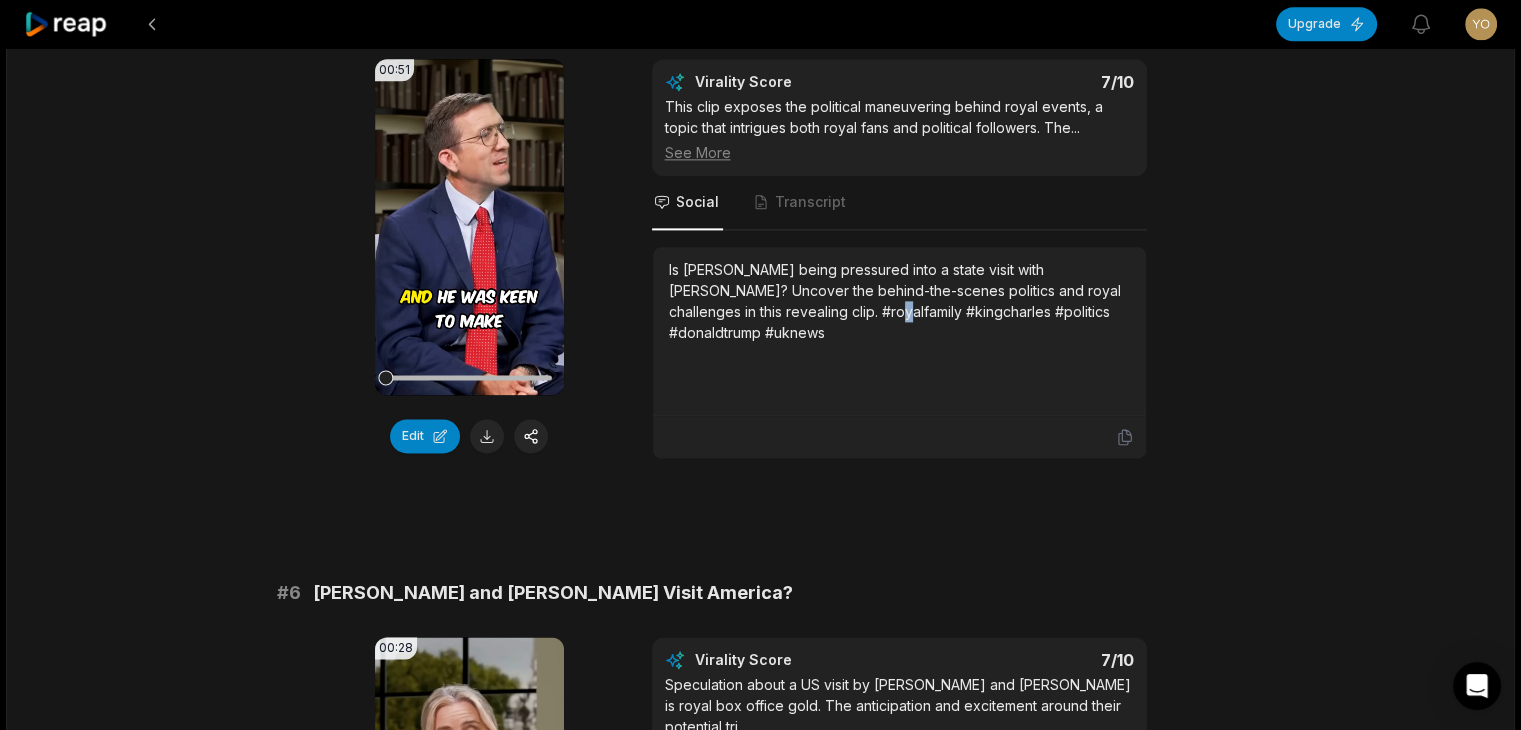click on "Is [PERSON_NAME] being pressured into a state visit with [PERSON_NAME]? Uncover the behind-the-scenes politics and royal challenges in this revealing clip. #royalfamily #kingcharles #politics #donaldtrump #uknews" at bounding box center [899, 301] 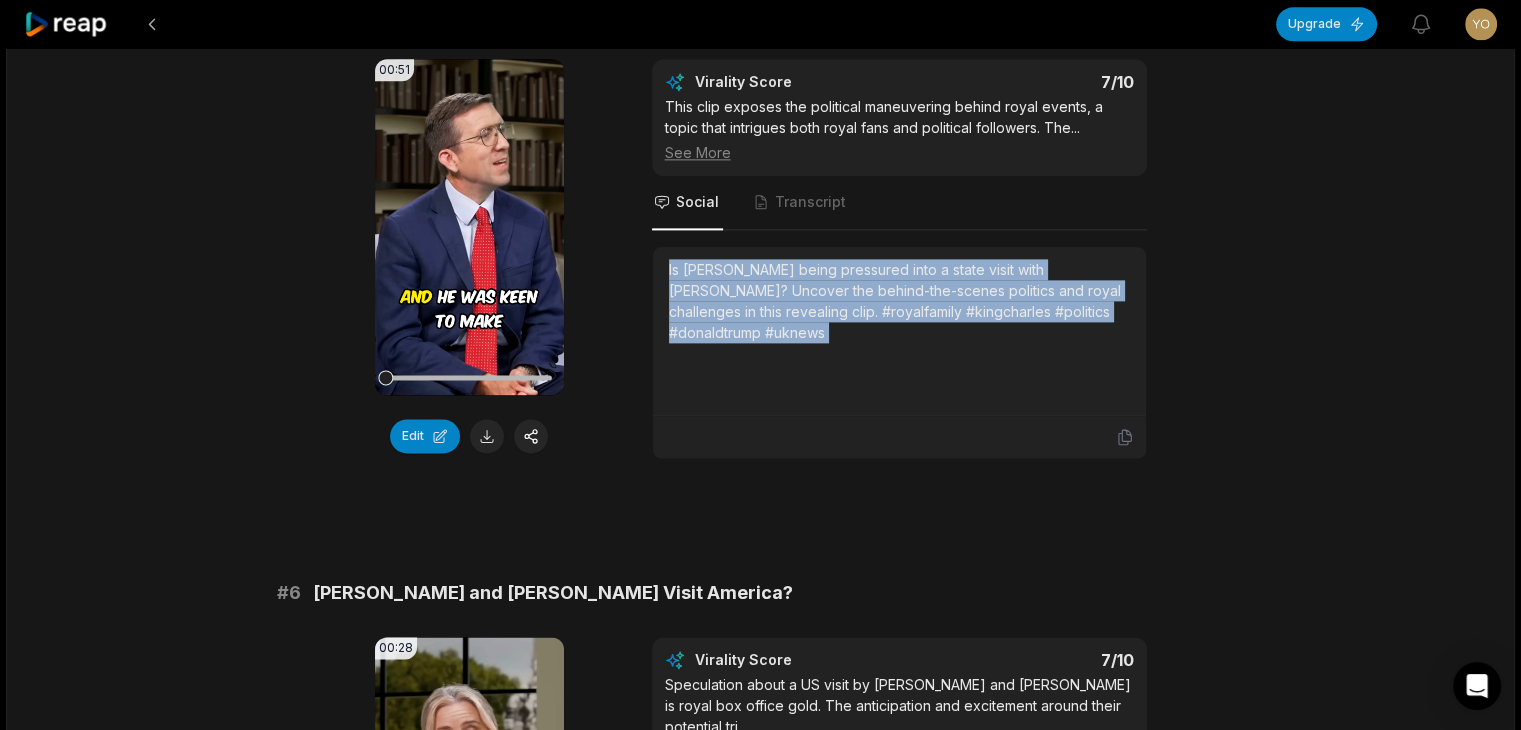 click on "Is [PERSON_NAME] being pressured into a state visit with [PERSON_NAME]? Uncover the behind-the-scenes politics and royal challenges in this revealing clip. #royalfamily #kingcharles #politics #donaldtrump #uknews" at bounding box center [899, 301] 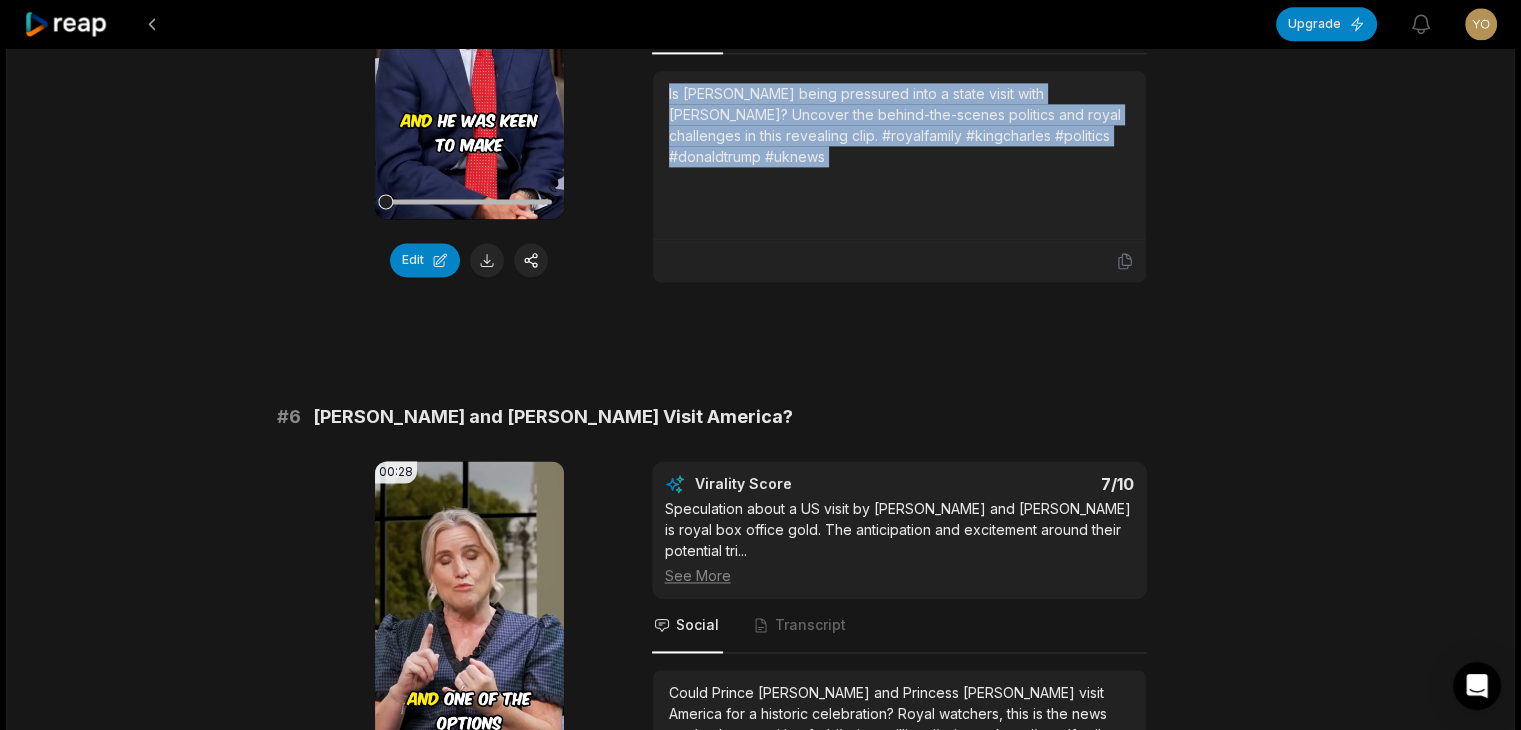 scroll, scrollTop: 2900, scrollLeft: 0, axis: vertical 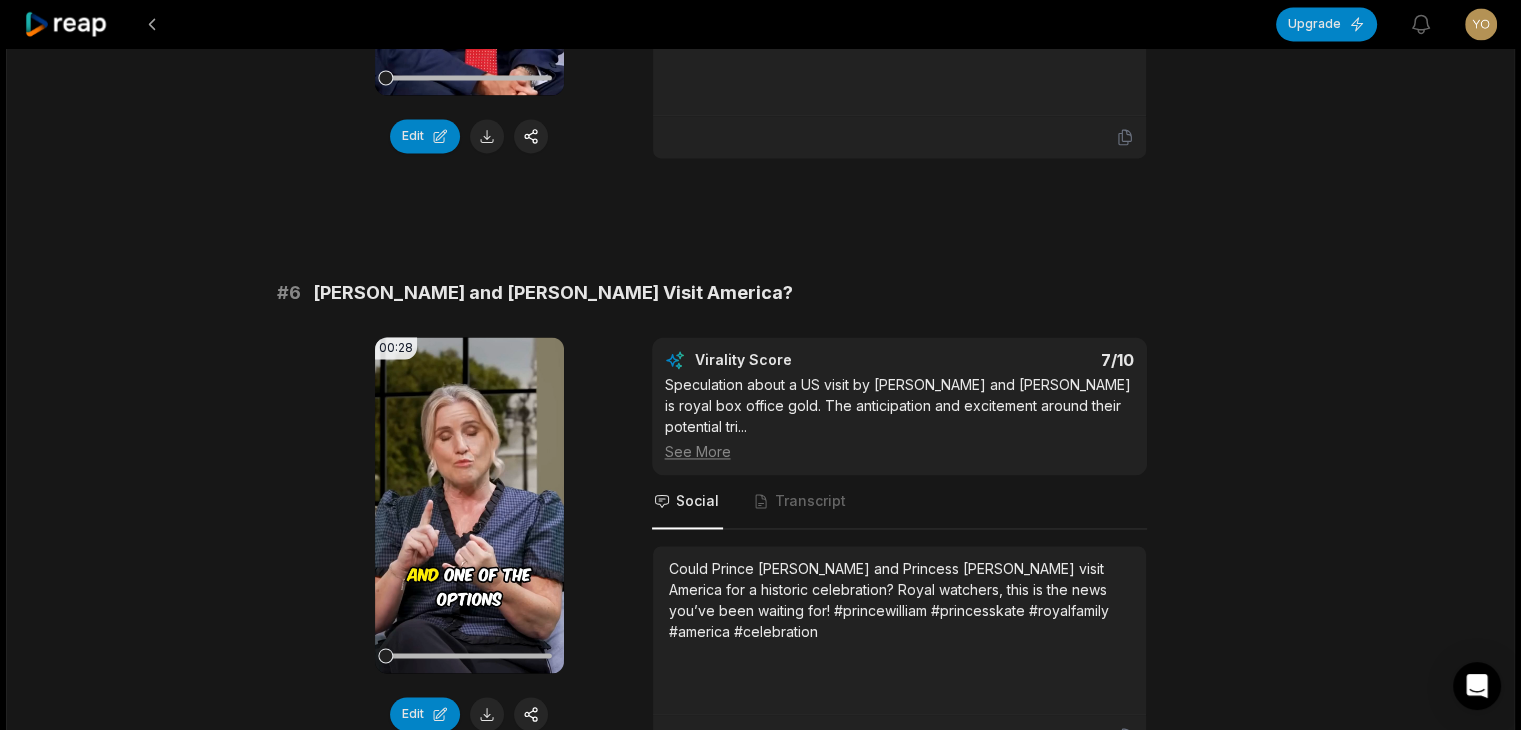 click on "[PERSON_NAME] and [PERSON_NAME] Visit America?" at bounding box center (553, 293) 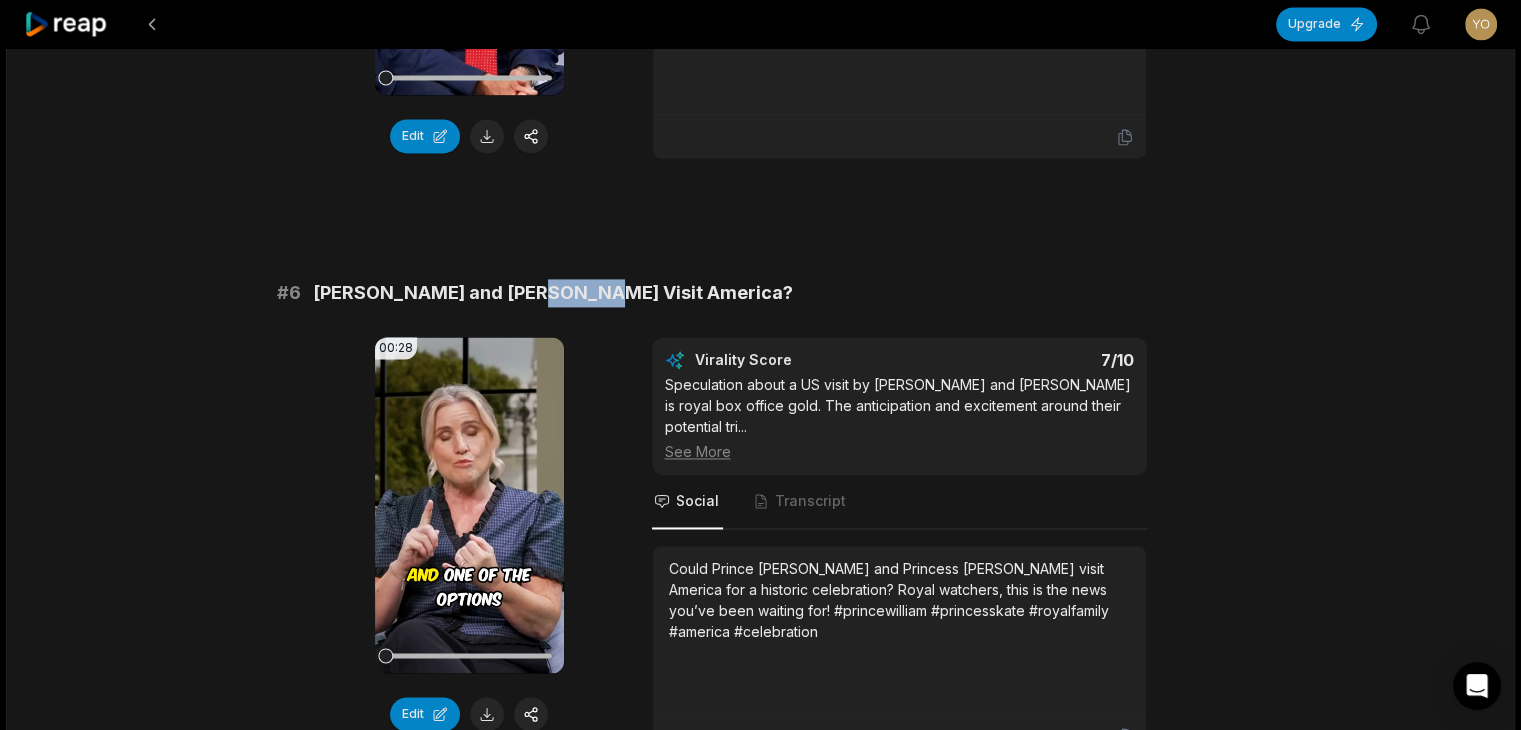 click on "[PERSON_NAME] and [PERSON_NAME] Visit America?" at bounding box center (553, 293) 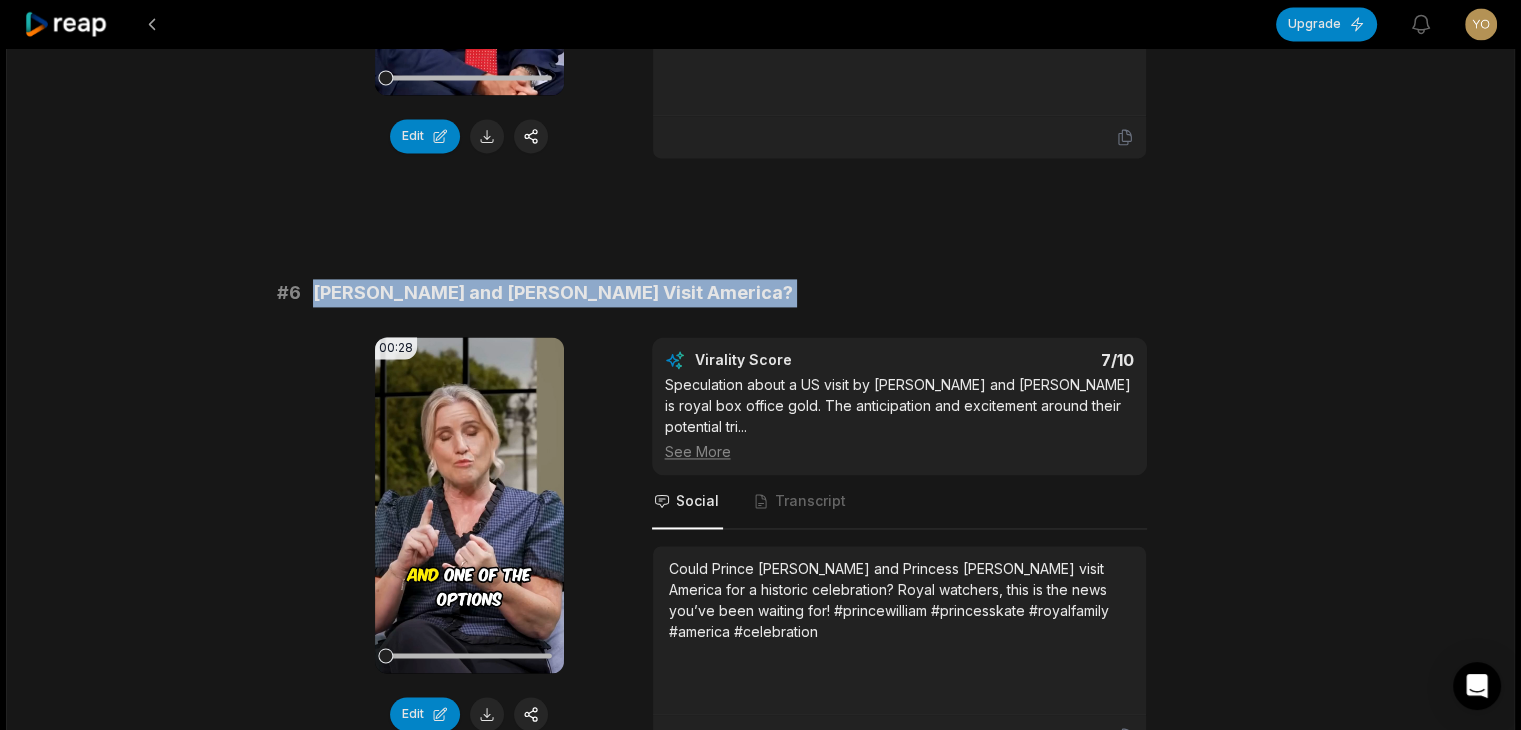 click on "[PERSON_NAME] and [PERSON_NAME] Visit America?" at bounding box center [553, 293] 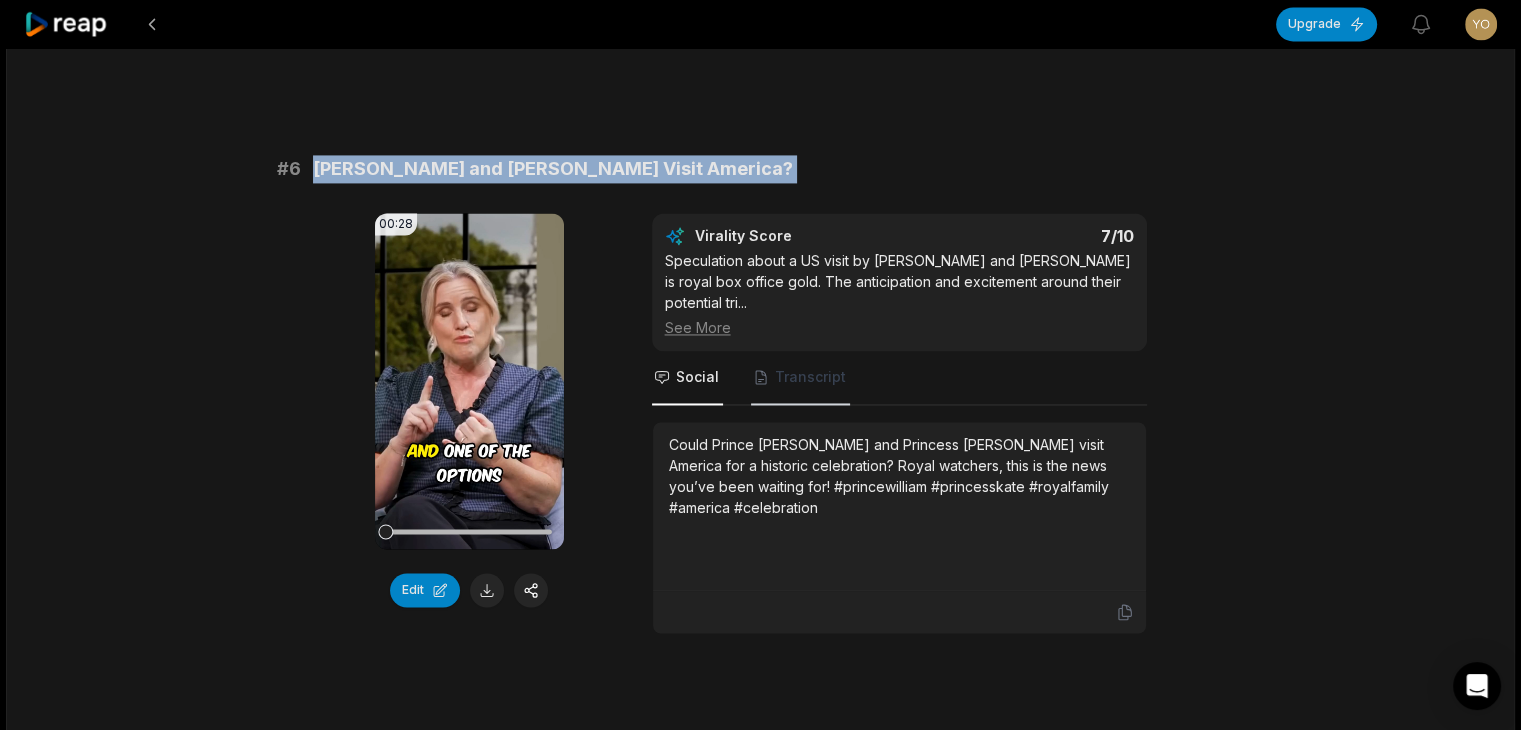 scroll, scrollTop: 3100, scrollLeft: 0, axis: vertical 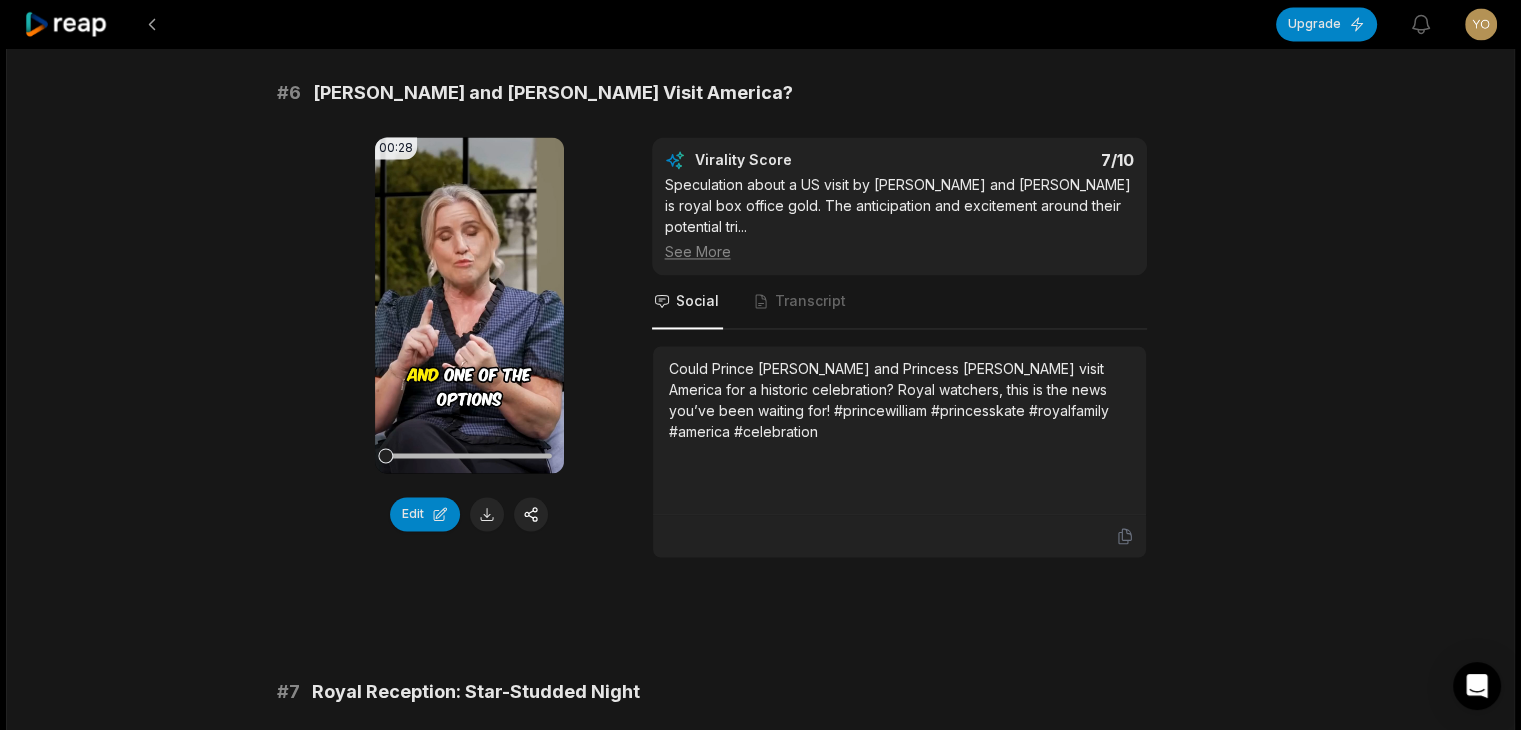 click on "Could Prince [PERSON_NAME] and Princess [PERSON_NAME] visit America for a historic celebration? Royal watchers, this is the news you’ve been waiting for! #princewilliam #princesskate #royalfamily #america #celebration" at bounding box center [899, 400] 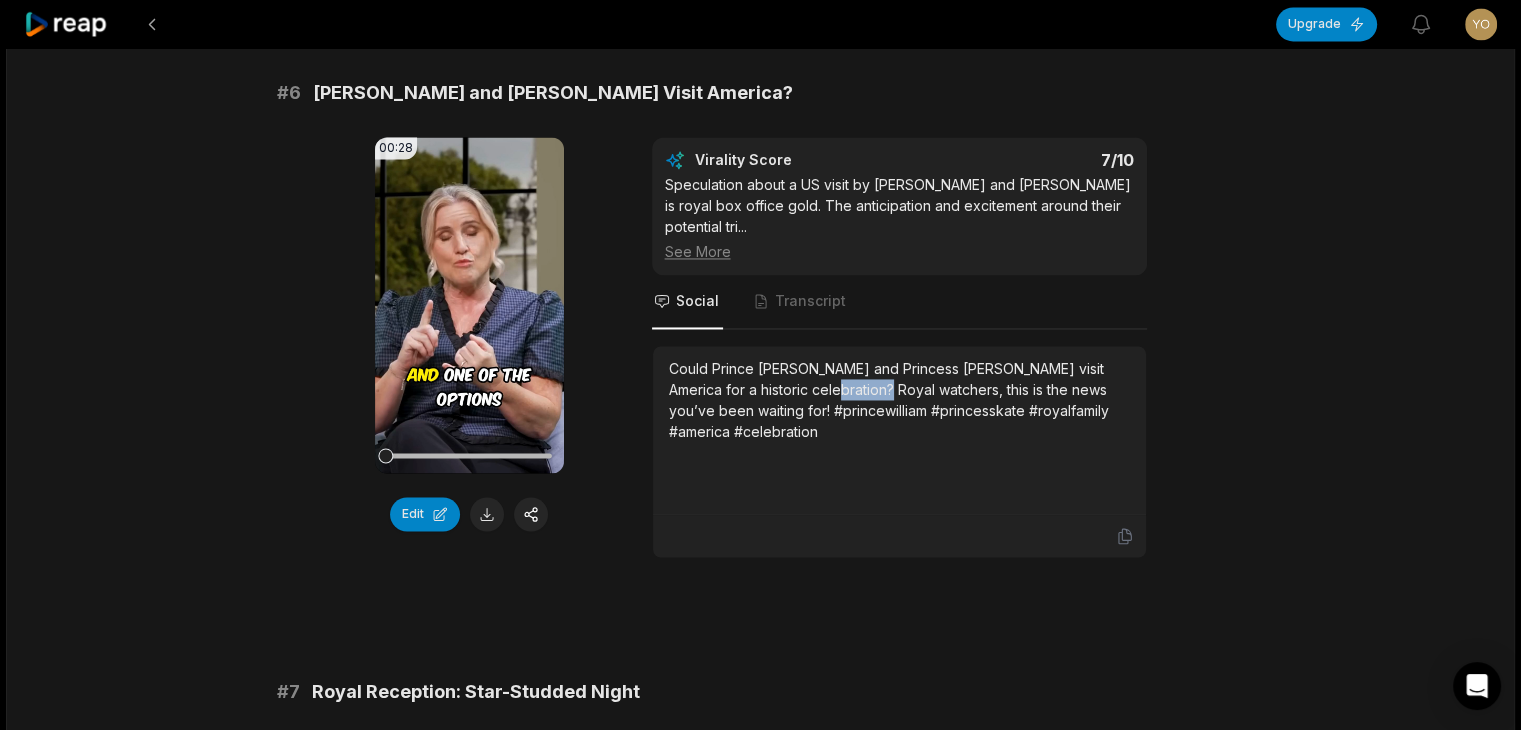 click on "Could Prince [PERSON_NAME] and Princess [PERSON_NAME] visit America for a historic celebration? Royal watchers, this is the news you’ve been waiting for! #princewilliam #princesskate #royalfamily #america #celebration" at bounding box center (899, 400) 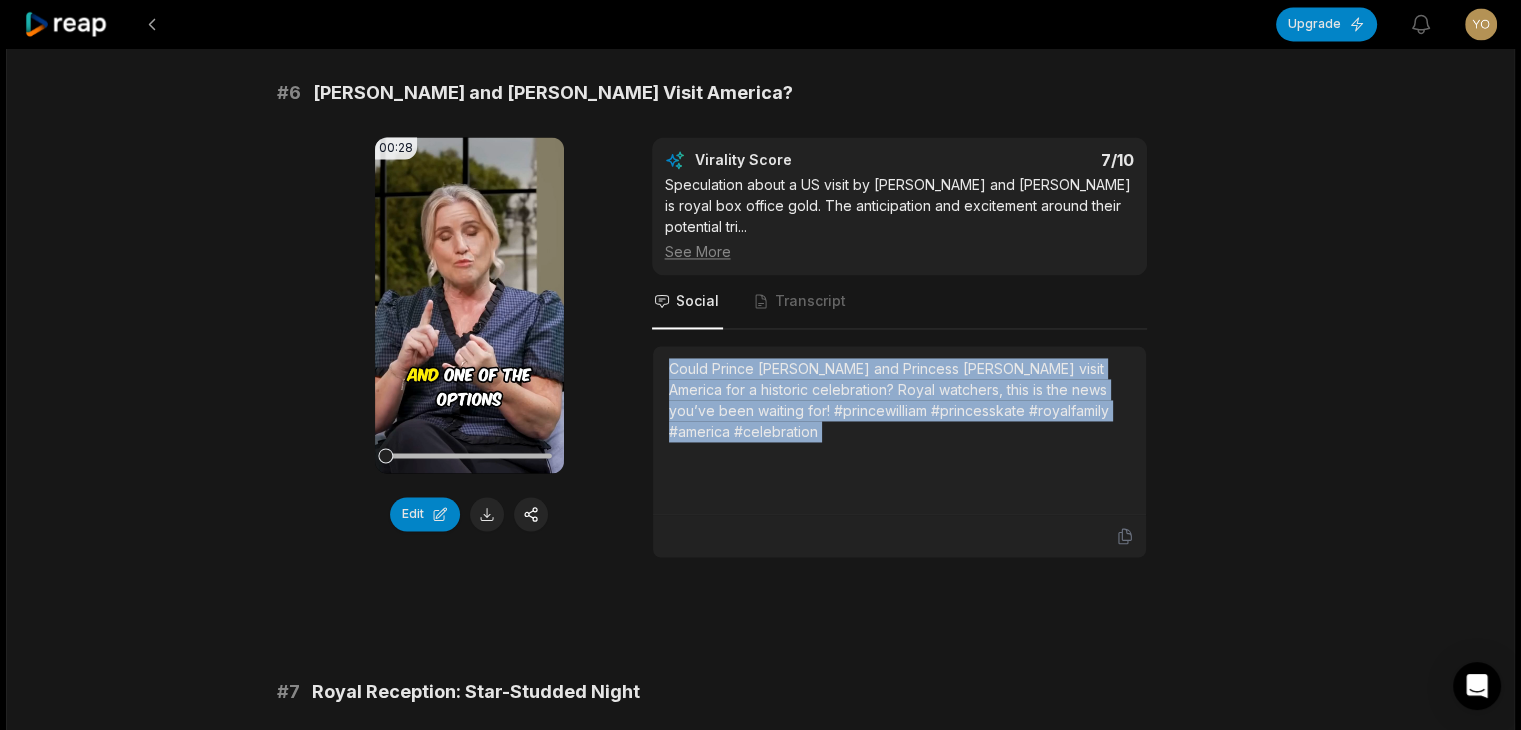 click on "Could Prince [PERSON_NAME] and Princess [PERSON_NAME] visit America for a historic celebration? Royal watchers, this is the news you’ve been waiting for! #princewilliam #princesskate #royalfamily #america #celebration" at bounding box center [899, 400] 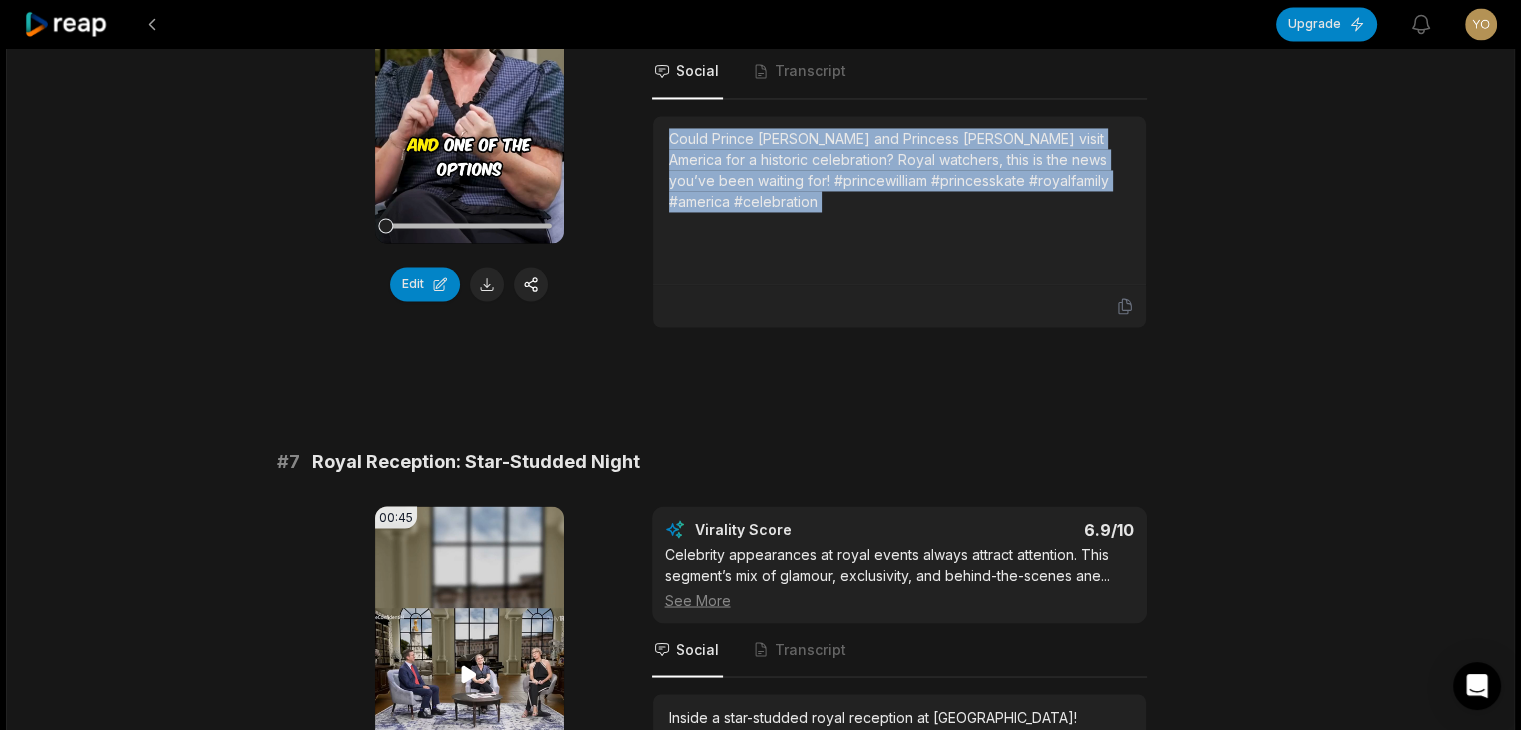 scroll, scrollTop: 3500, scrollLeft: 0, axis: vertical 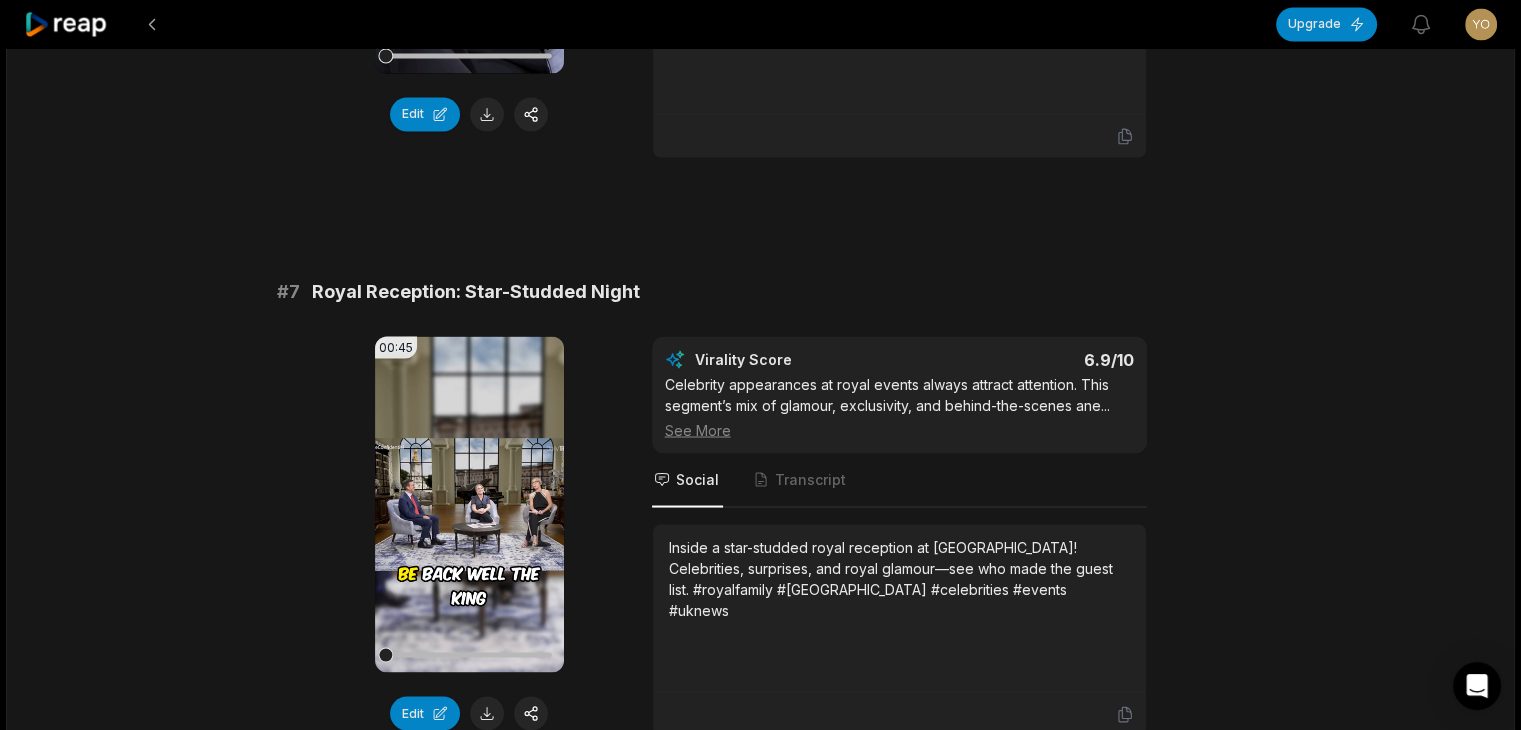 click on "Royal Reception: Star-Studded Night" at bounding box center (476, 292) 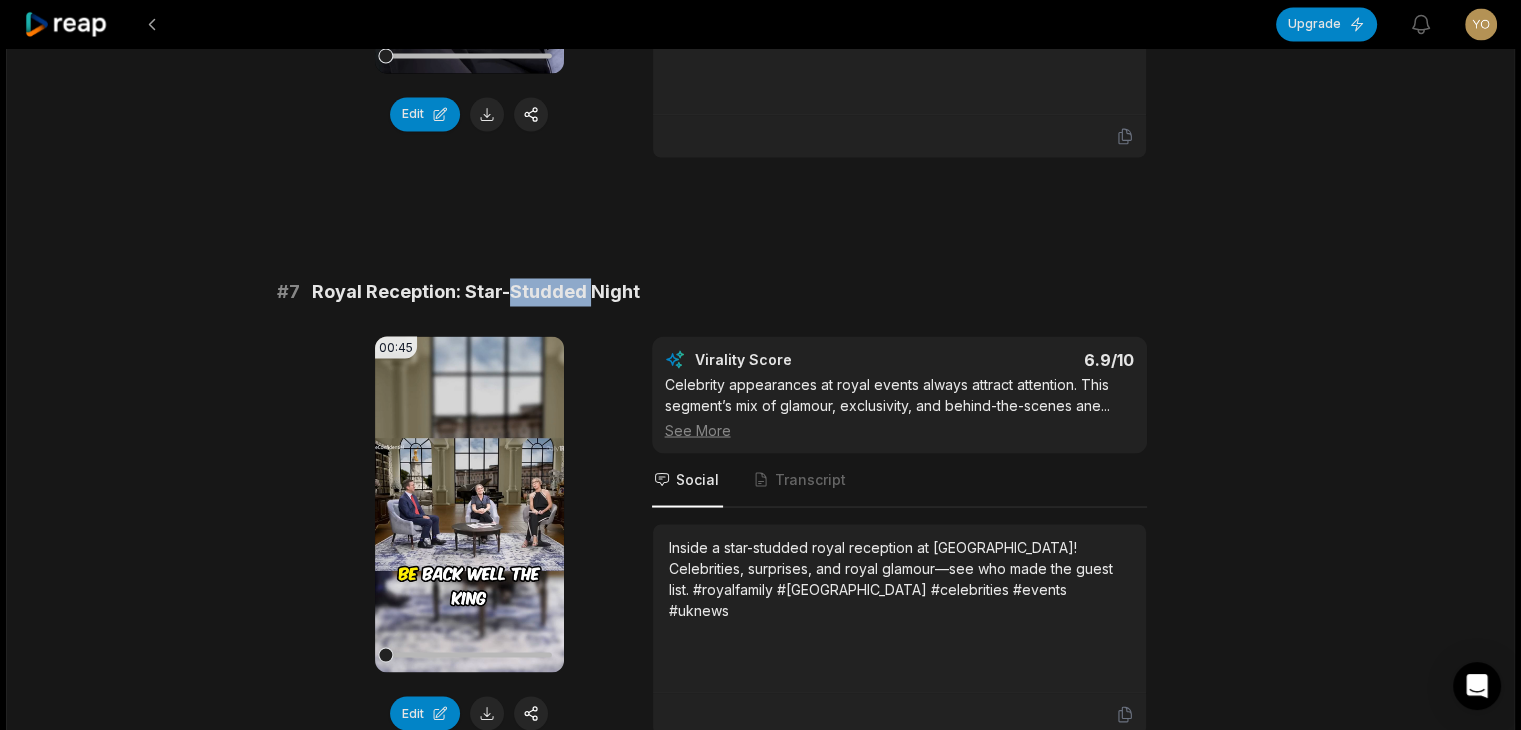 click on "Royal Reception: Star-Studded Night" at bounding box center [476, 292] 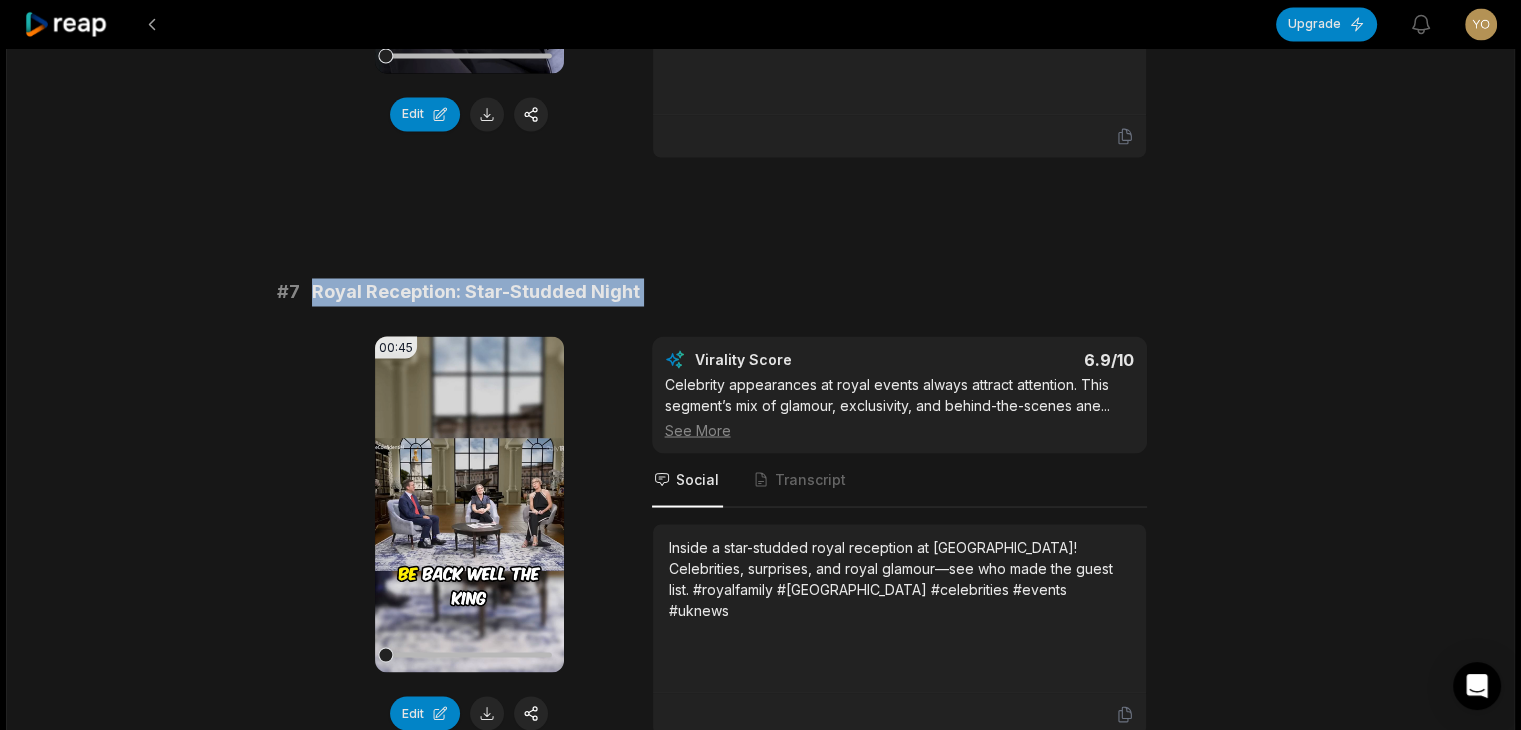 click on "Royal Reception: Star-Studded Night" at bounding box center (476, 292) 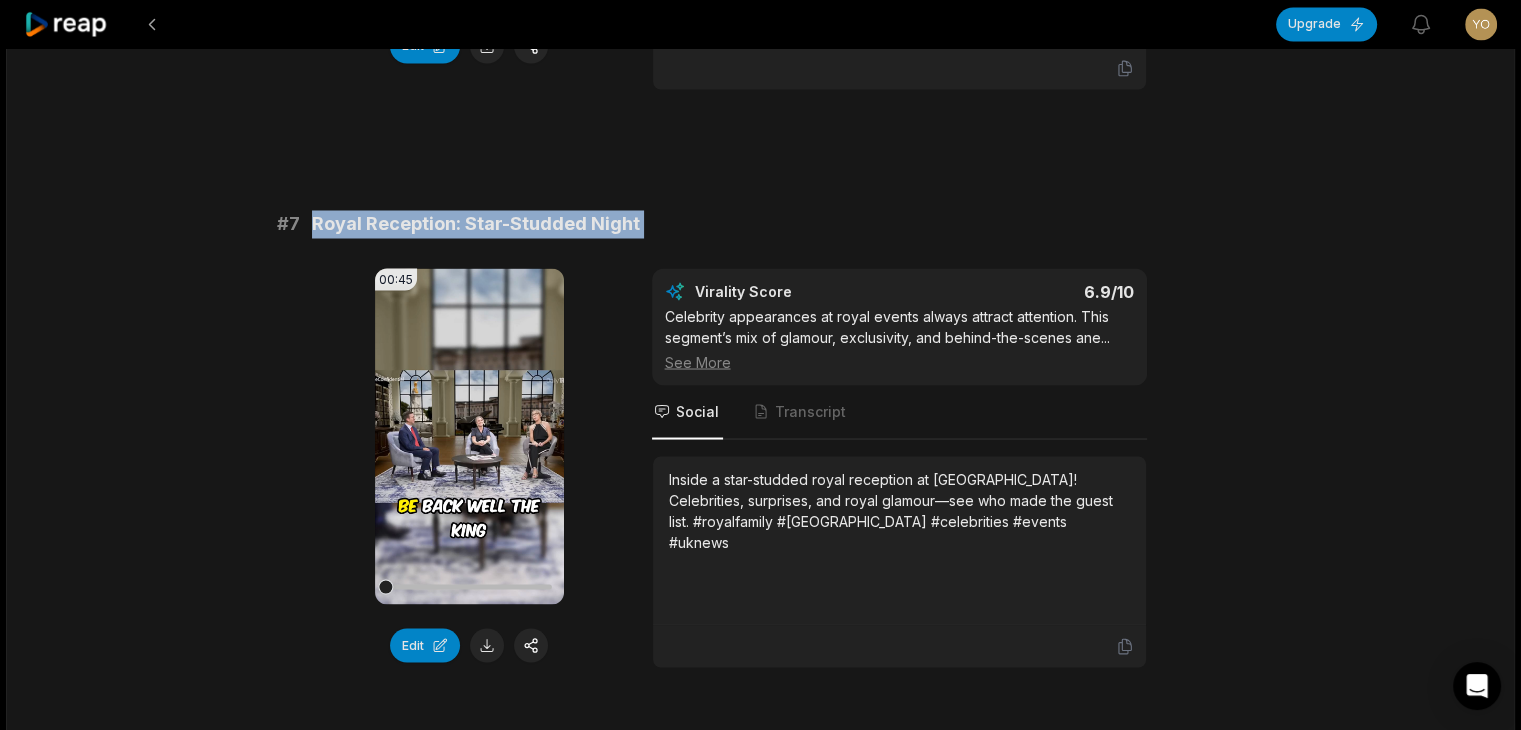 scroll, scrollTop: 3700, scrollLeft: 0, axis: vertical 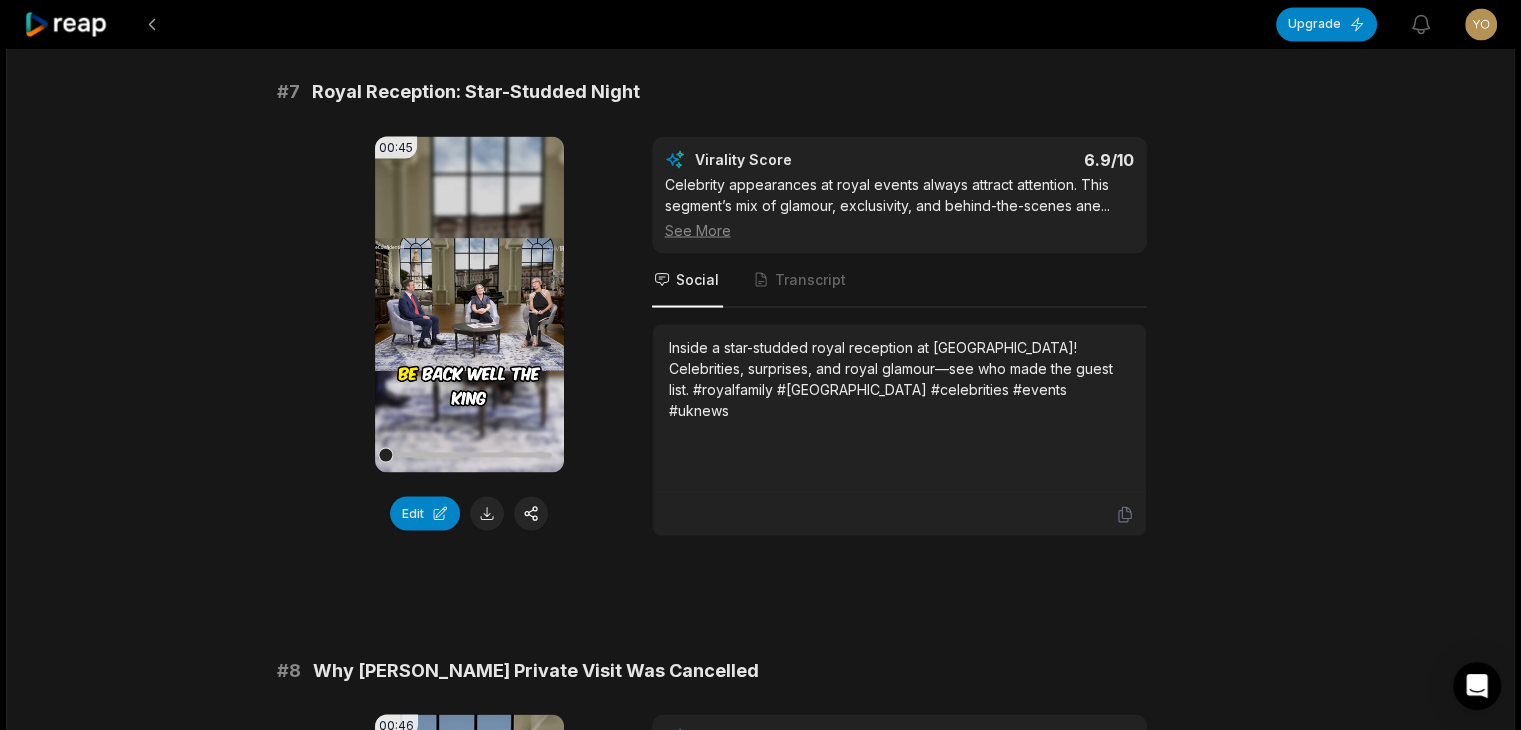 click on "Inside a star-studded royal reception at [GEOGRAPHIC_DATA]! Celebrities, surprises, and royal glamour—see who made the guest list. #royalfamily #[GEOGRAPHIC_DATA] #celebrities #events #uknews" at bounding box center (899, 378) 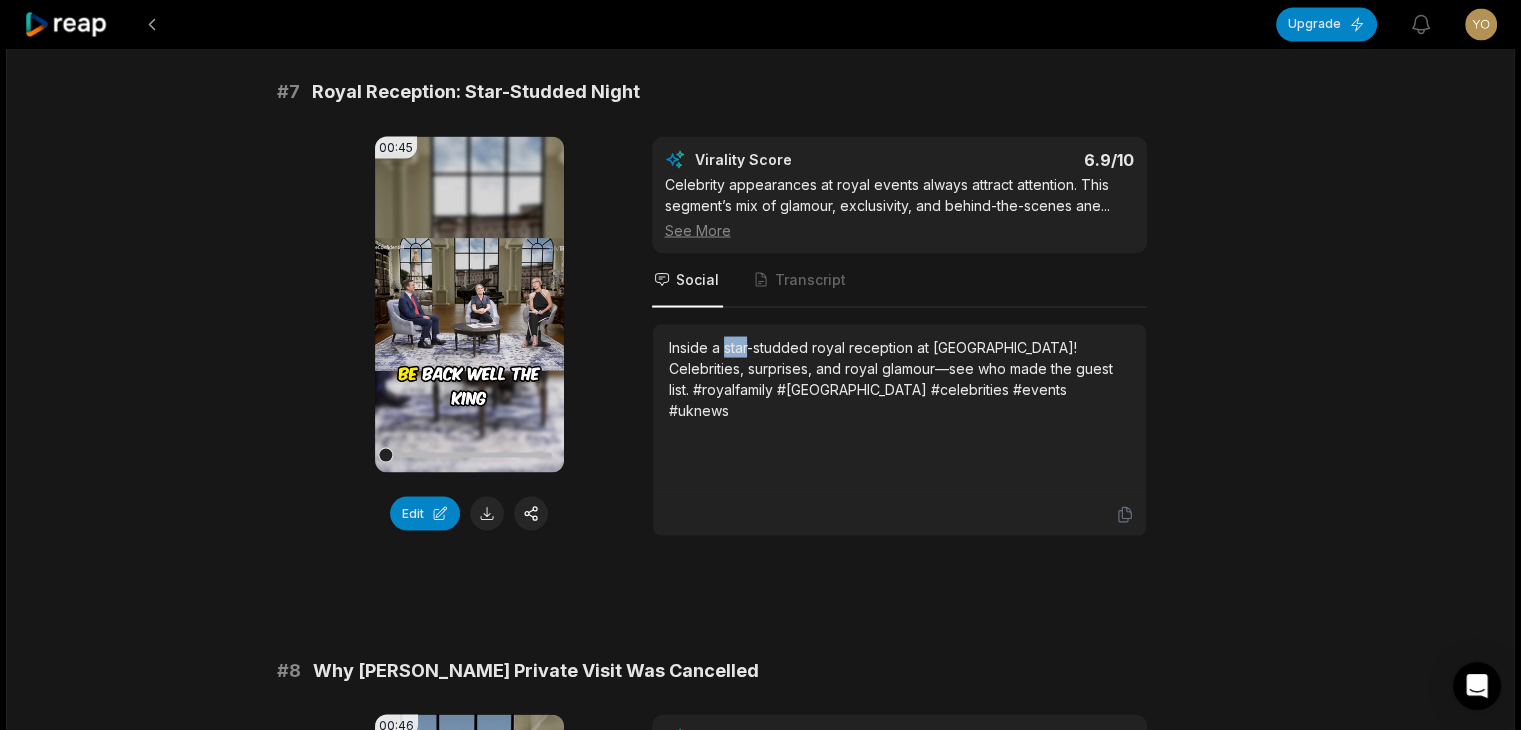 click on "Inside a star-studded royal reception at [GEOGRAPHIC_DATA]! Celebrities, surprises, and royal glamour—see who made the guest list. #royalfamily #[GEOGRAPHIC_DATA] #celebrities #events #uknews" at bounding box center [899, 378] 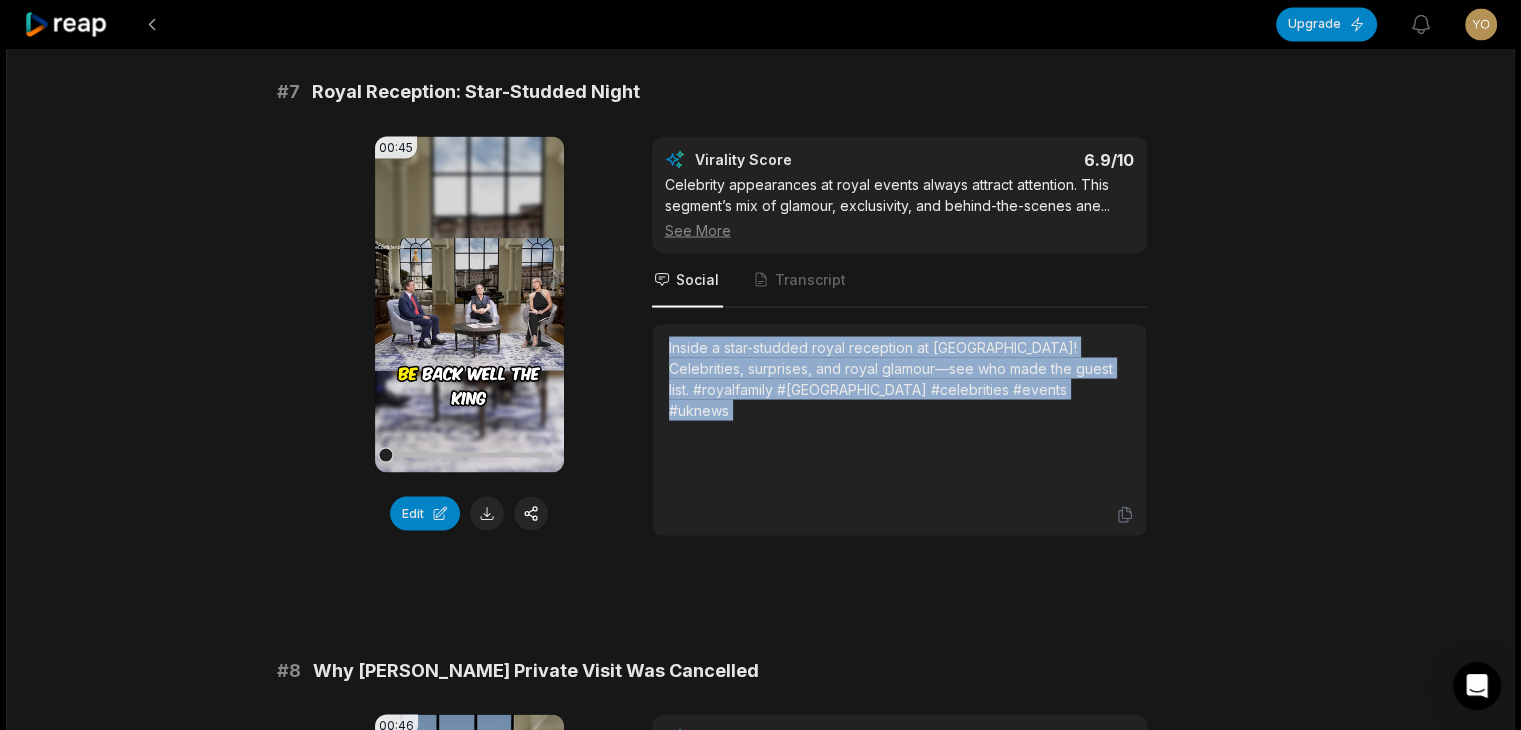 click on "Inside a star-studded royal reception at [GEOGRAPHIC_DATA]! Celebrities, surprises, and royal glamour—see who made the guest list. #royalfamily #[GEOGRAPHIC_DATA] #celebrities #events #uknews" at bounding box center [899, 378] 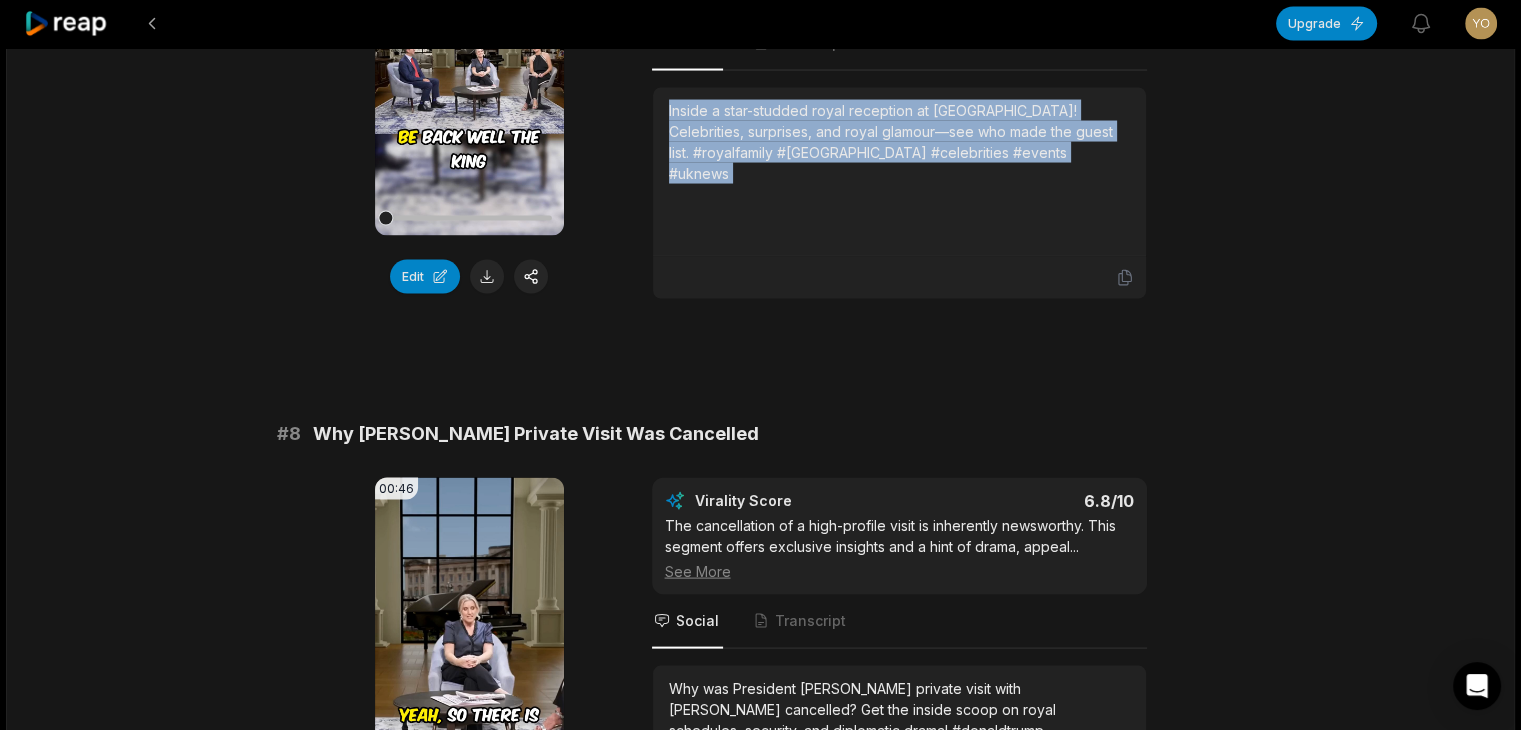 scroll, scrollTop: 4100, scrollLeft: 0, axis: vertical 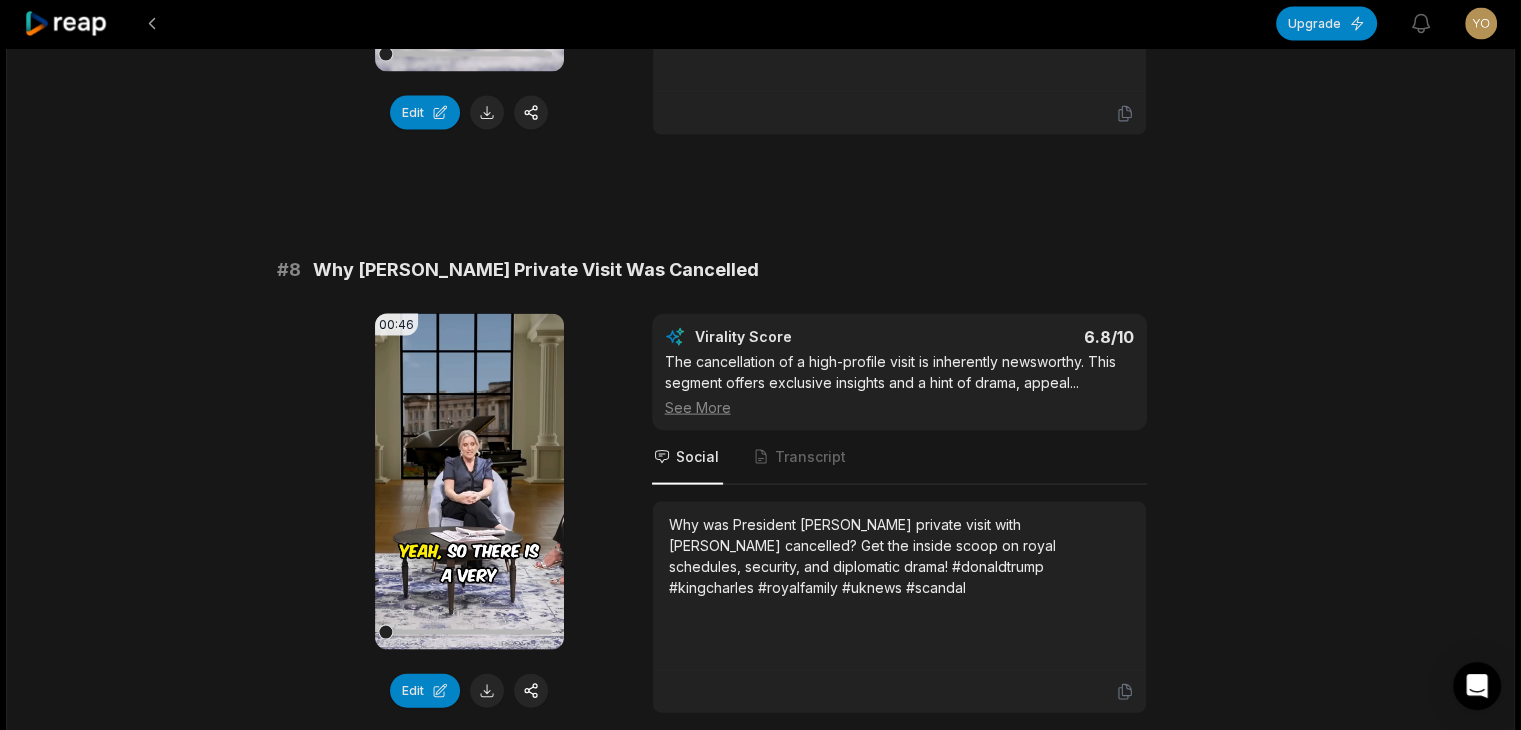 click on "# 1 Jamie Laing’s Cheeky Palace Video 00:44 Your browser does not support mp4 format. Edit Virality Score 8.1 /10 A rule-breaking, viral dance video inside Buckingham Palace is pure social media gold. The humor, celebrity factor, and rebellious sp ...   See More Social Transcript Jamie Laing and Sophie Habboo break the rules with a cheeky dance video at Buckingham Palace! Watch the viral moment that has everyone talking. #jamielaing #sophiehabboo #royalfamily #viralvideo #entertainment # 2 King Charles' State Visit Dilemma 00:50 Your browser does not support mp4 format. Edit Virality Score 7.8 /10 This clip covers a high-stakes royal dilemma involving King Charles, President Trump, and Canada. The international angle, political  ...   See More Social Transcript King Charles faces a tough choice: host President Trump amid controversy over Canada. Discover the royal tug-of-war and what it means for the monarchy! #royalfamily #kingcharles #donaldtrump #canada #politics # 3 00:46 Edit Virality Score 7.5 /10 ..." at bounding box center [761, -971] 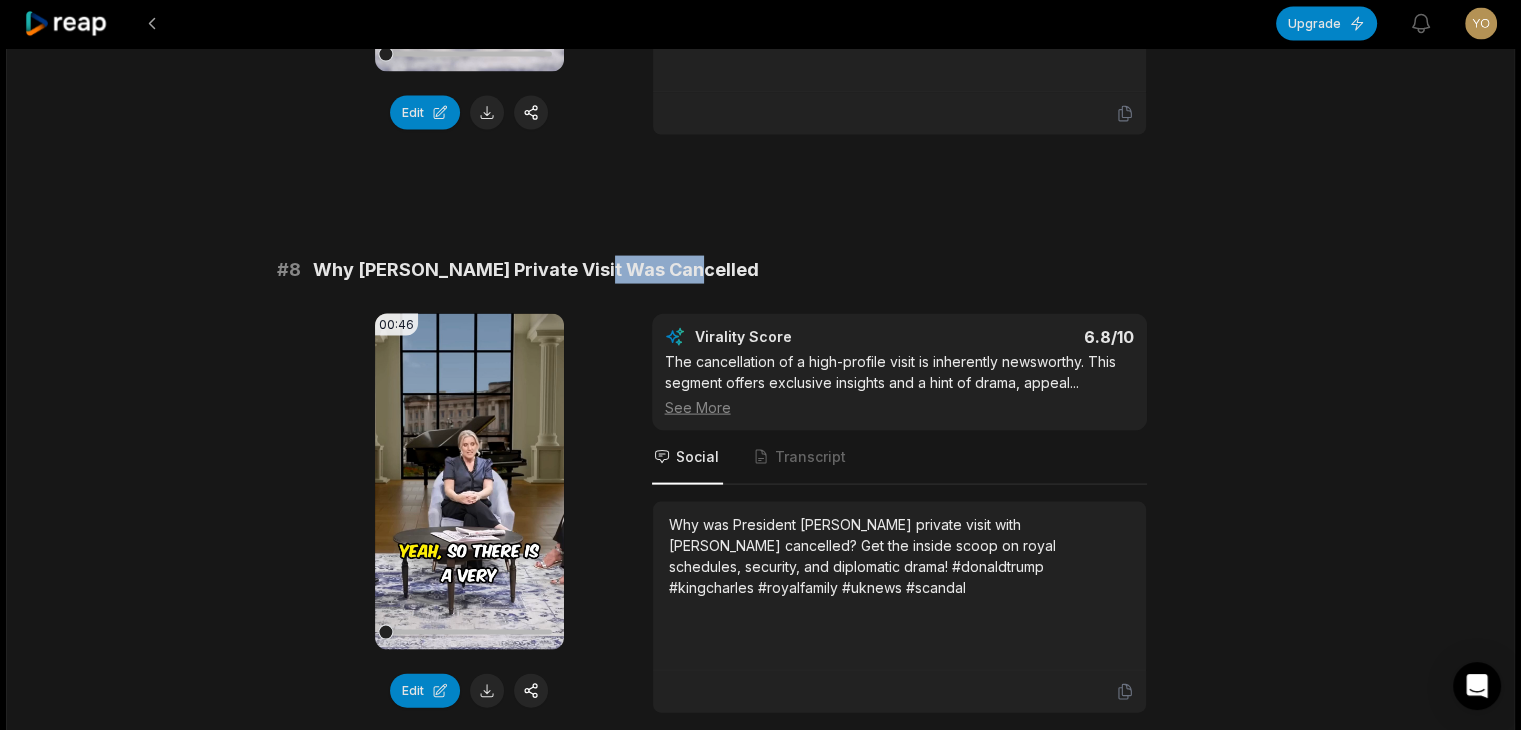 click on "Why [PERSON_NAME] Private Visit Was Cancelled" at bounding box center (536, 270) 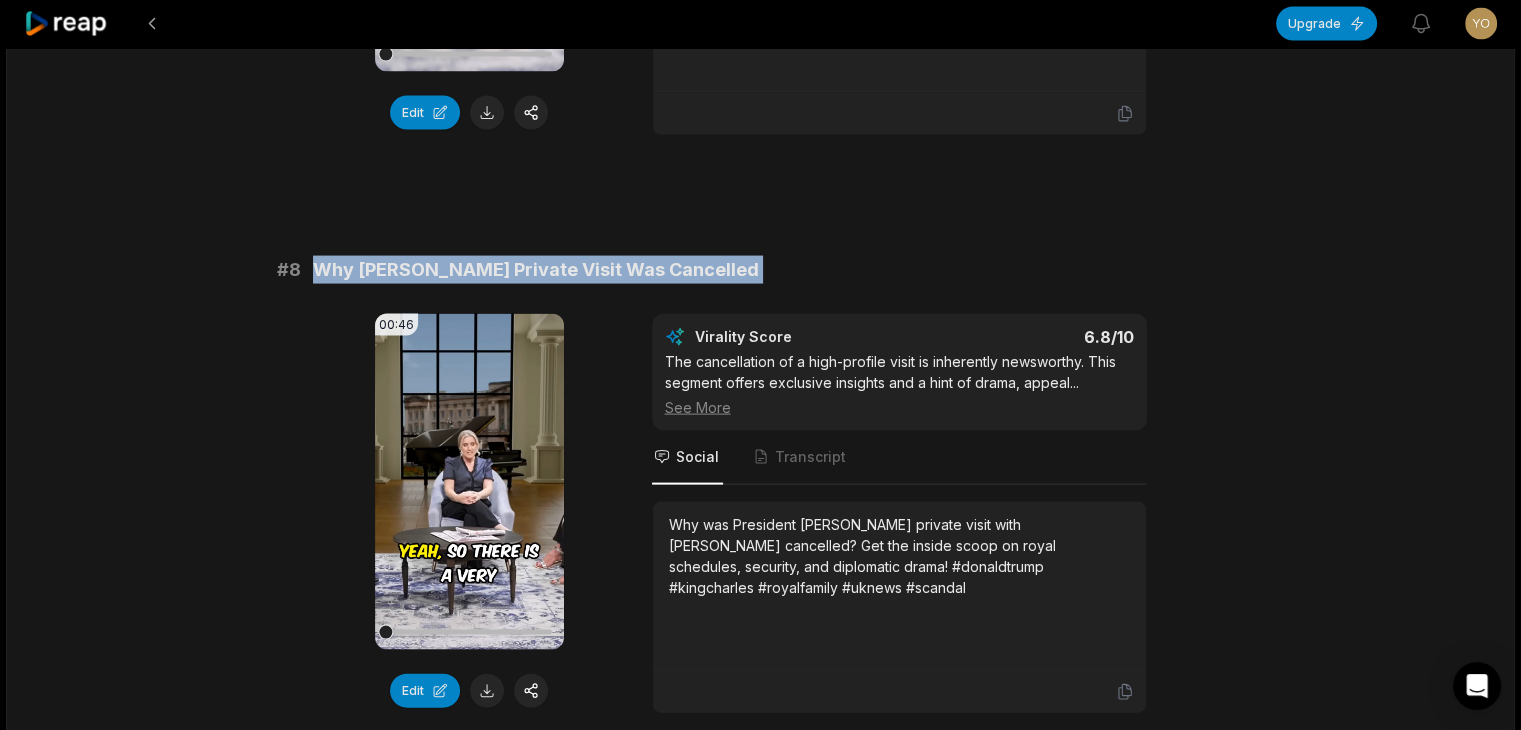 click on "Why [PERSON_NAME] Private Visit Was Cancelled" at bounding box center (536, 270) 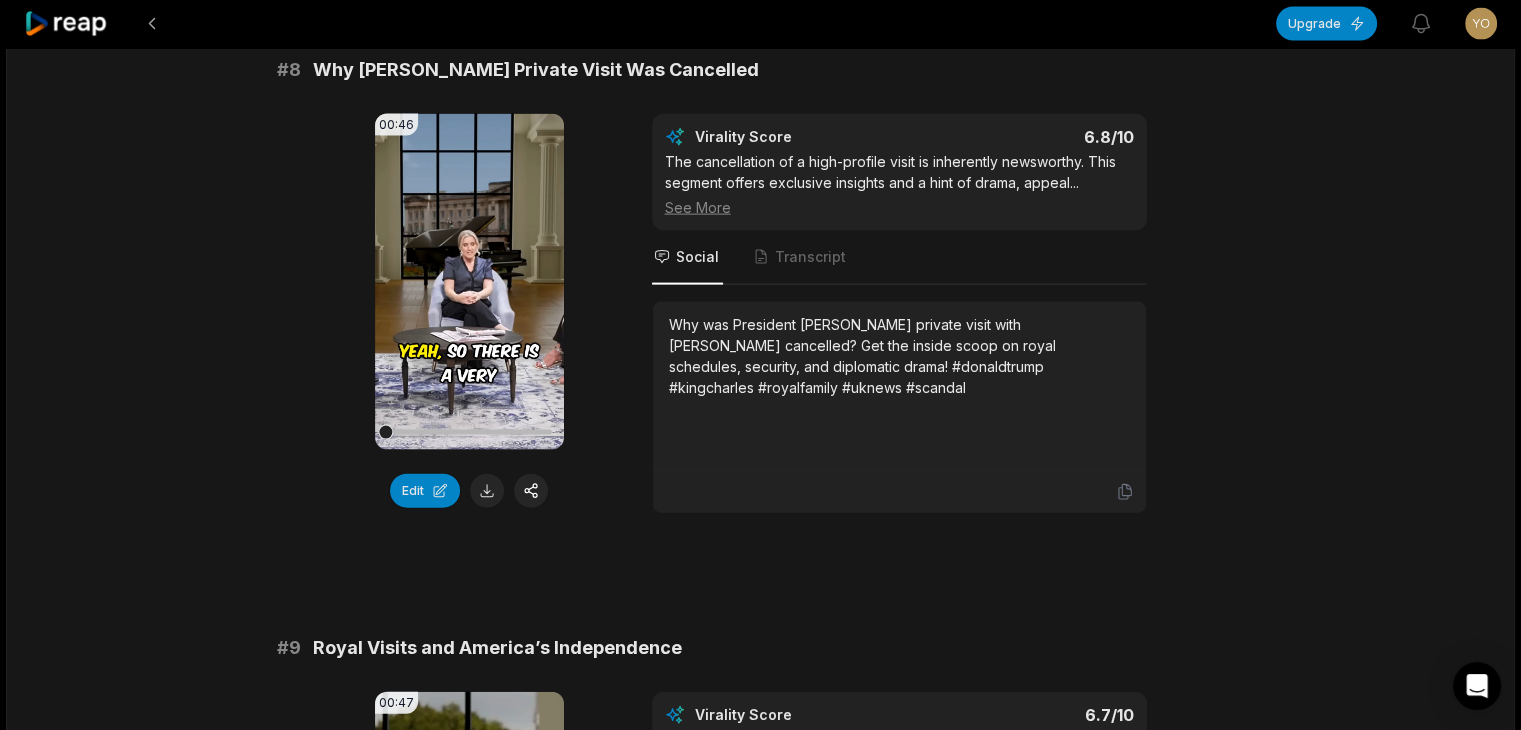 click on "Why was President [PERSON_NAME] private visit with [PERSON_NAME] cancelled? Get the inside scoop on royal schedules, security, and diplomatic drama! #donaldtrump #kingcharles #royalfamily #uknews #scandal" at bounding box center (899, 356) 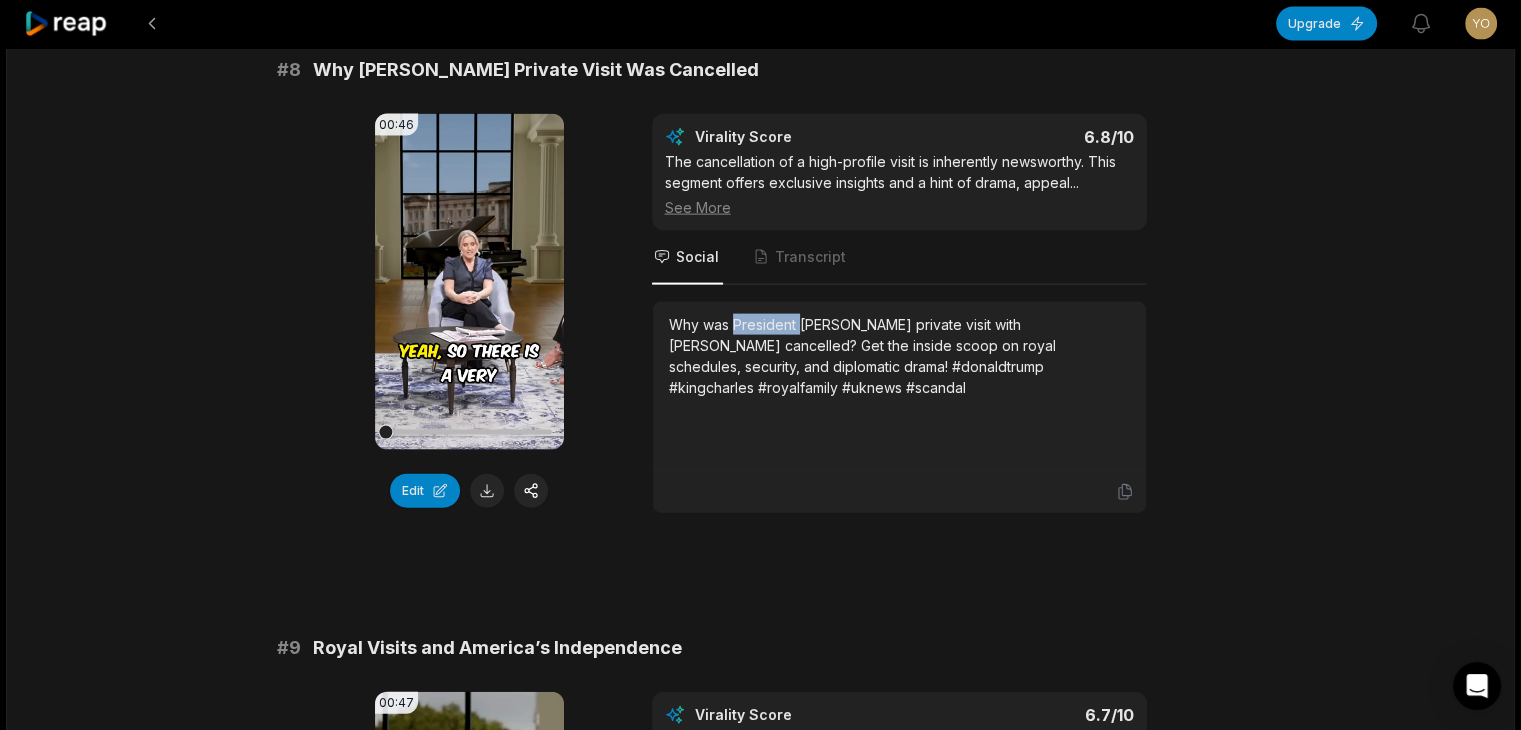 click on "Why was President [PERSON_NAME] private visit with [PERSON_NAME] cancelled? Get the inside scoop on royal schedules, security, and diplomatic drama! #donaldtrump #kingcharles #royalfamily #uknews #scandal" at bounding box center (899, 356) 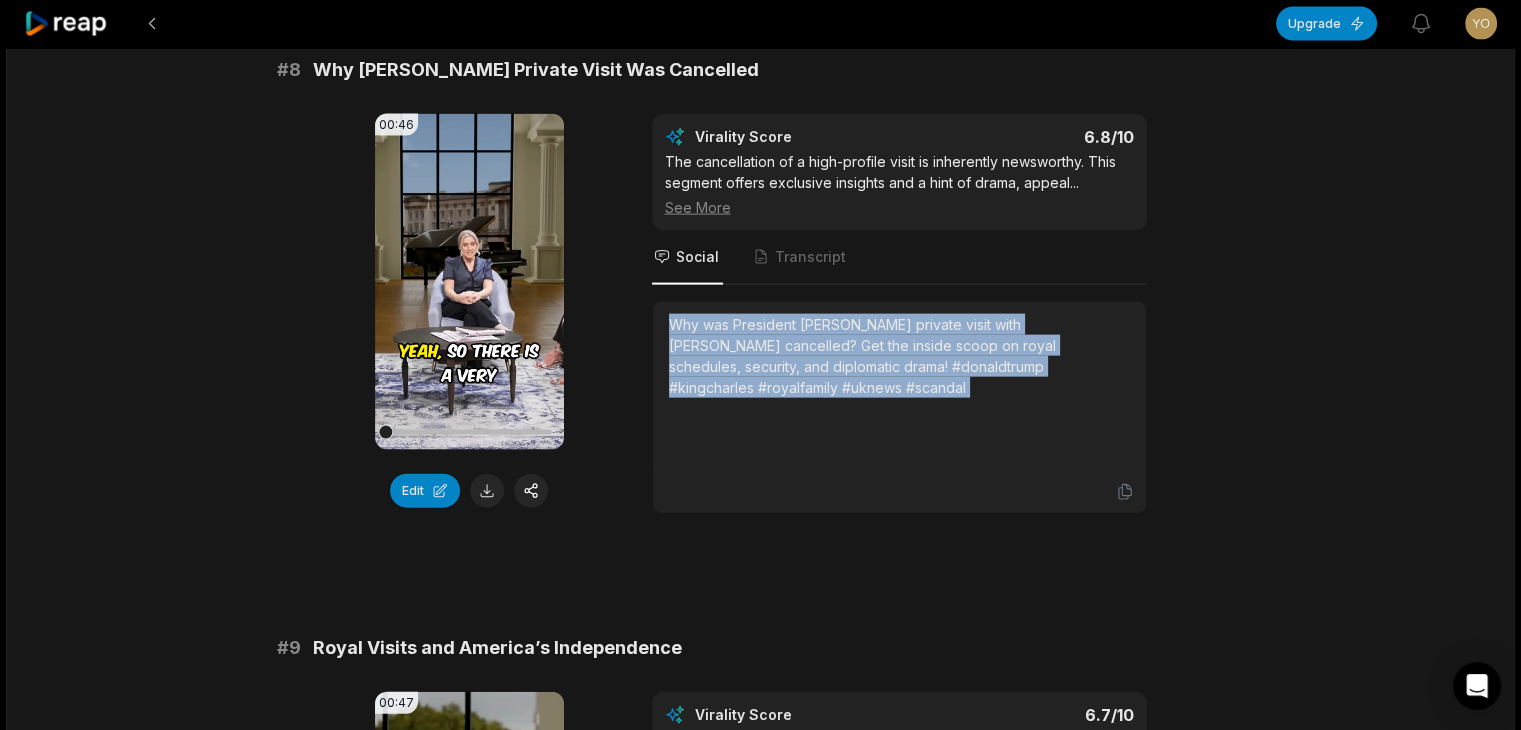 click on "Why was President [PERSON_NAME] private visit with [PERSON_NAME] cancelled? Get the inside scoop on royal schedules, security, and diplomatic drama! #donaldtrump #kingcharles #royalfamily #uknews #scandal" at bounding box center (899, 356) 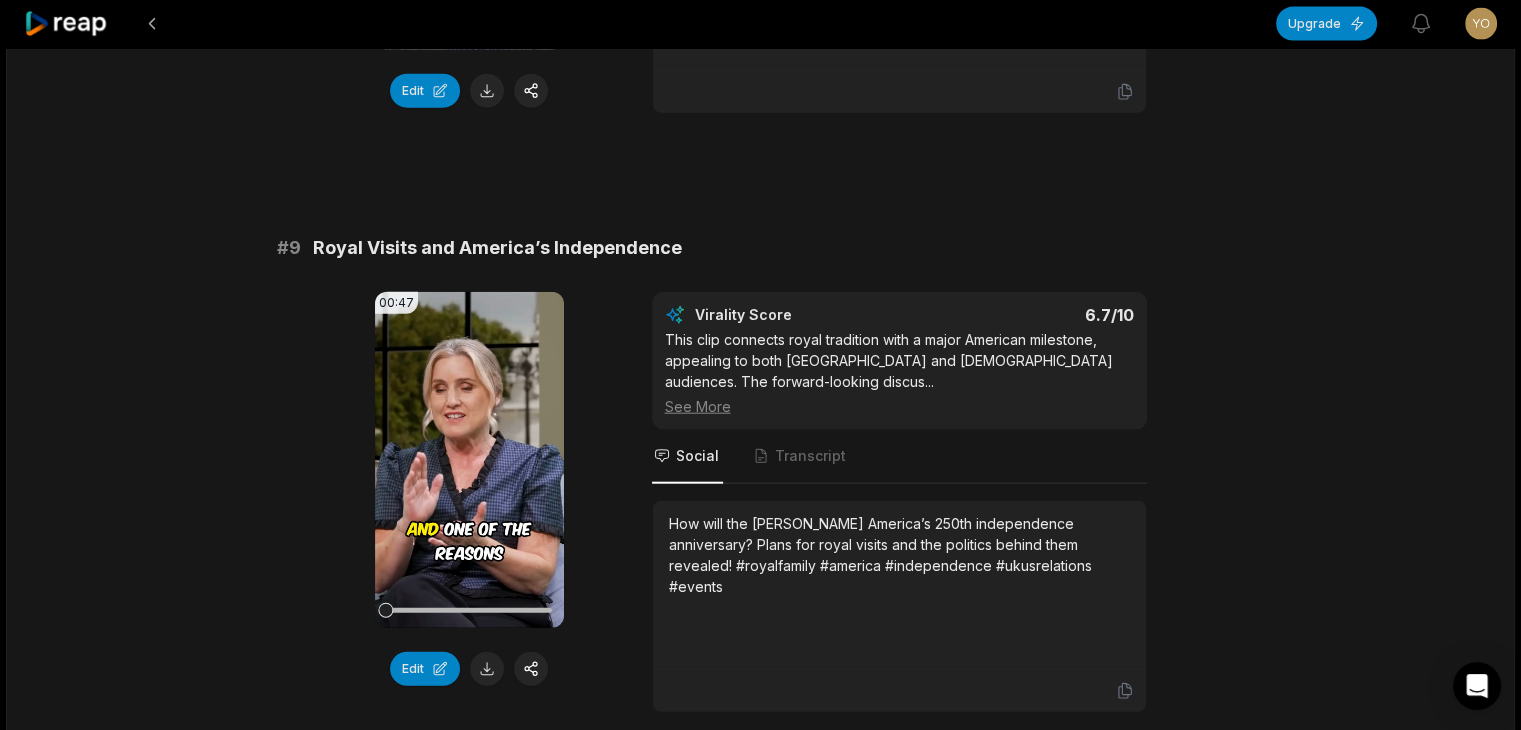 click on "Royal Visits and America’s Independence" at bounding box center [497, 248] 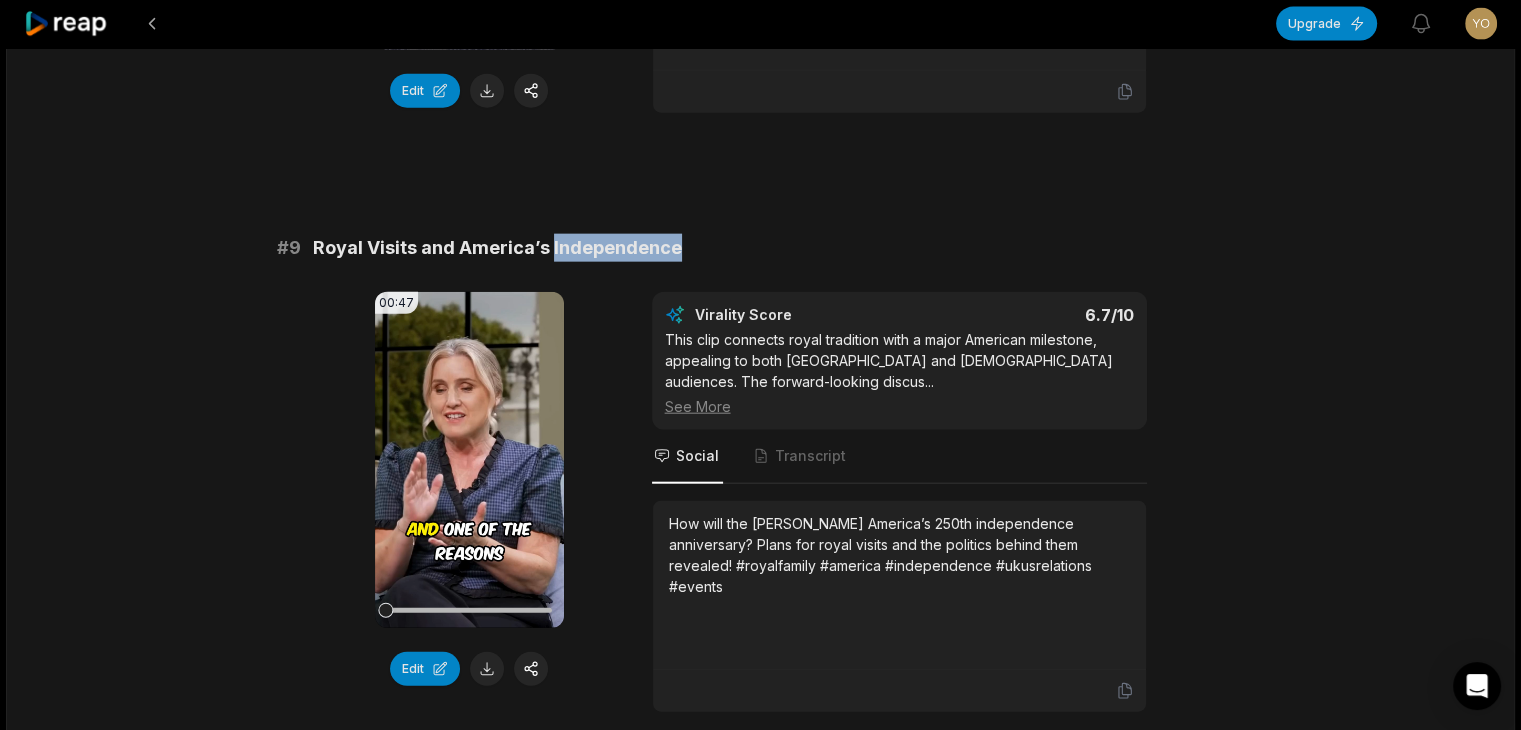 click on "Royal Visits and America’s Independence" at bounding box center [497, 248] 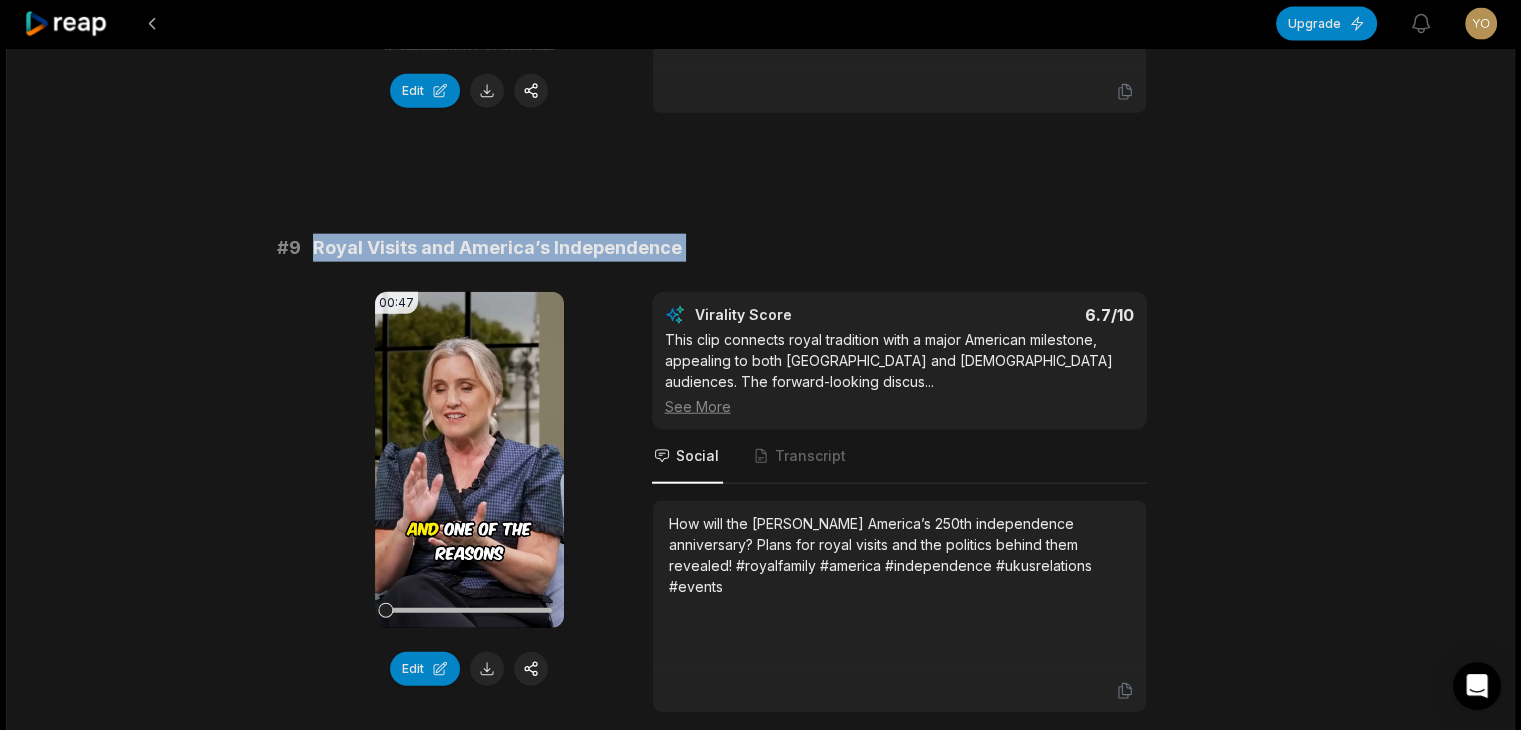 click on "Royal Visits and America’s Independence" at bounding box center (497, 248) 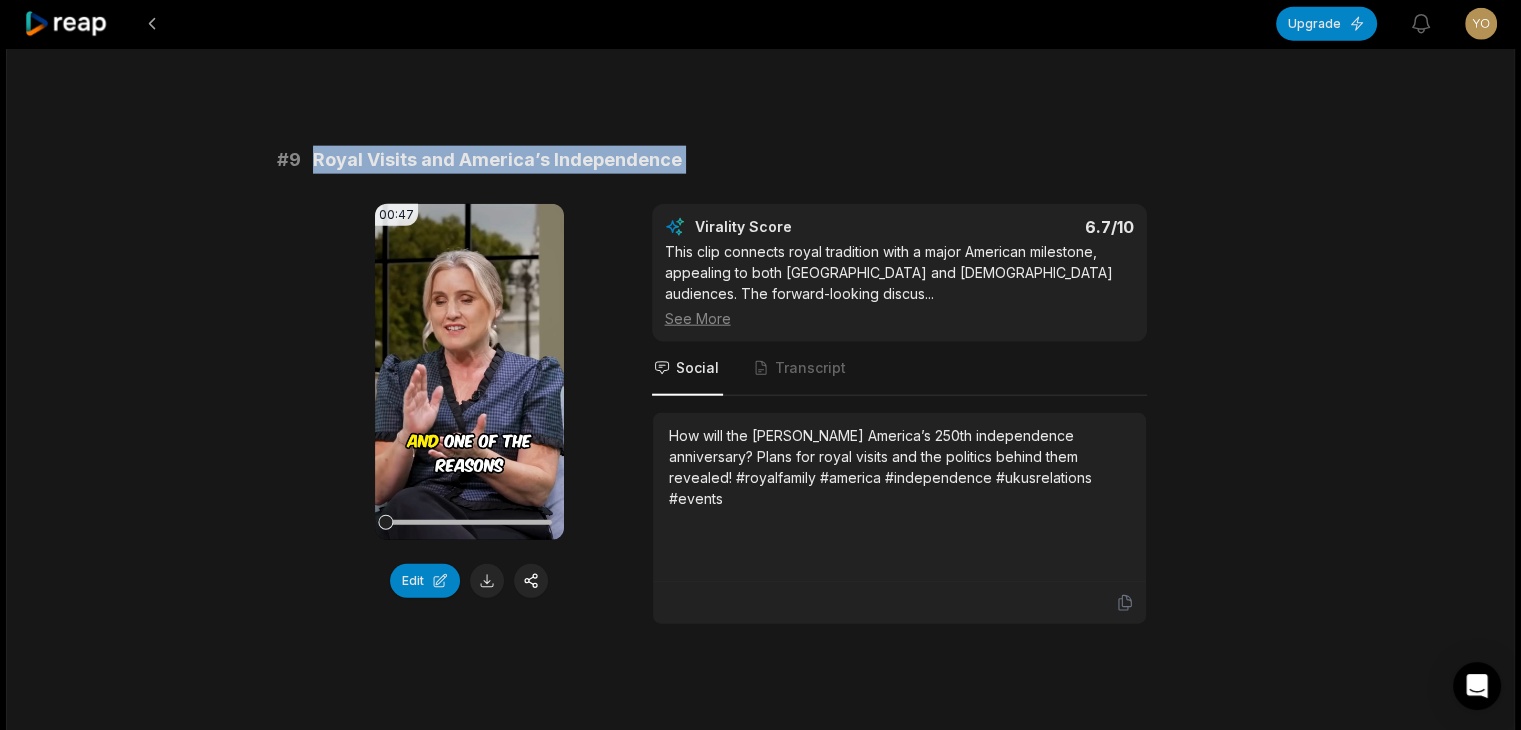 scroll, scrollTop: 4900, scrollLeft: 0, axis: vertical 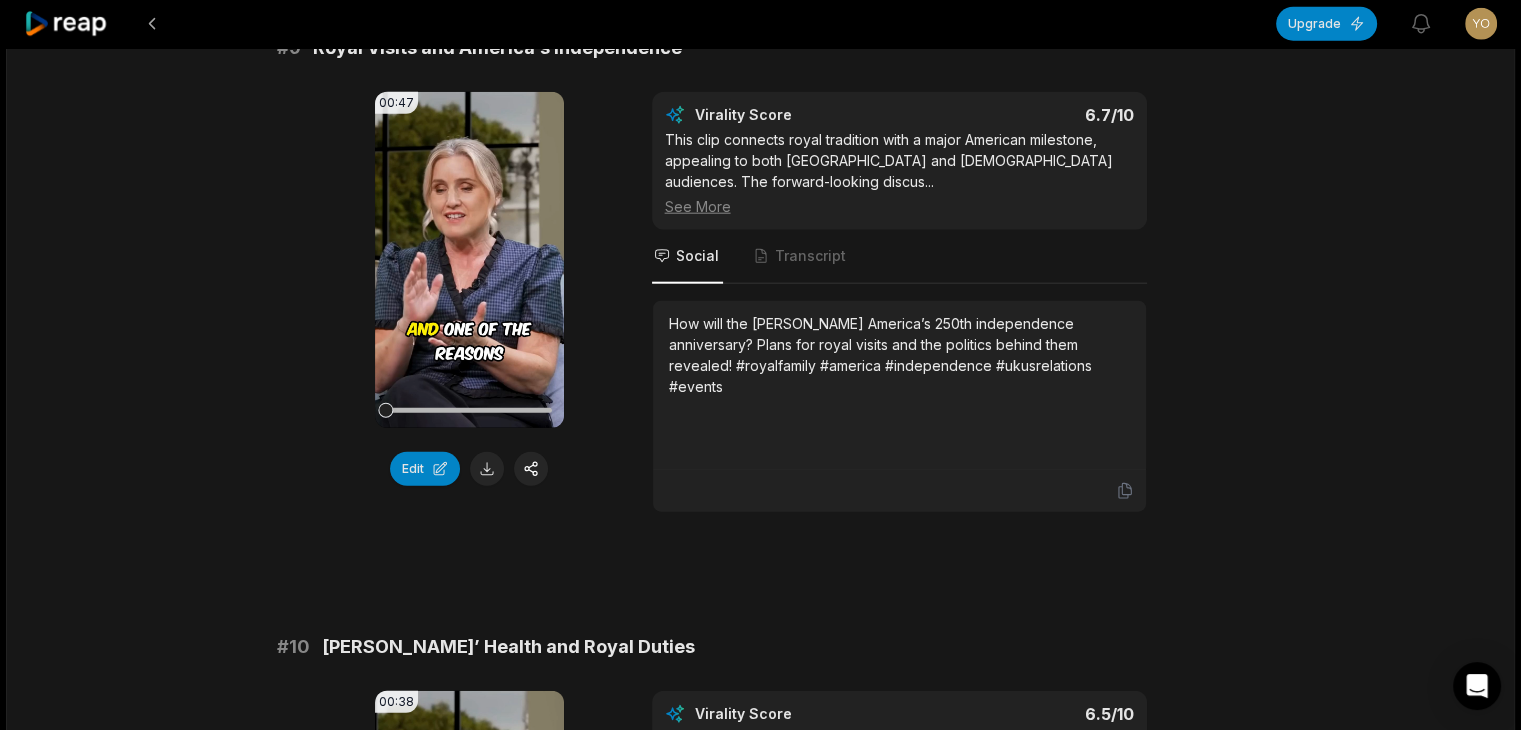 click on "How will the [PERSON_NAME] America’s 250th independence anniversary? Plans for royal visits and the politics behind them revealed! #royalfamily #america #independence #ukusrelations #events" at bounding box center [899, 355] 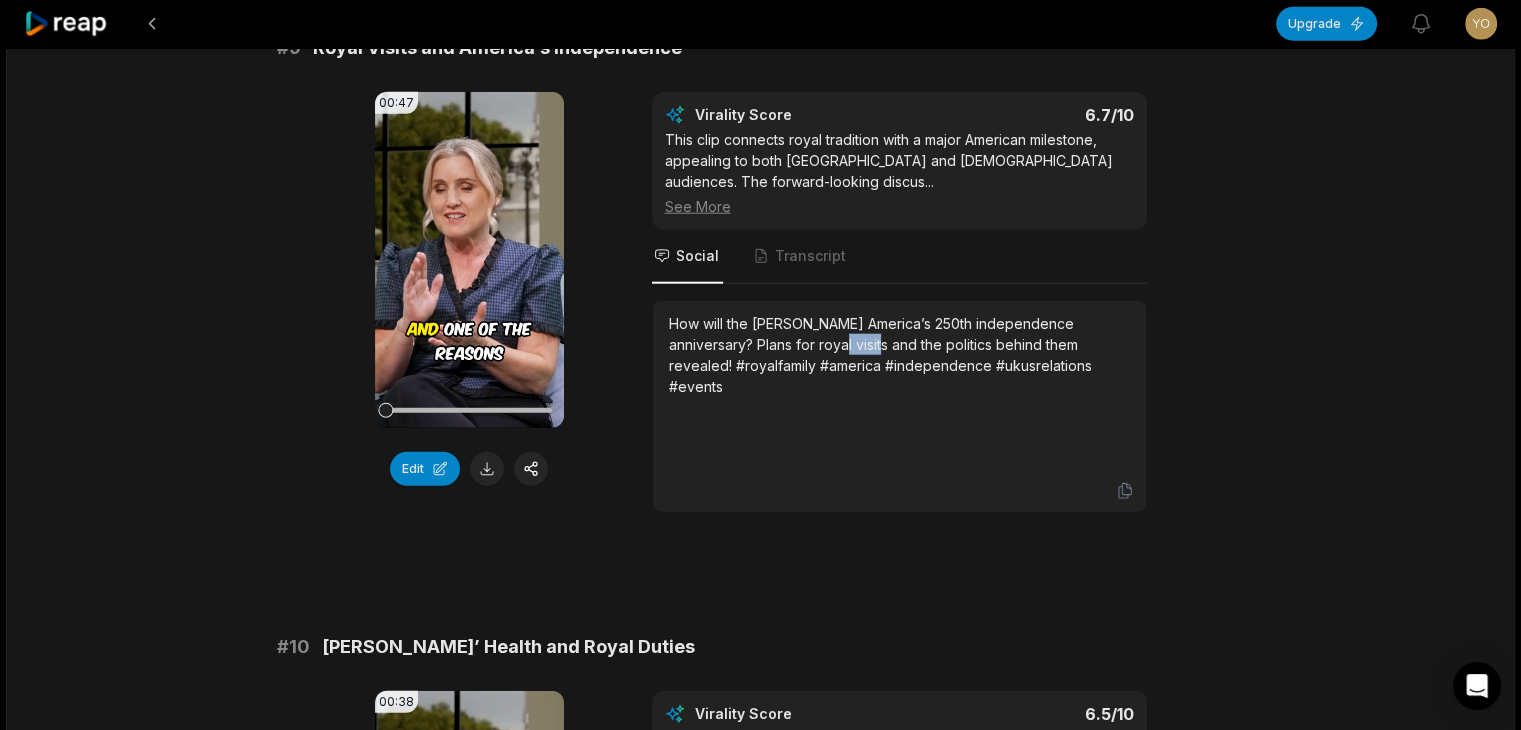 click on "How will the [PERSON_NAME] America’s 250th independence anniversary? Plans for royal visits and the politics behind them revealed! #royalfamily #america #independence #ukusrelations #events" at bounding box center [899, 355] 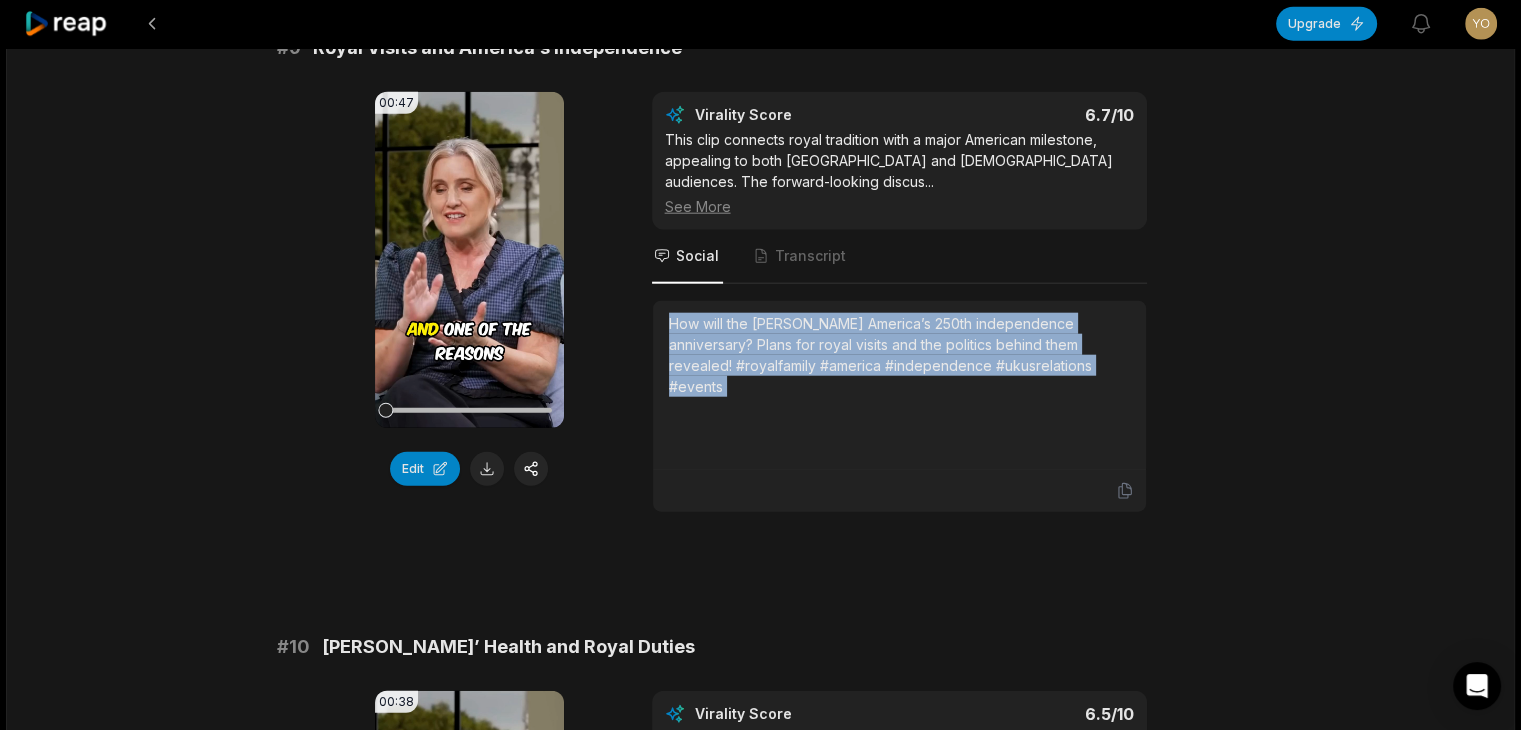 click on "How will the [PERSON_NAME] America’s 250th independence anniversary? Plans for royal visits and the politics behind them revealed! #royalfamily #america #independence #ukusrelations #events" at bounding box center (899, 355) 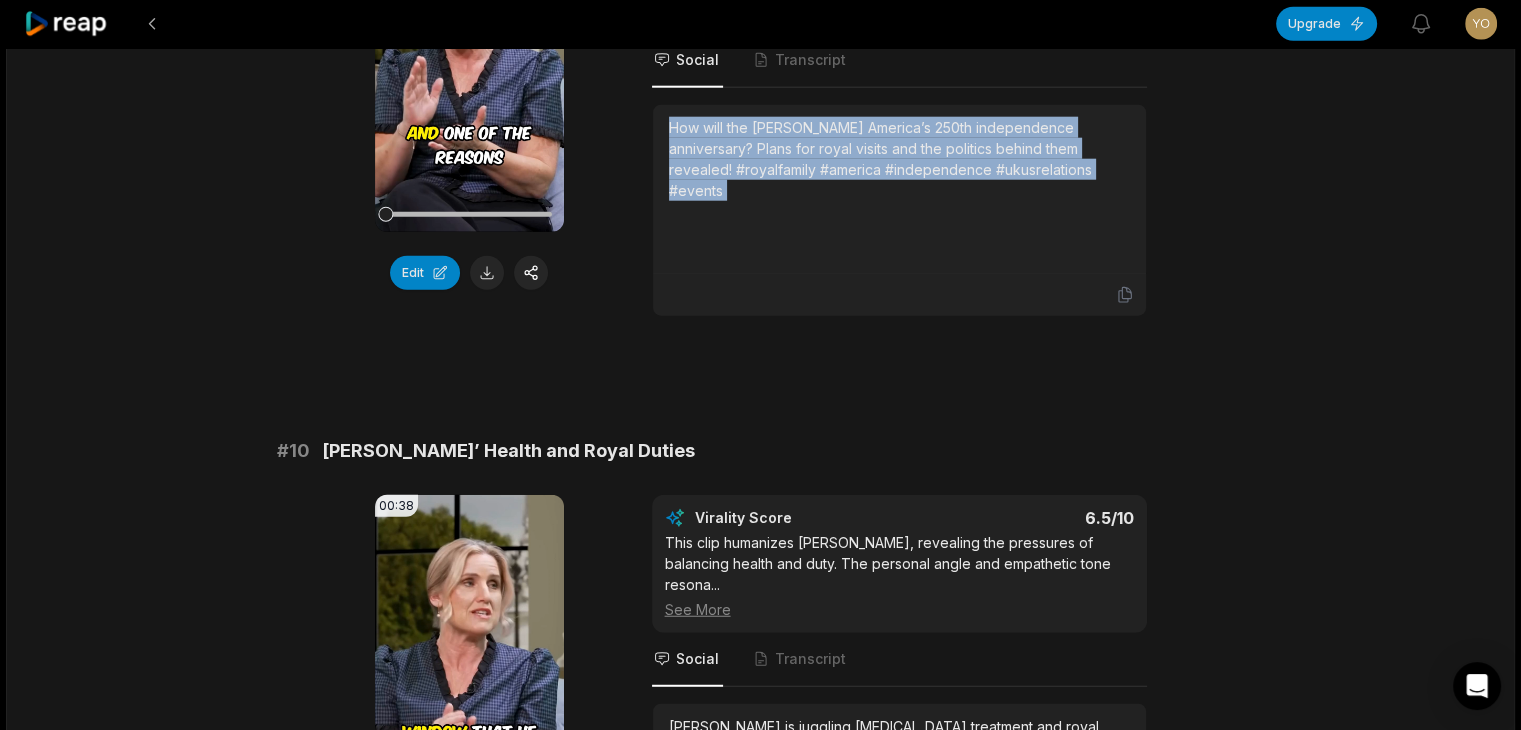 scroll, scrollTop: 5200, scrollLeft: 0, axis: vertical 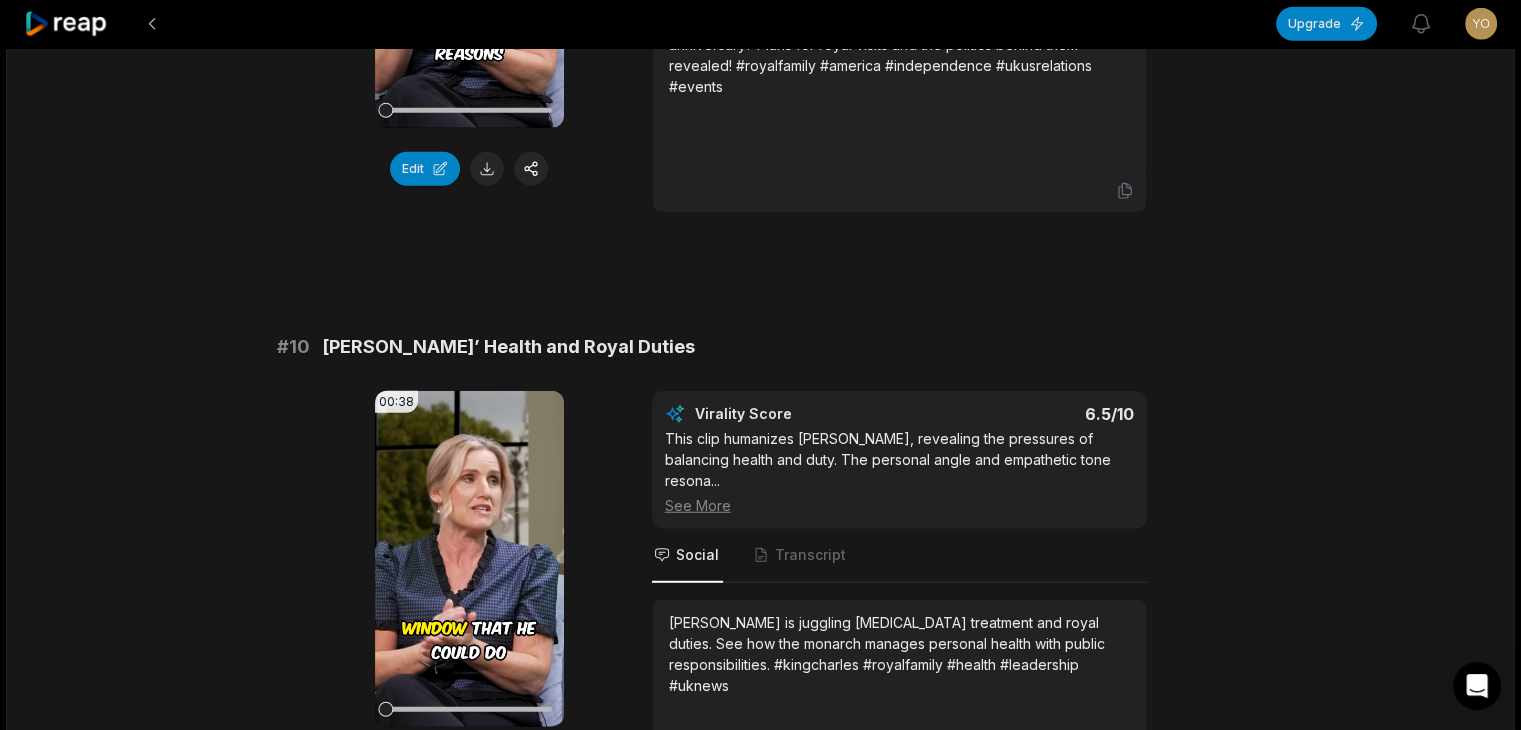 click on "[PERSON_NAME]’ Health and Royal Duties" at bounding box center (508, 347) 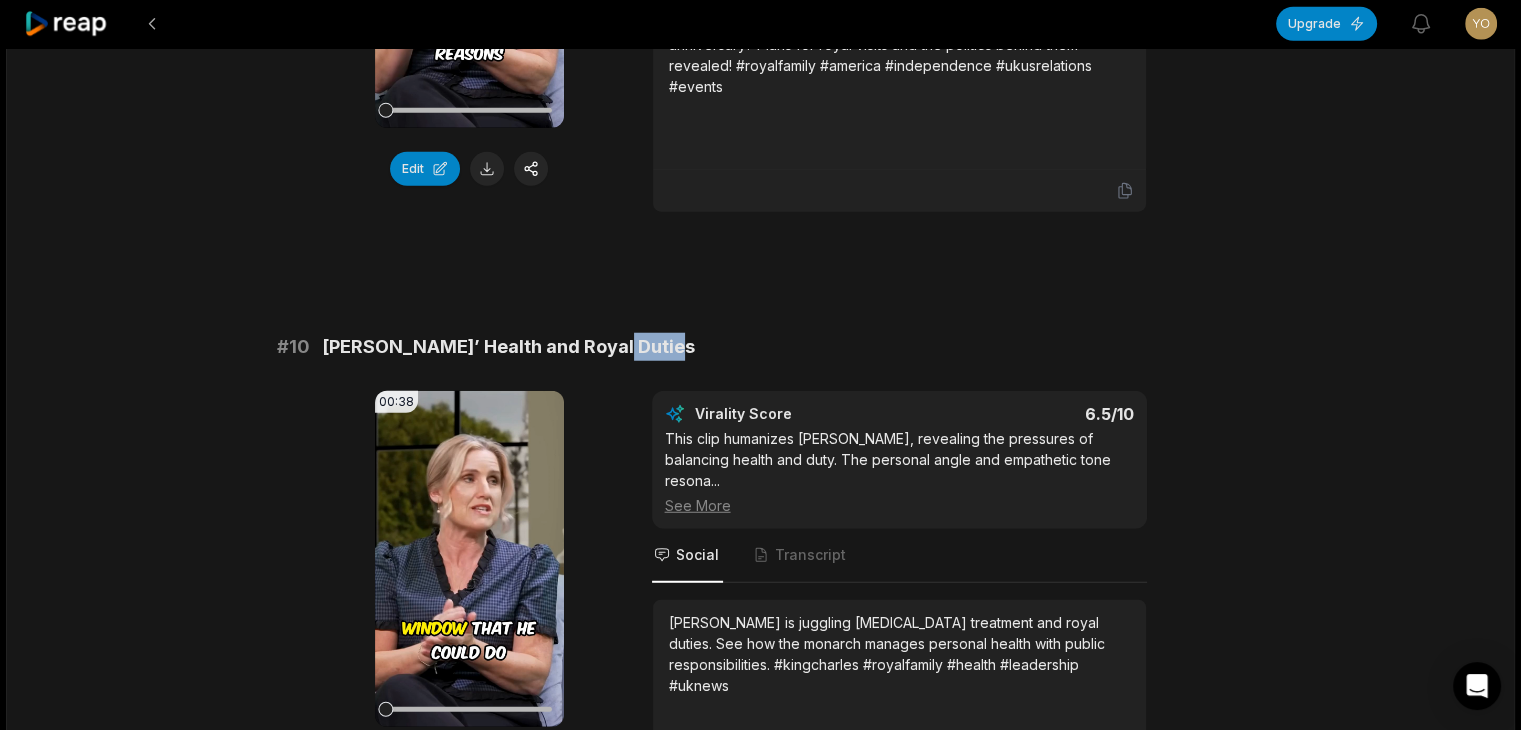 click on "[PERSON_NAME]’ Health and Royal Duties" at bounding box center [508, 347] 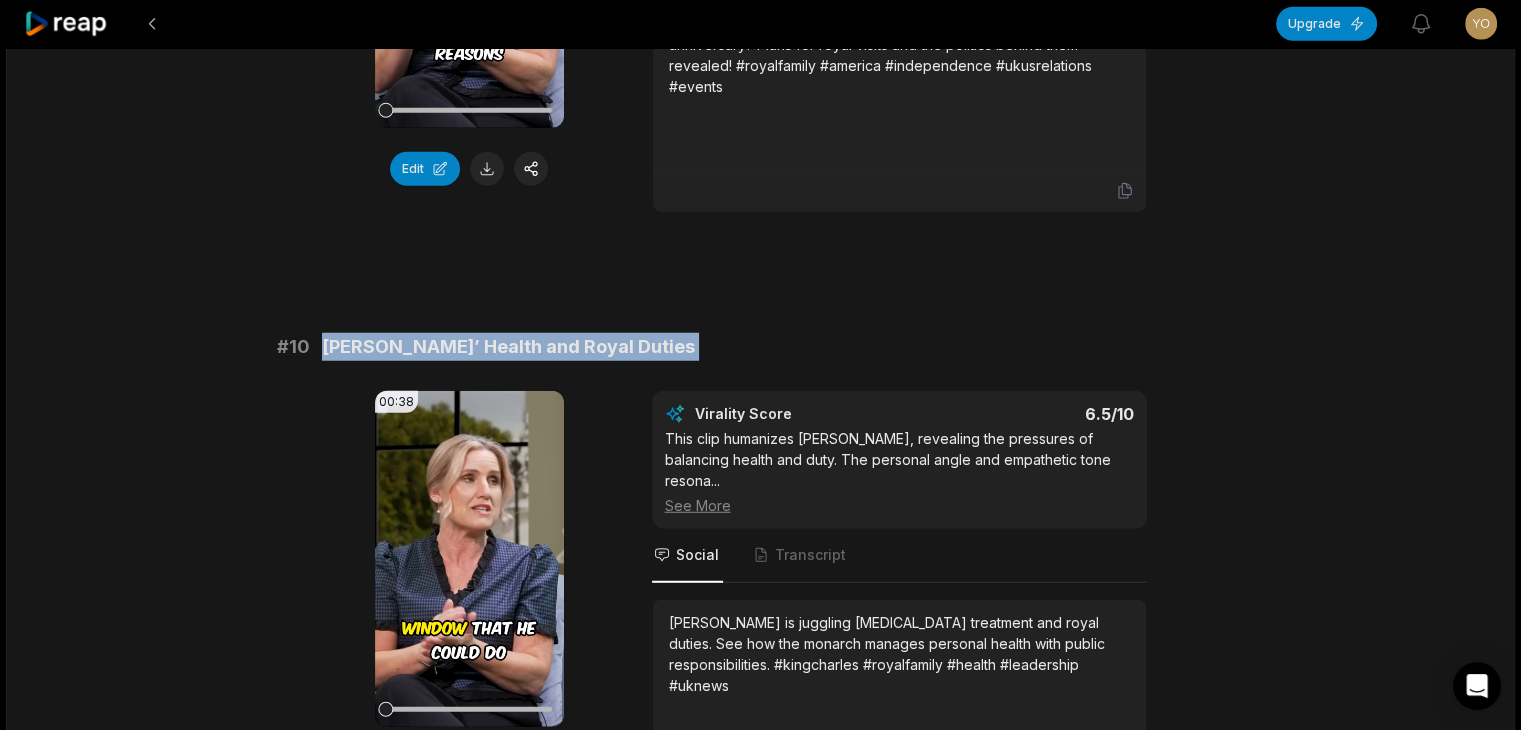 click on "[PERSON_NAME]’ Health and Royal Duties" at bounding box center [508, 347] 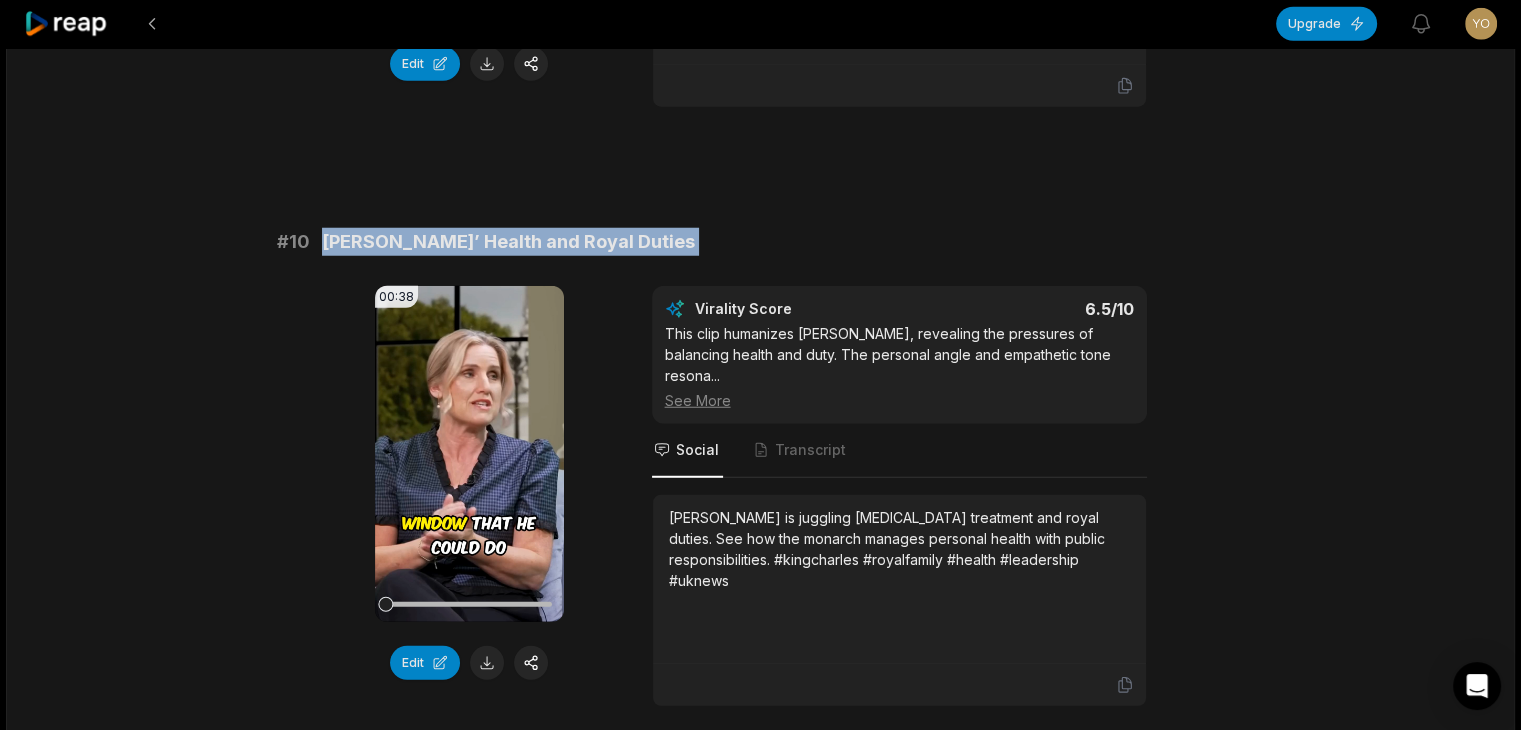 scroll, scrollTop: 5400, scrollLeft: 0, axis: vertical 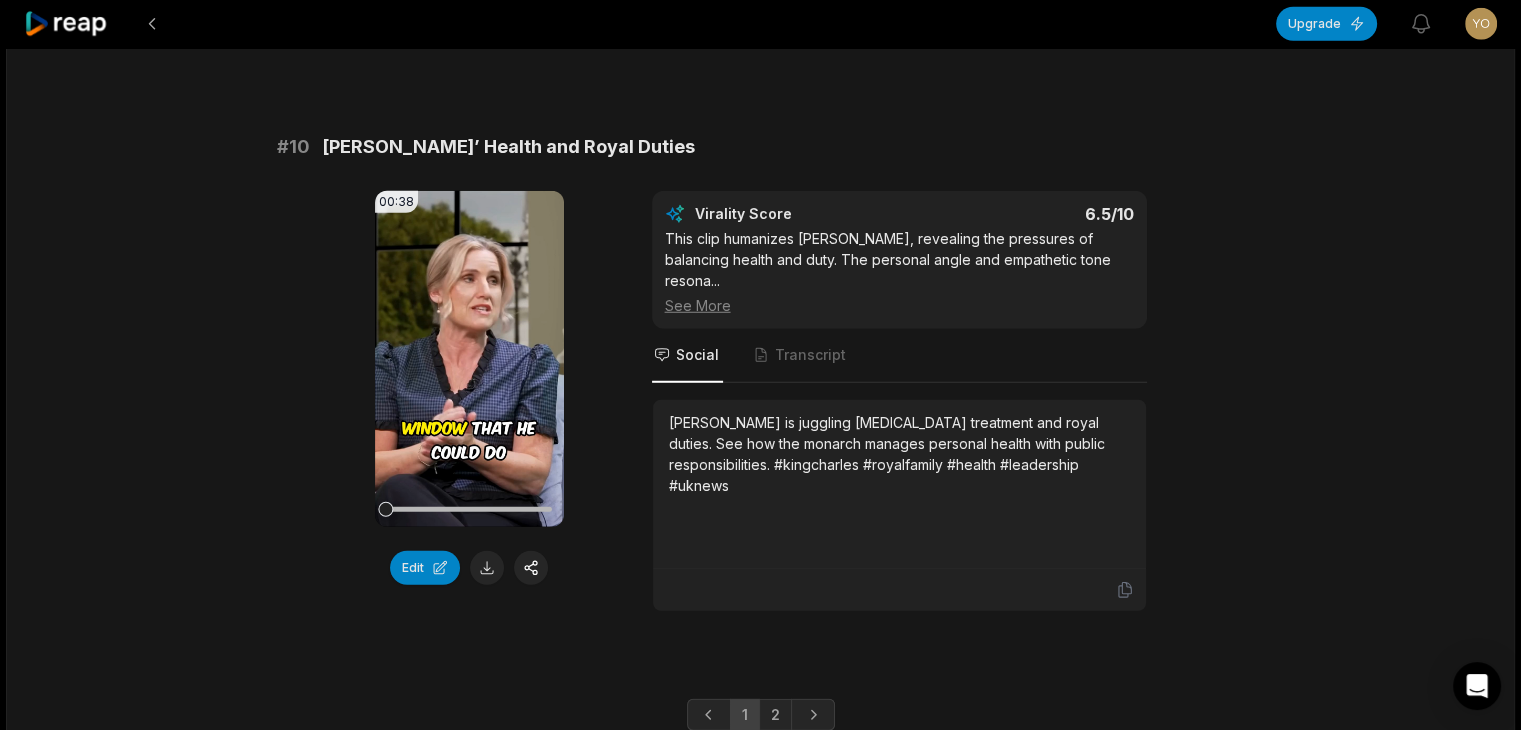 click on "[PERSON_NAME] is juggling [MEDICAL_DATA] treatment and royal duties. See how the monarch manages personal health with public responsibilities. #kingcharles #royalfamily #health #leadership #uknews" at bounding box center [899, 454] 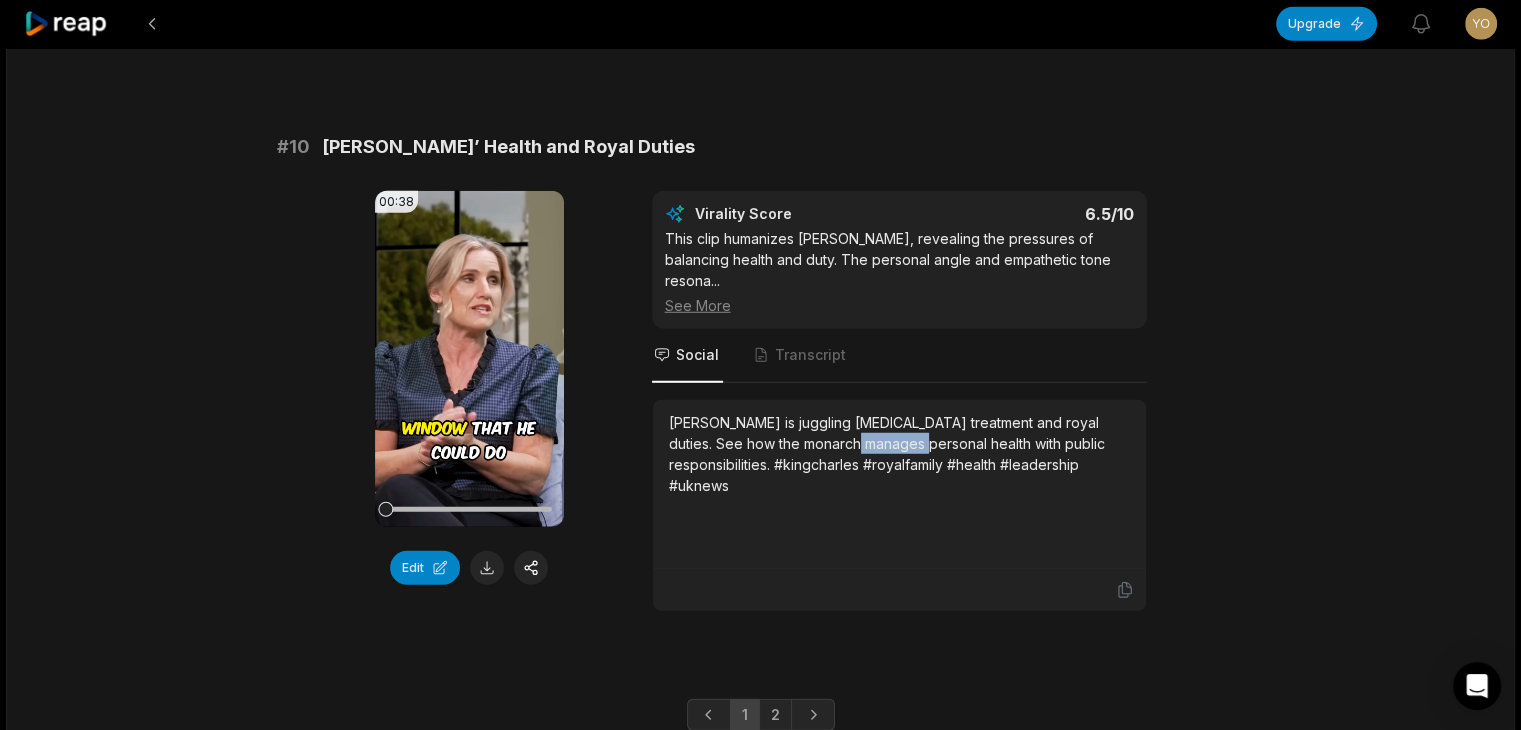 click on "[PERSON_NAME] is juggling [MEDICAL_DATA] treatment and royal duties. See how the monarch manages personal health with public responsibilities. #kingcharles #royalfamily #health #leadership #uknews" at bounding box center [899, 454] 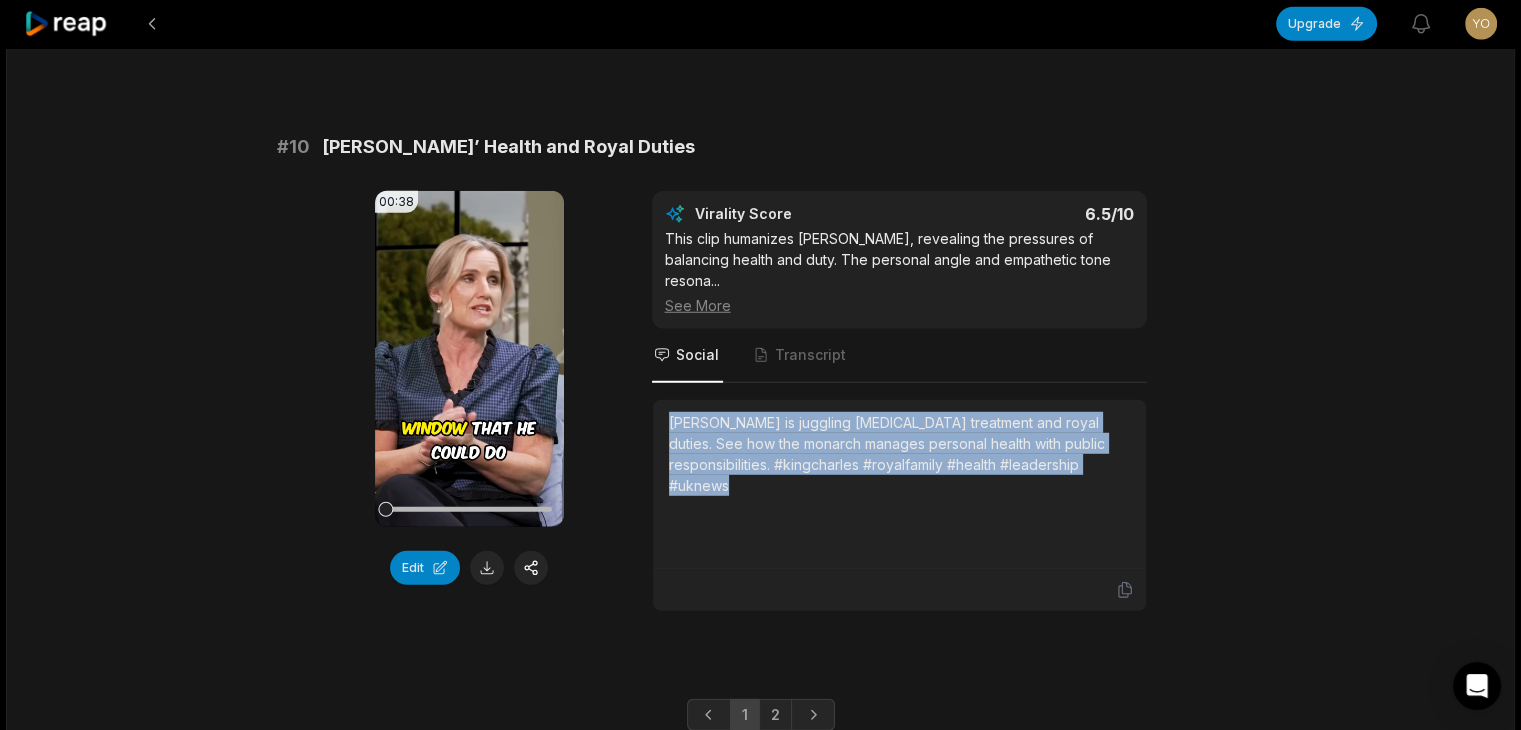 click on "[PERSON_NAME] is juggling [MEDICAL_DATA] treatment and royal duties. See how the monarch manages personal health with public responsibilities. #kingcharles #royalfamily #health #leadership #uknews" at bounding box center (899, 454) 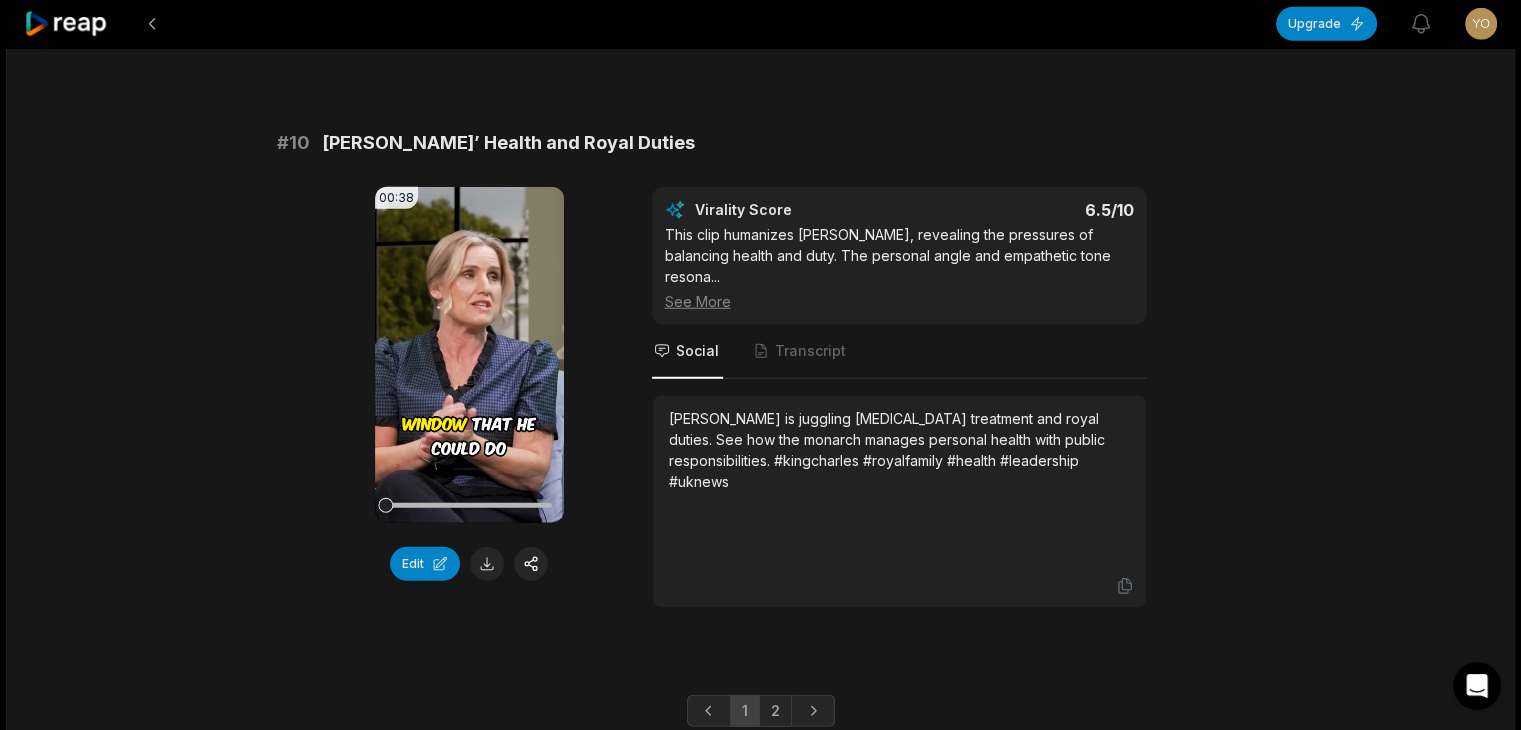 click on "2" at bounding box center (775, 711) 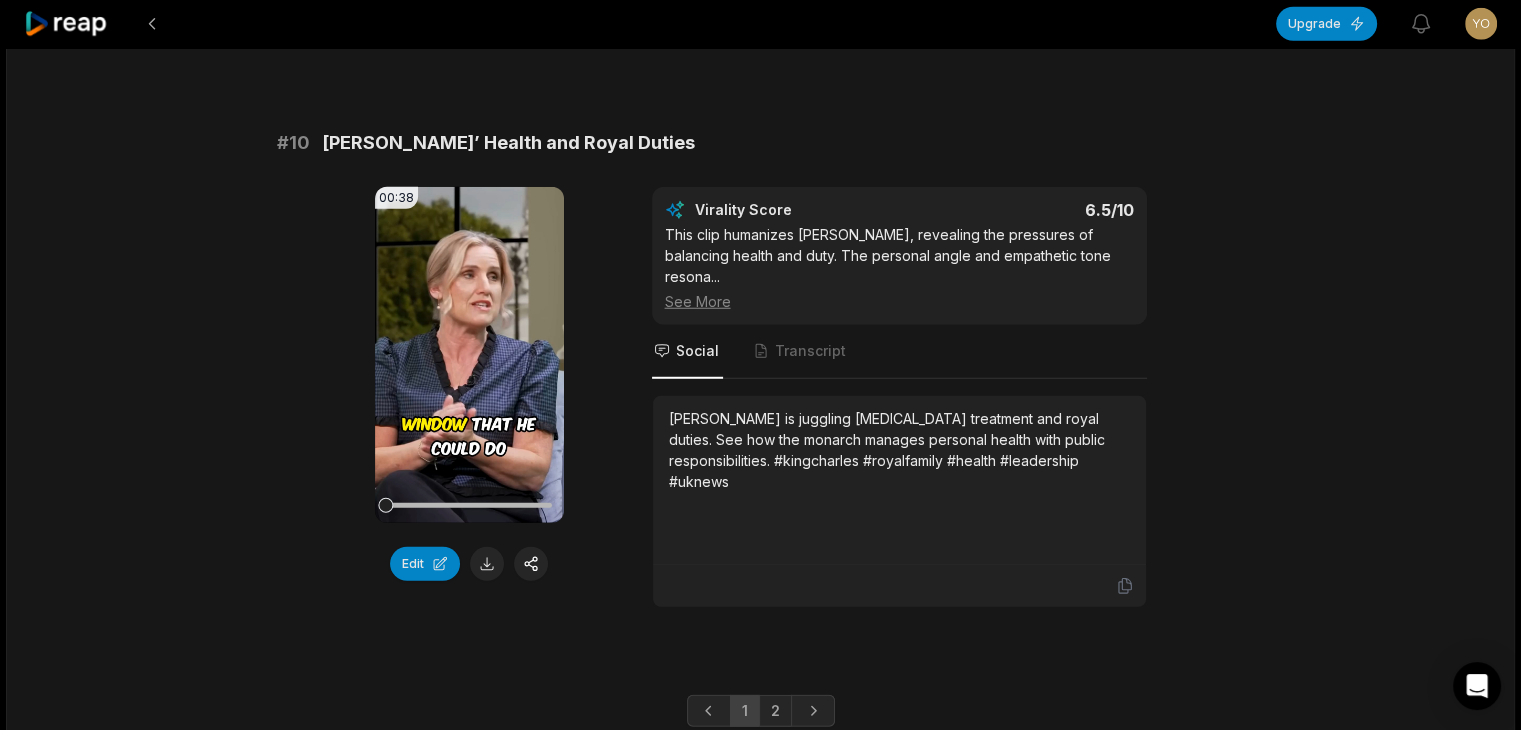 scroll, scrollTop: 0, scrollLeft: 0, axis: both 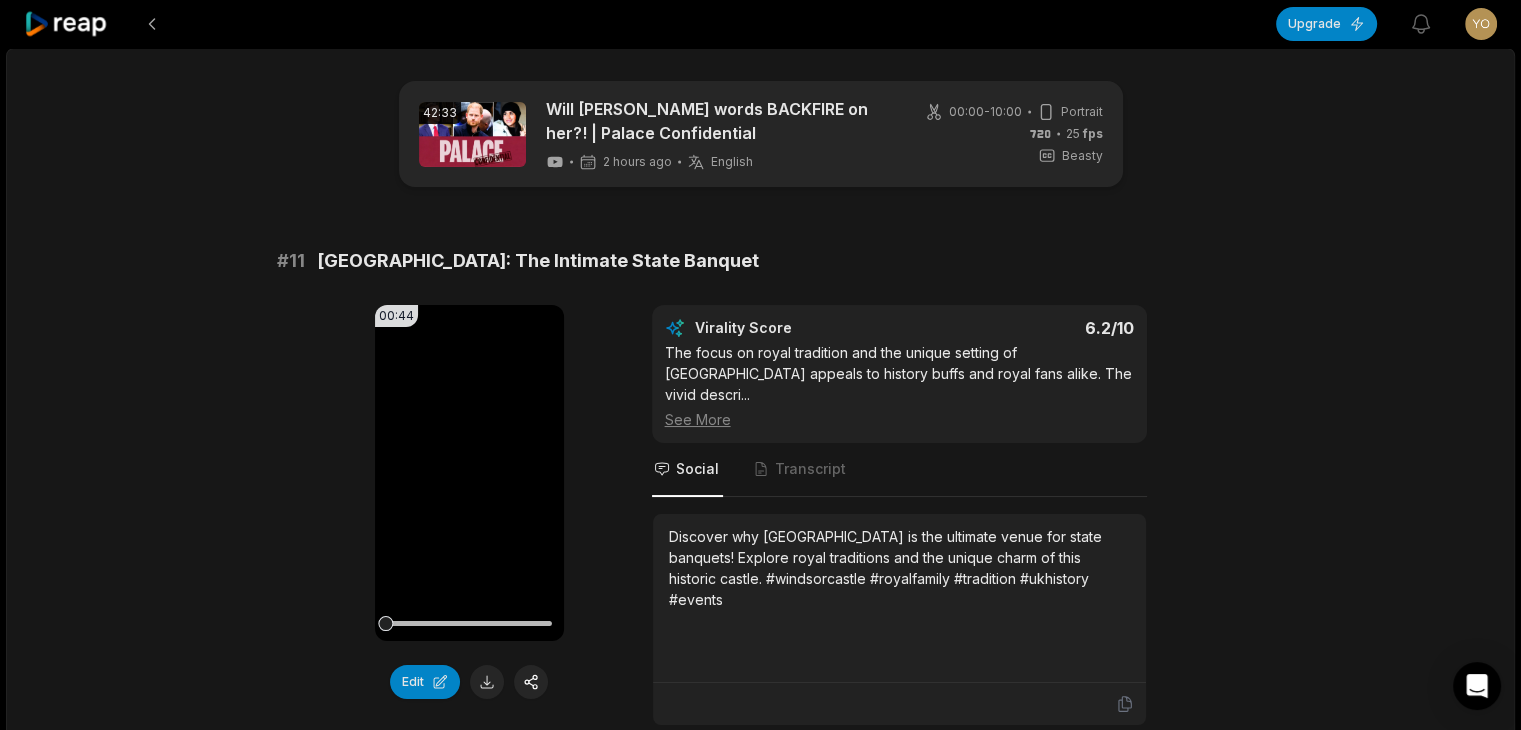 click on "[GEOGRAPHIC_DATA]: The Intimate State Banquet" at bounding box center (538, 261) 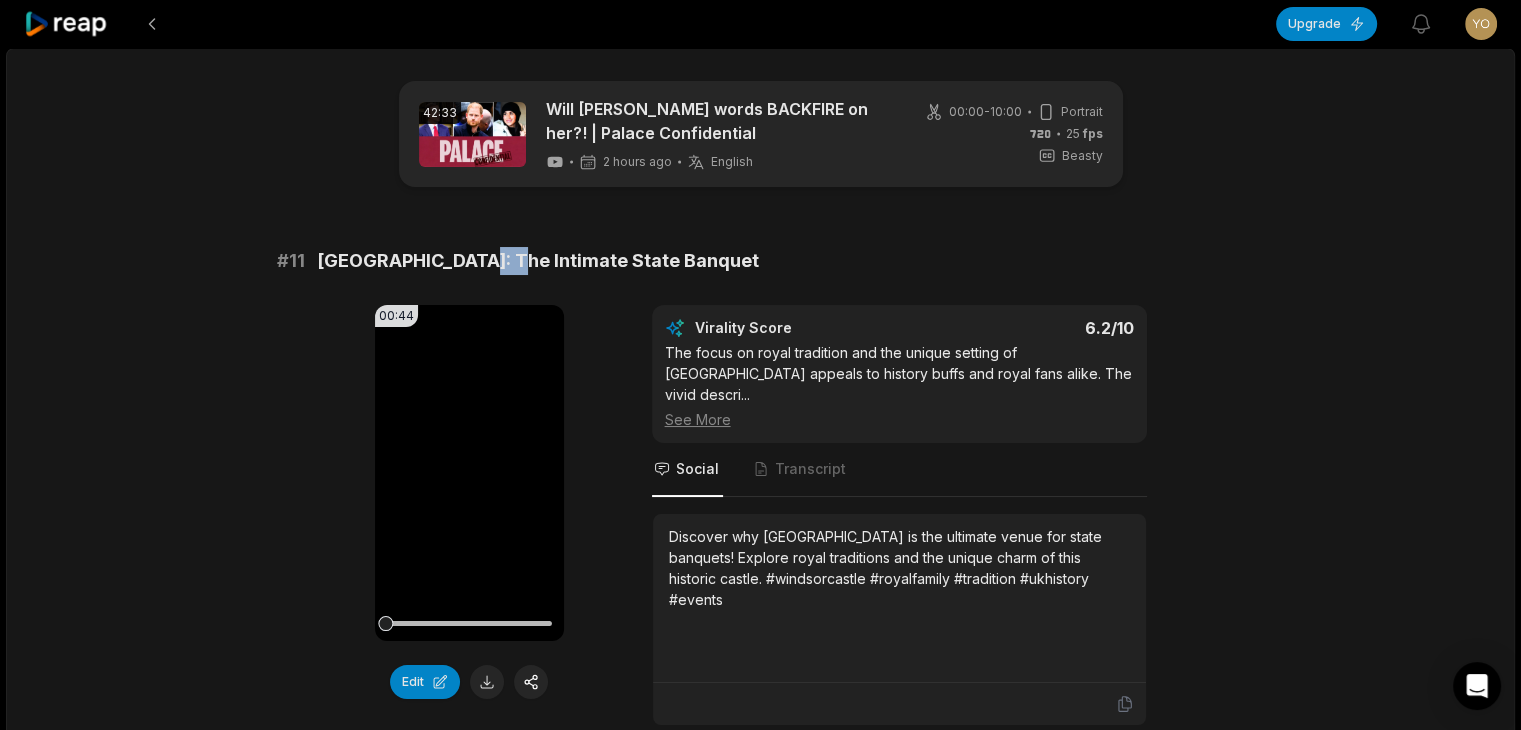 click on "[GEOGRAPHIC_DATA]: The Intimate State Banquet" at bounding box center [538, 261] 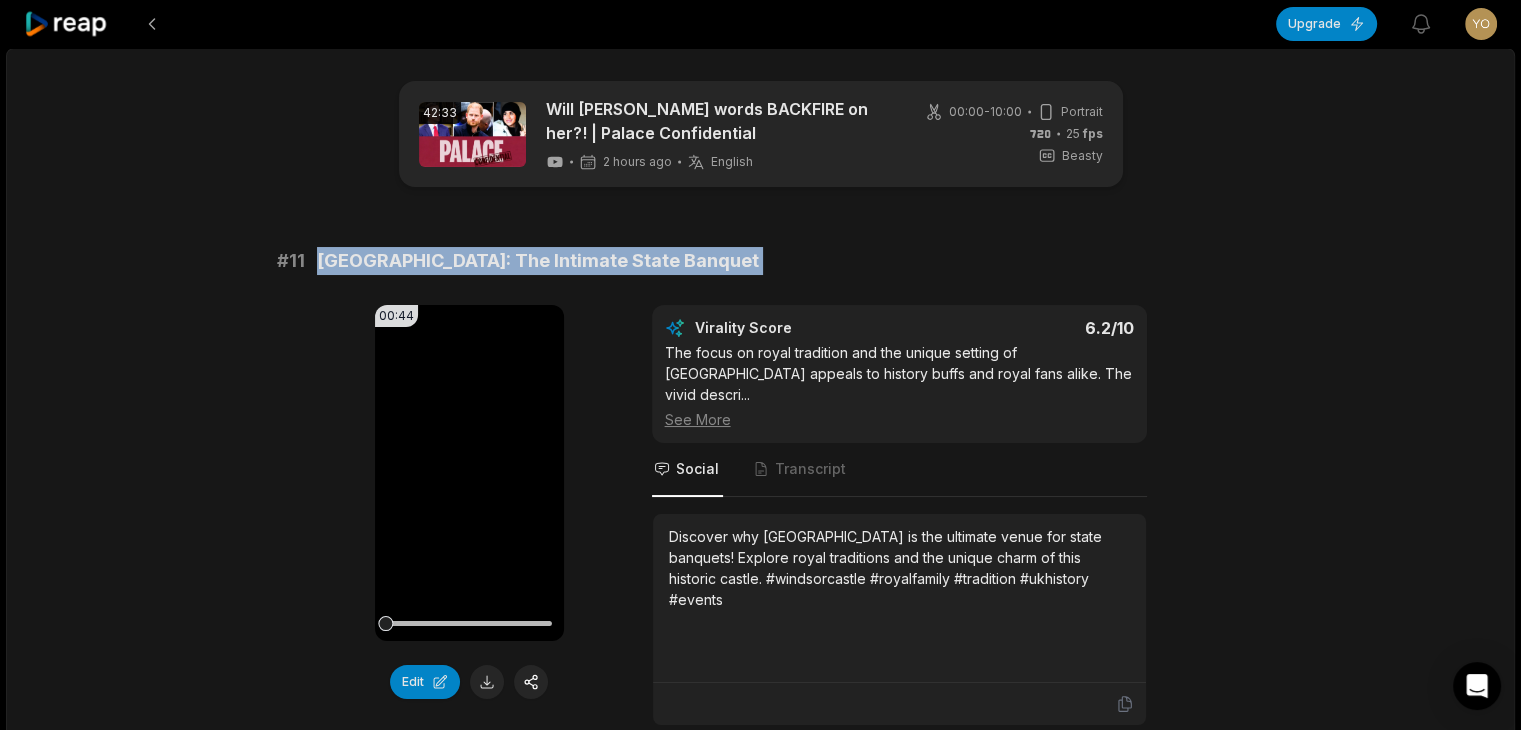 click on "[GEOGRAPHIC_DATA]: The Intimate State Banquet" at bounding box center (538, 261) 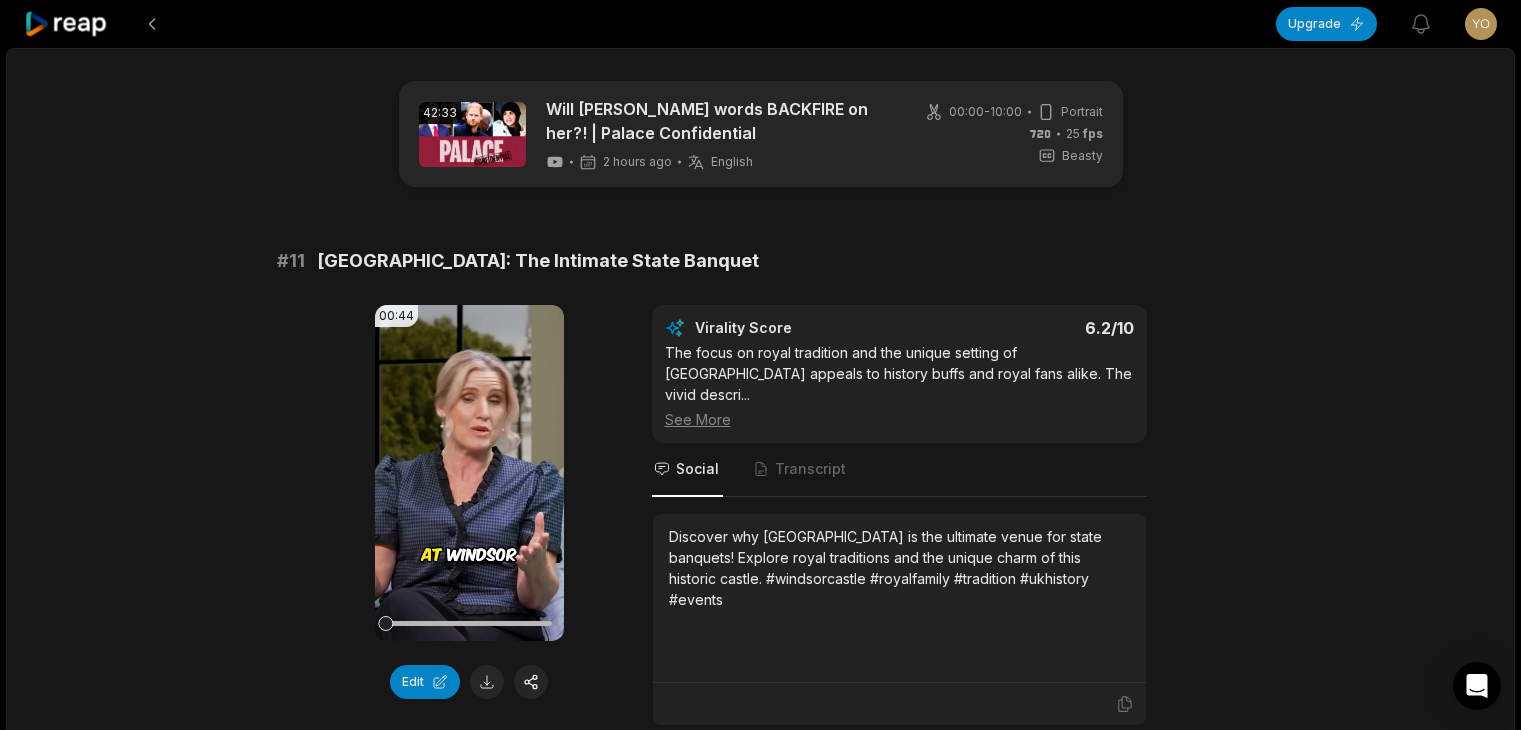 scroll, scrollTop: 1100, scrollLeft: 0, axis: vertical 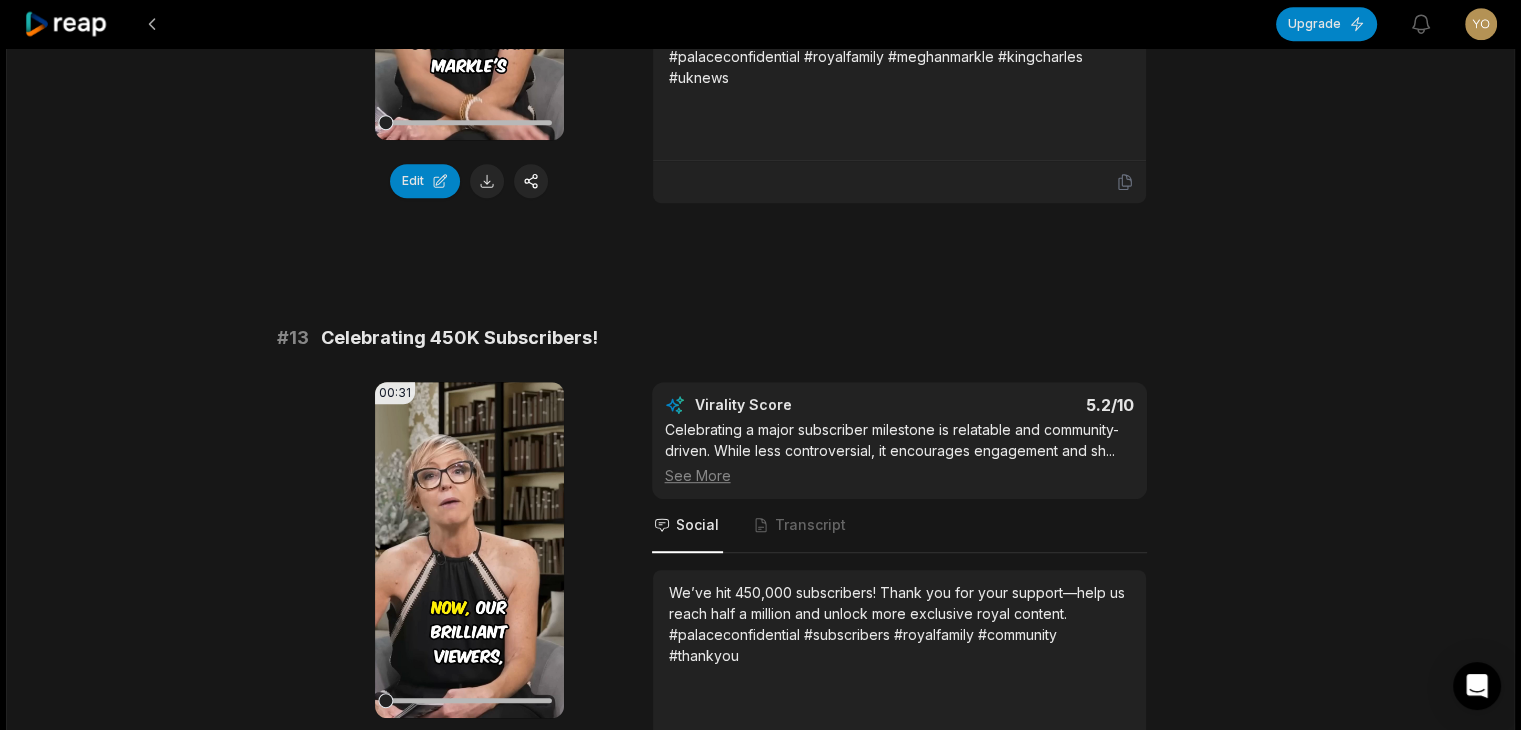 click on "Celebrating 450K Subscribers!" at bounding box center [459, 338] 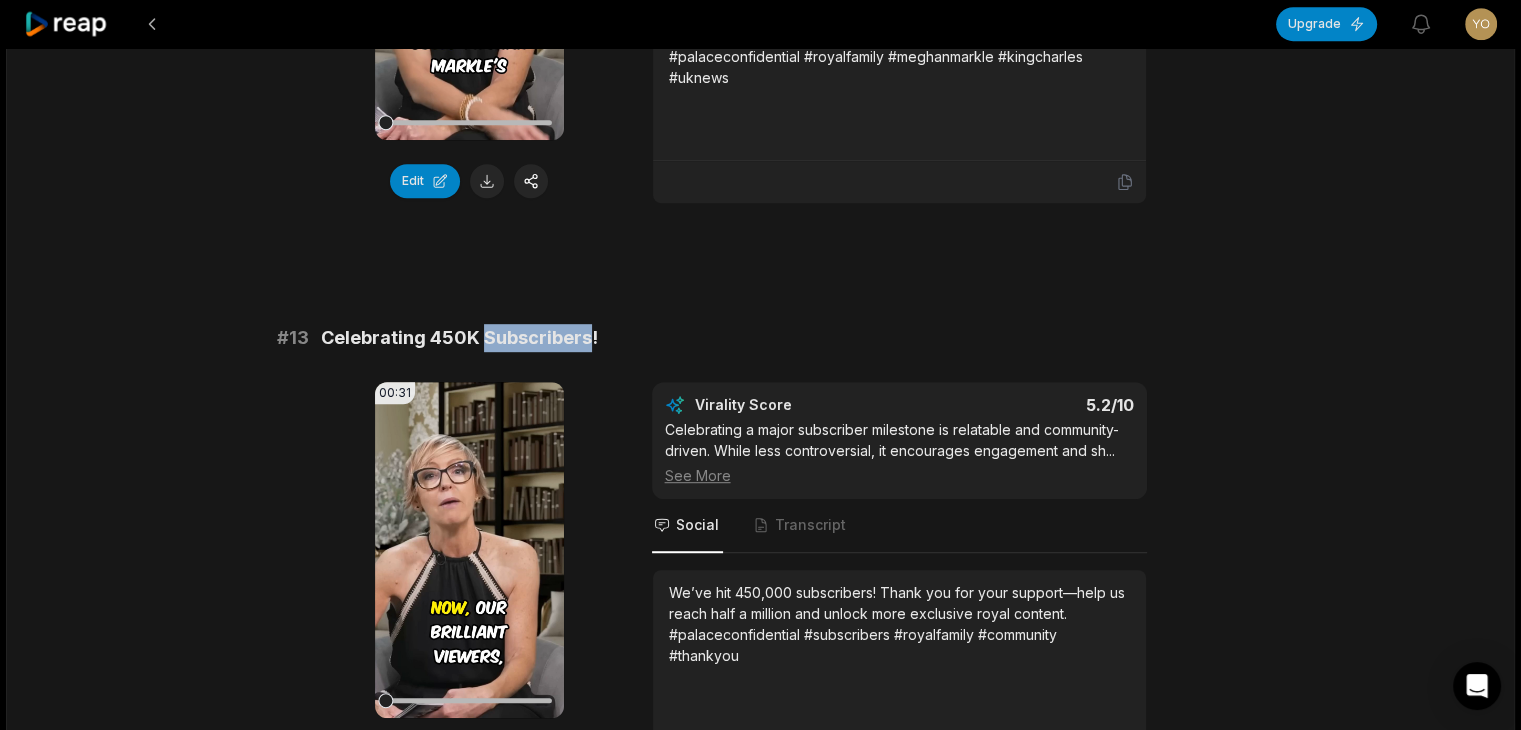click on "Celebrating 450K Subscribers!" at bounding box center (459, 338) 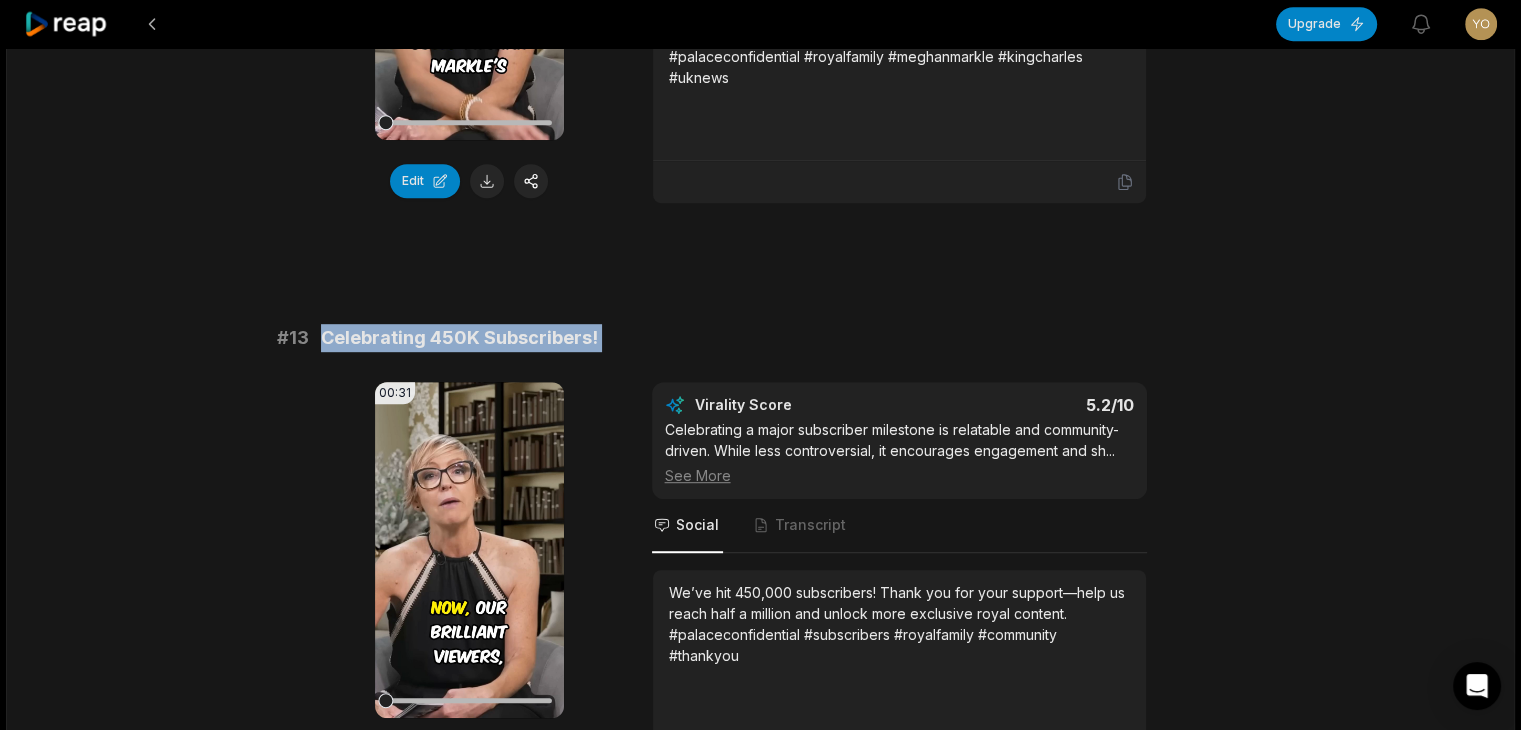 click on "Celebrating 450K Subscribers!" at bounding box center [459, 338] 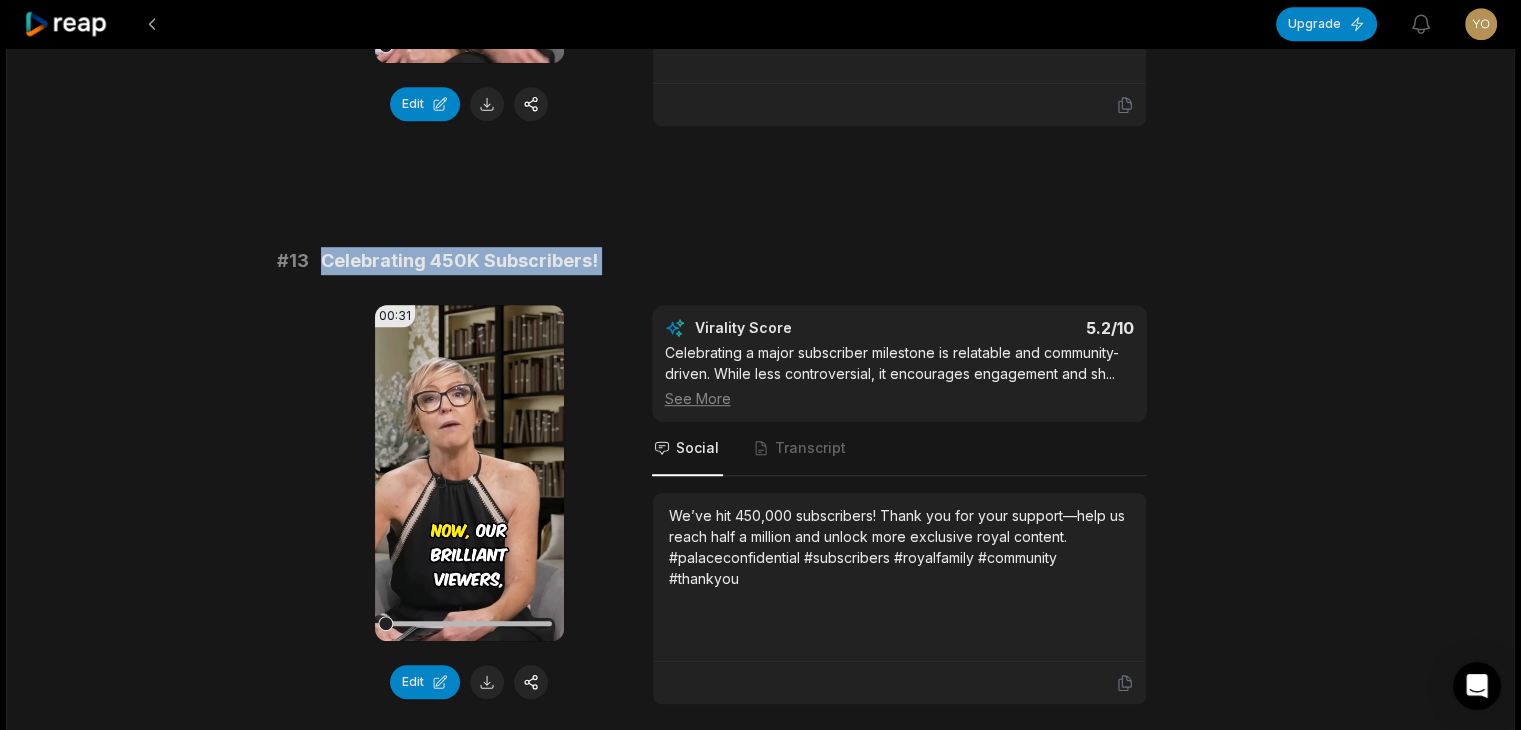 scroll, scrollTop: 1300, scrollLeft: 0, axis: vertical 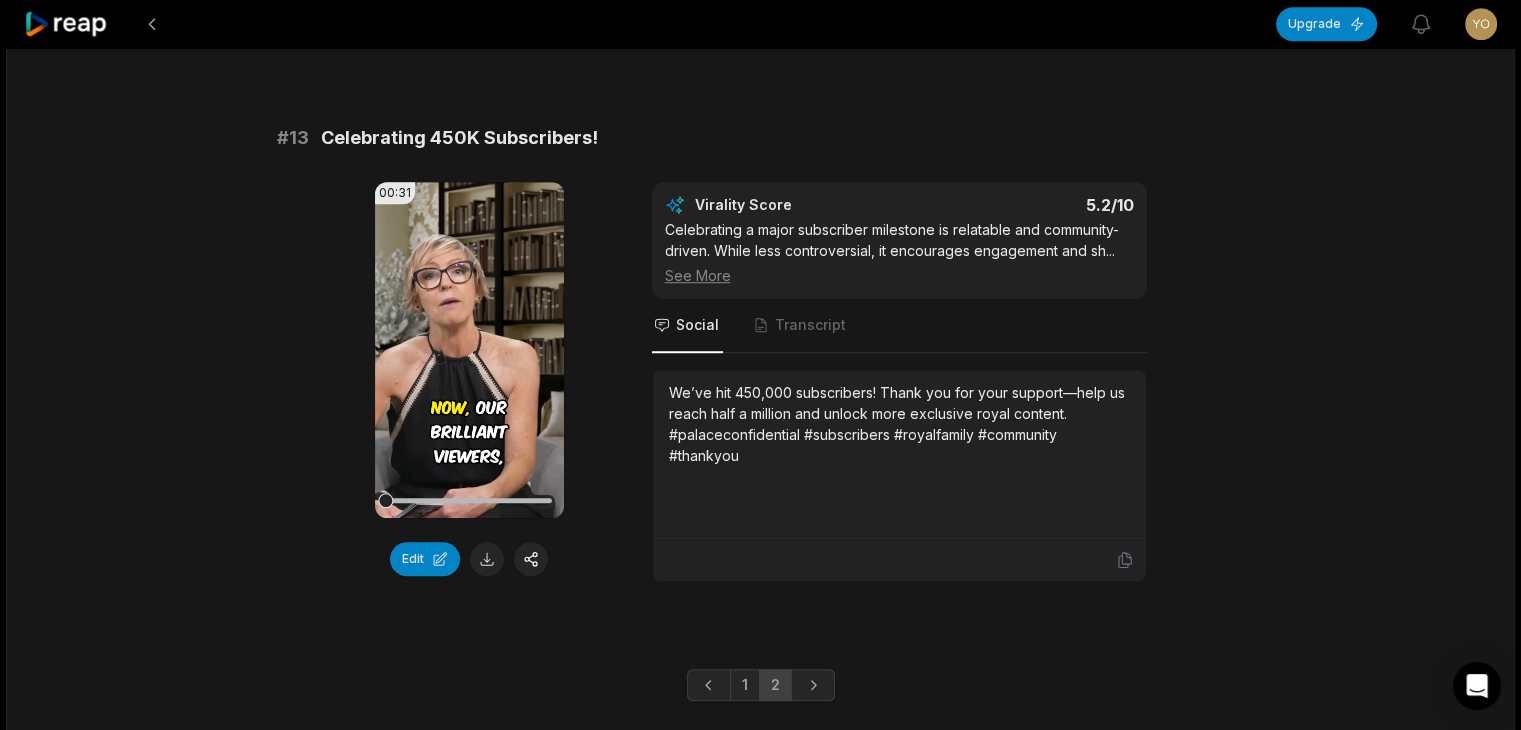 click on "We’ve hit 450,000 subscribers! Thank you for your support—help us reach half a million and unlock more exclusive royal content. #palaceconfidential #subscribers #royalfamily #community #thankyou" at bounding box center (899, 424) 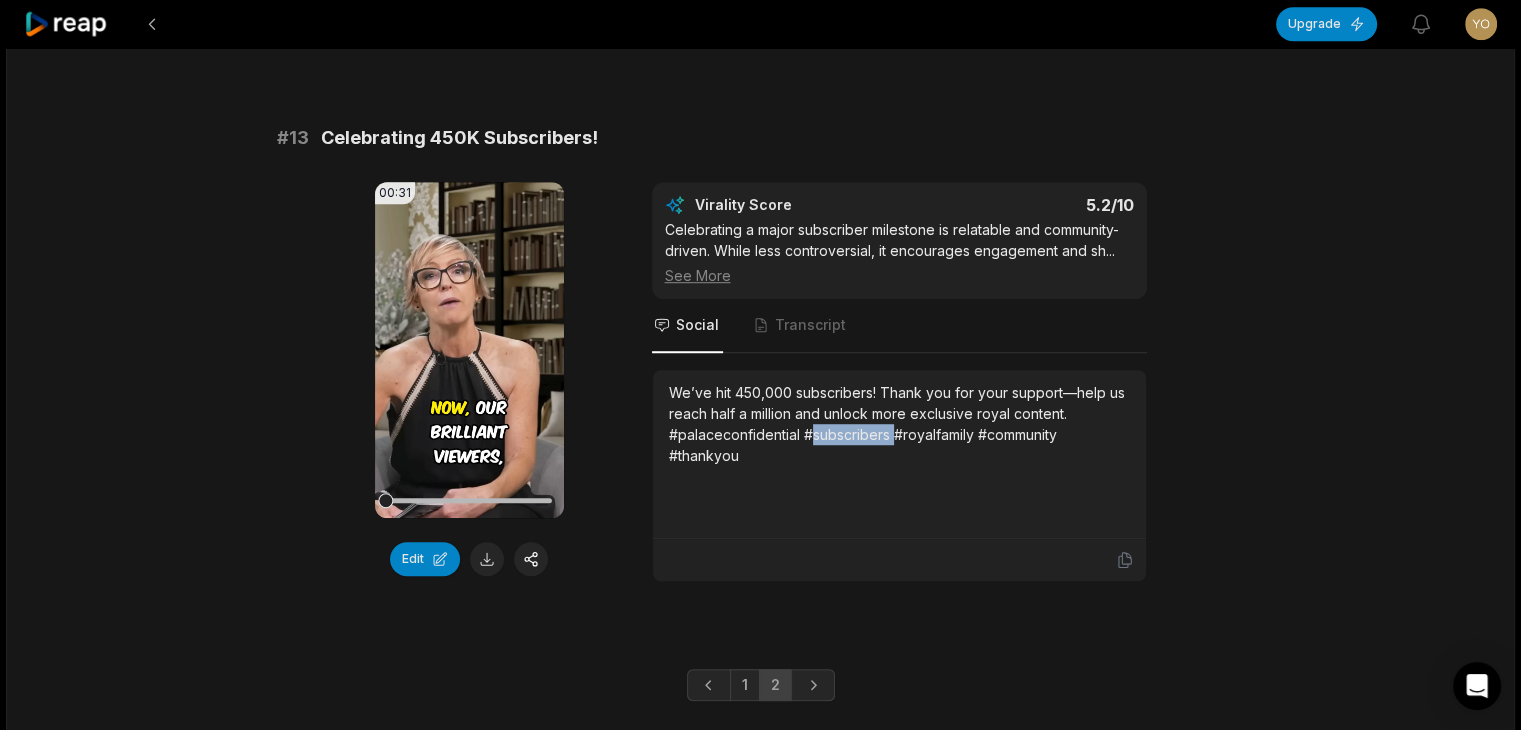 click on "We’ve hit 450,000 subscribers! Thank you for your support—help us reach half a million and unlock more exclusive royal content. #palaceconfidential #subscribers #royalfamily #community #thankyou" at bounding box center [899, 424] 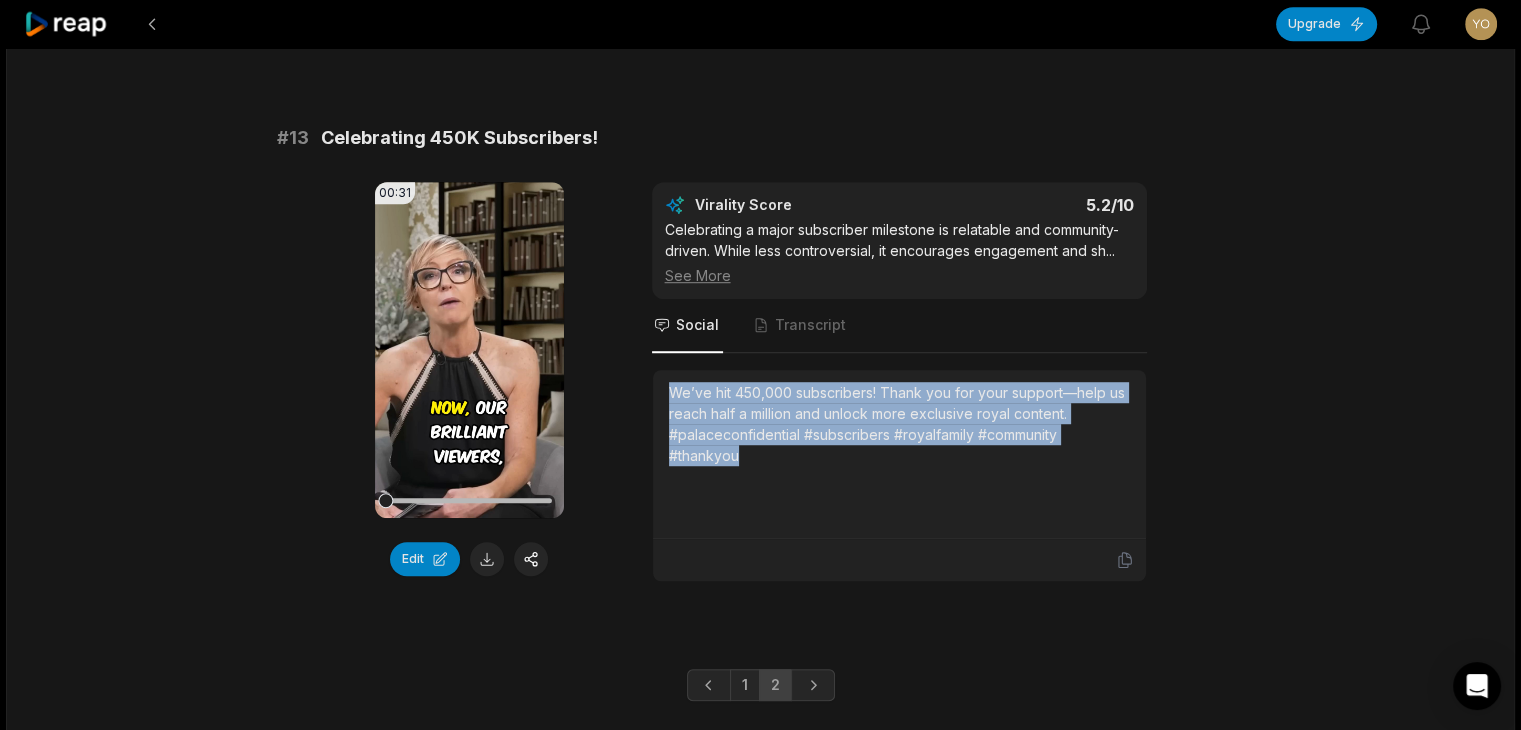 click on "We’ve hit 450,000 subscribers! Thank you for your support—help us reach half a million and unlock more exclusive royal content. #palaceconfidential #subscribers #royalfamily #community #thankyou" at bounding box center (899, 424) 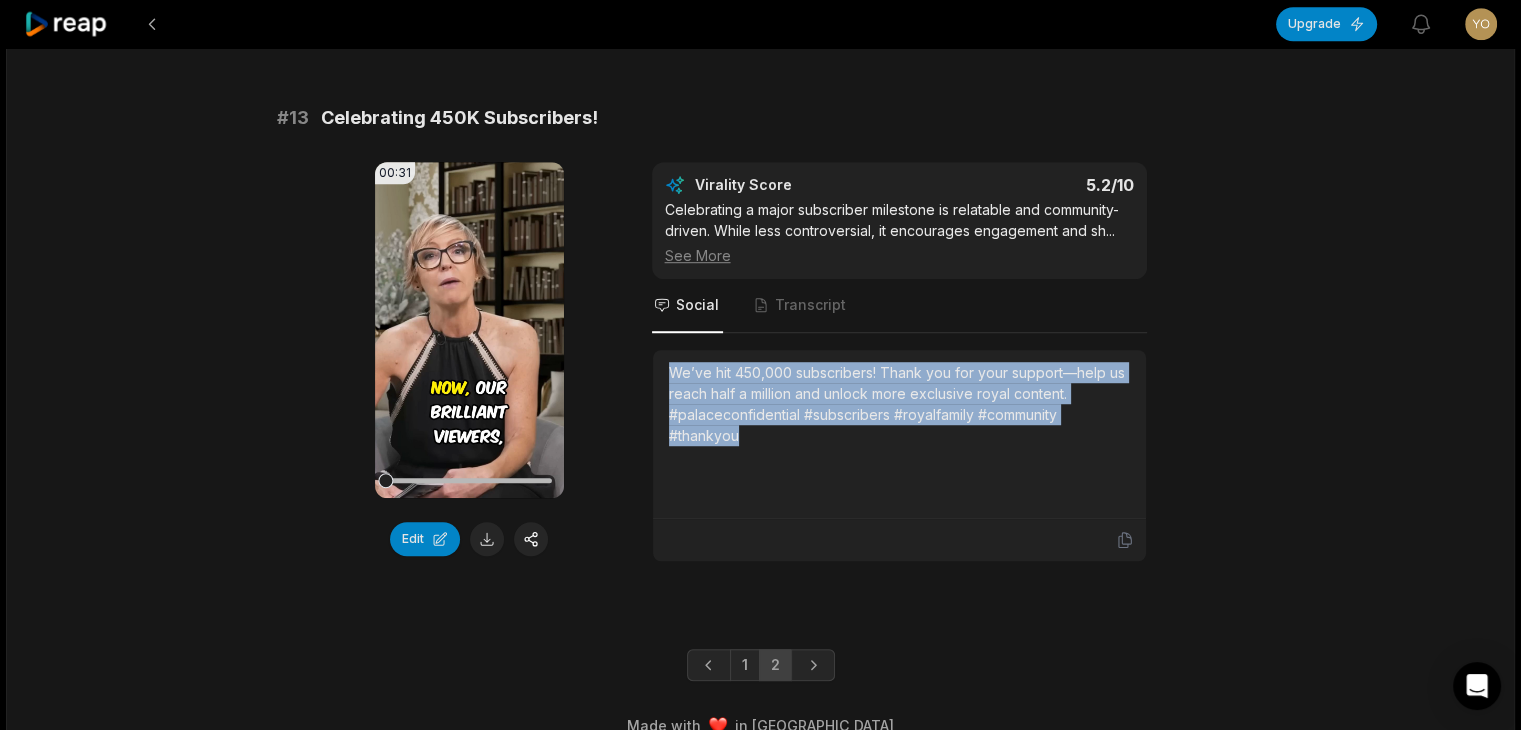 scroll, scrollTop: 1326, scrollLeft: 0, axis: vertical 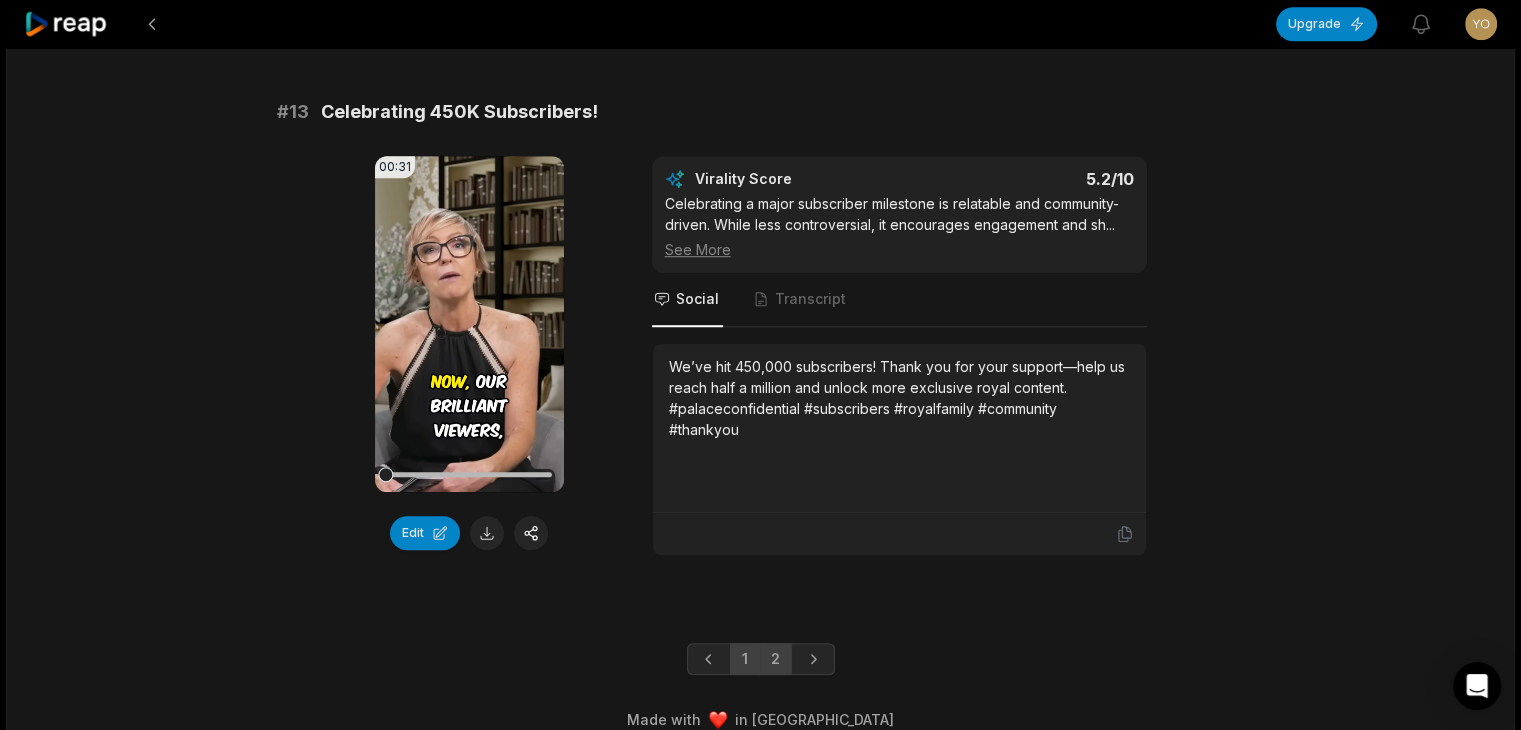 click on "1" at bounding box center (745, 659) 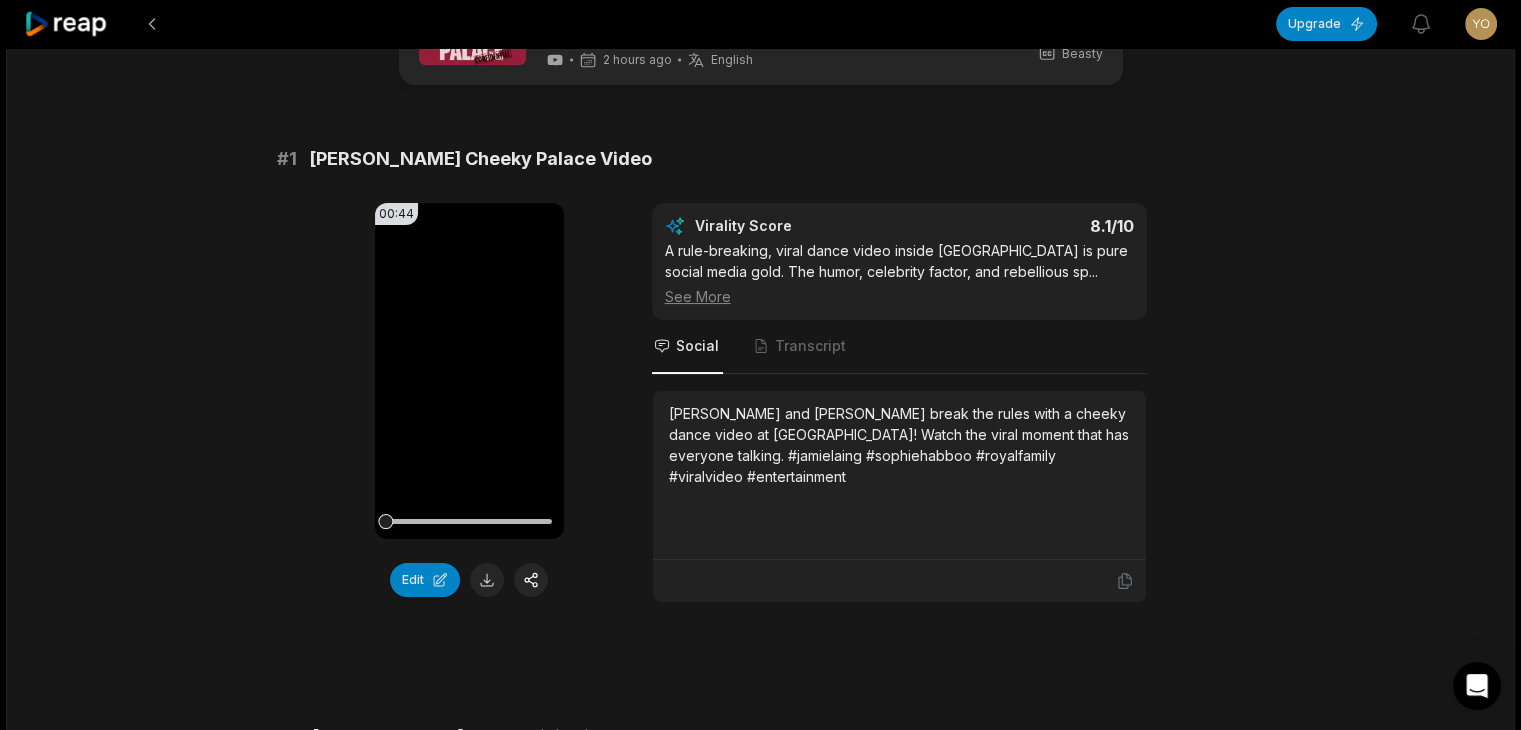 scroll, scrollTop: 0, scrollLeft: 0, axis: both 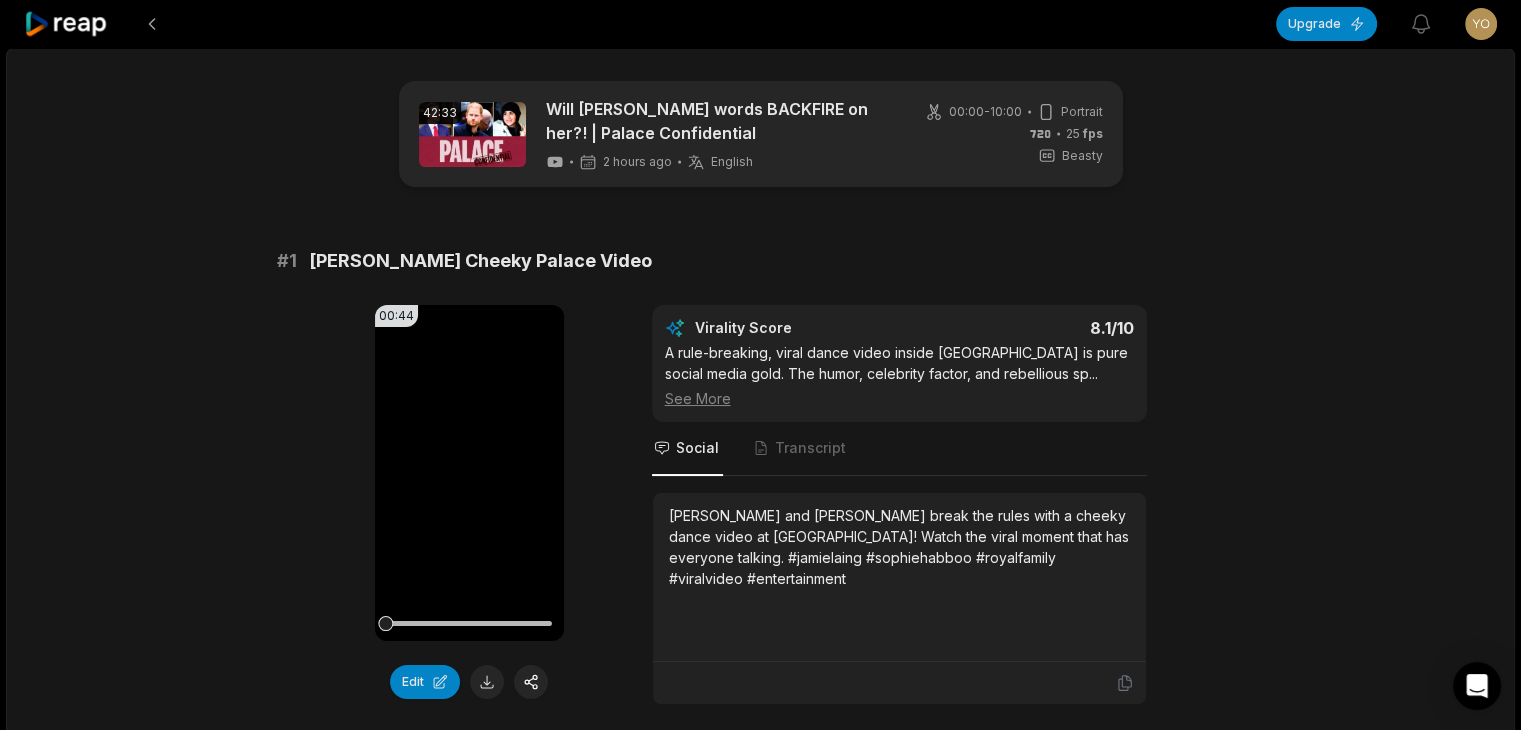 click on "[PERSON_NAME] and [PERSON_NAME] break the rules with a cheeky dance video at [GEOGRAPHIC_DATA]! Watch the viral moment that has everyone talking. #jamielaing #sophiehabboo #royalfamily #viralvideo #entertainment" at bounding box center [899, 577] 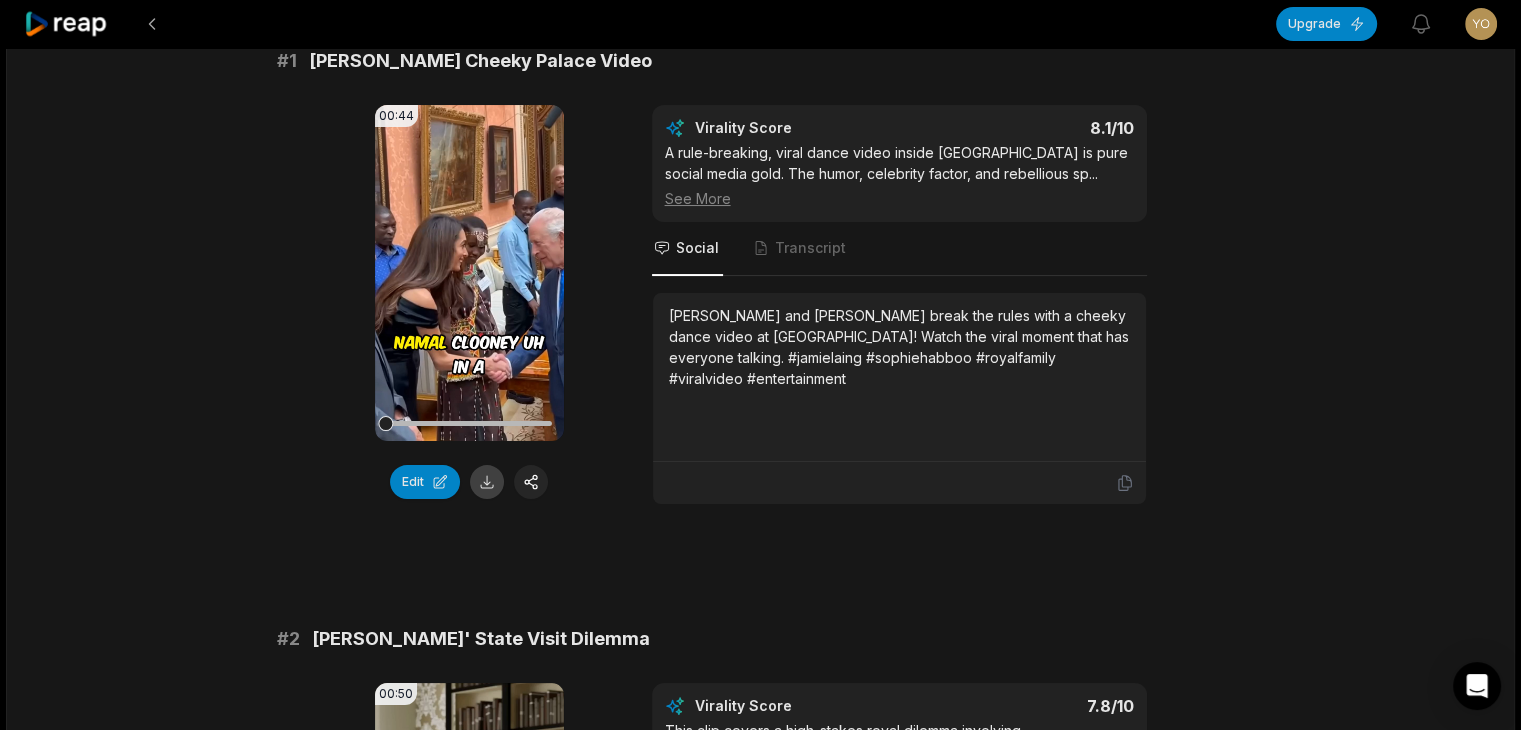 click at bounding box center (487, 482) 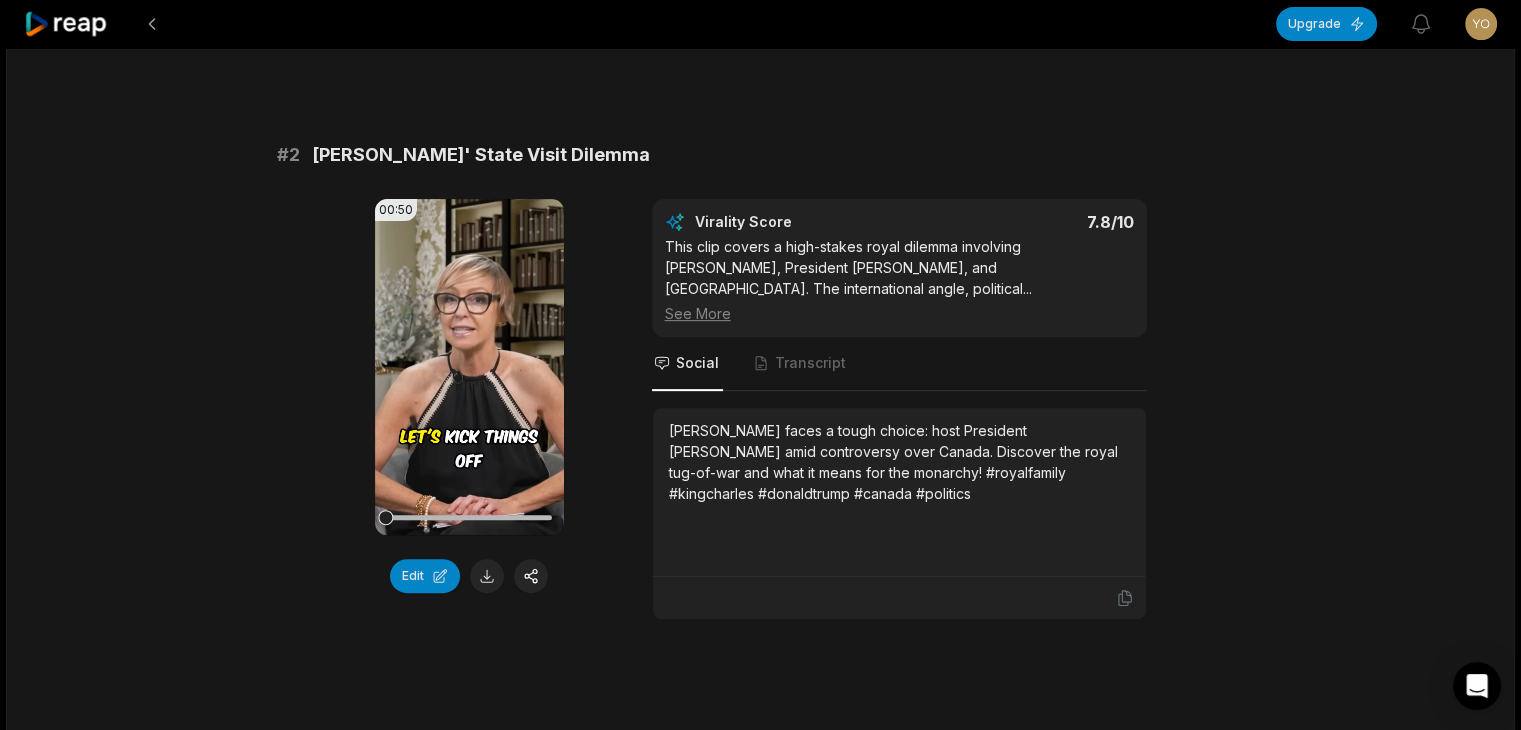 scroll, scrollTop: 800, scrollLeft: 0, axis: vertical 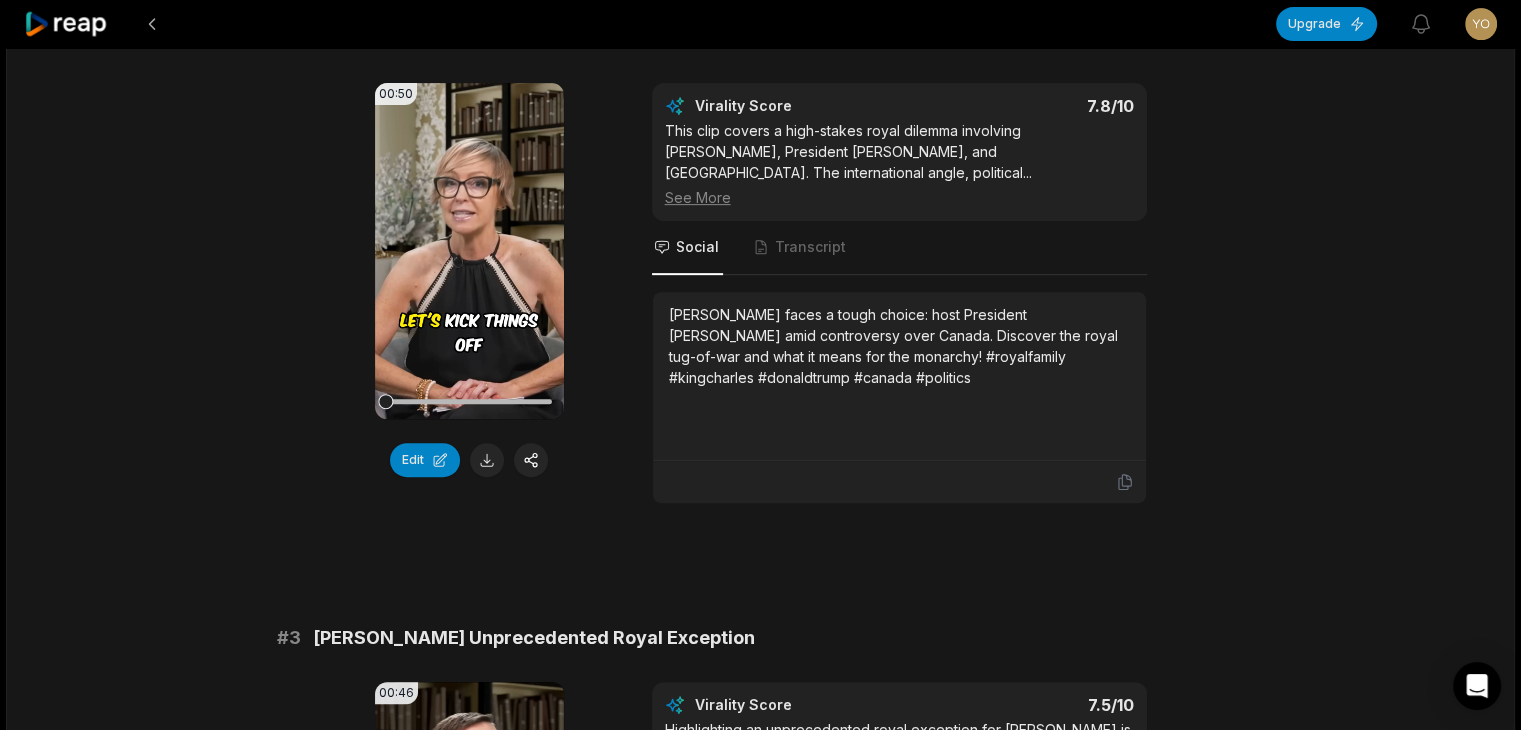 click at bounding box center [487, 460] 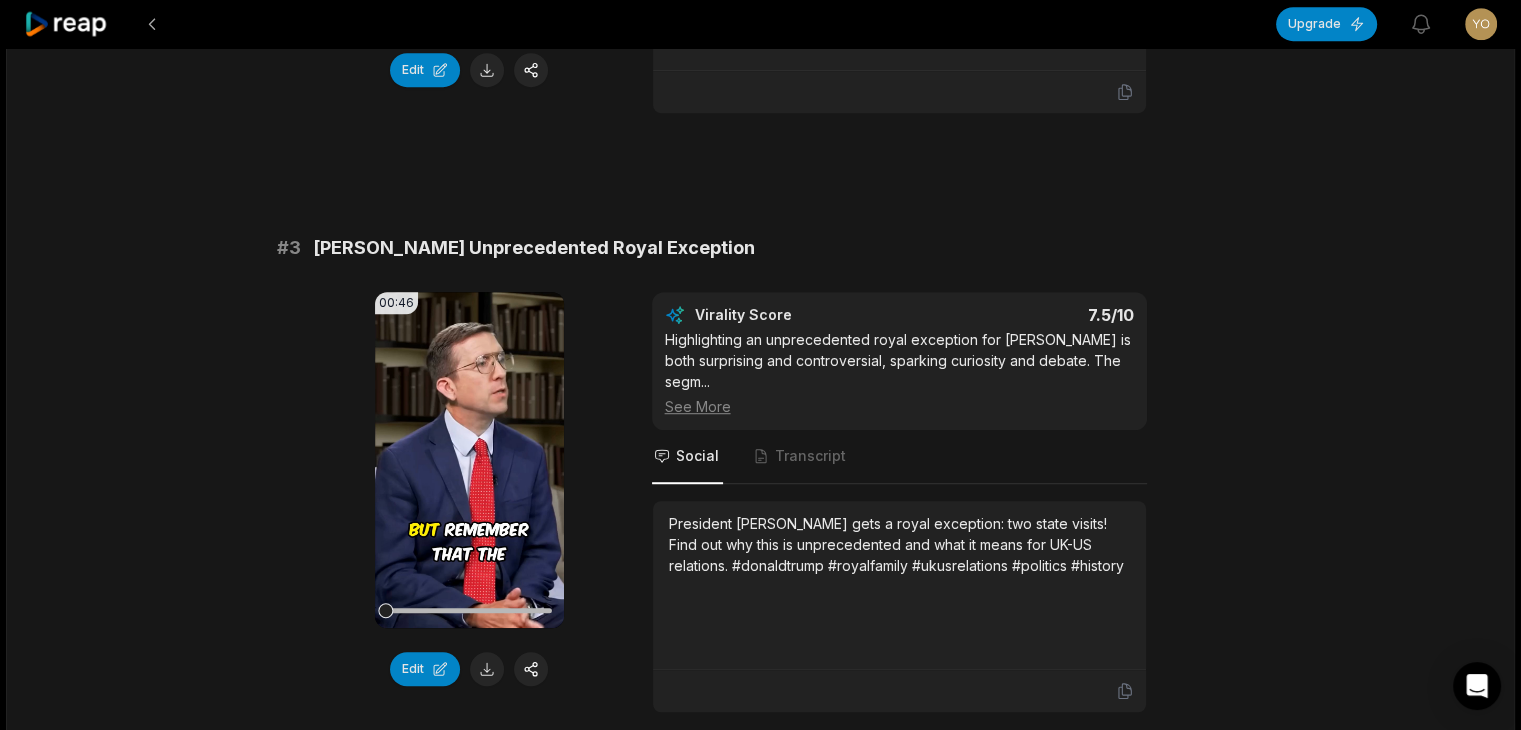 scroll, scrollTop: 1200, scrollLeft: 0, axis: vertical 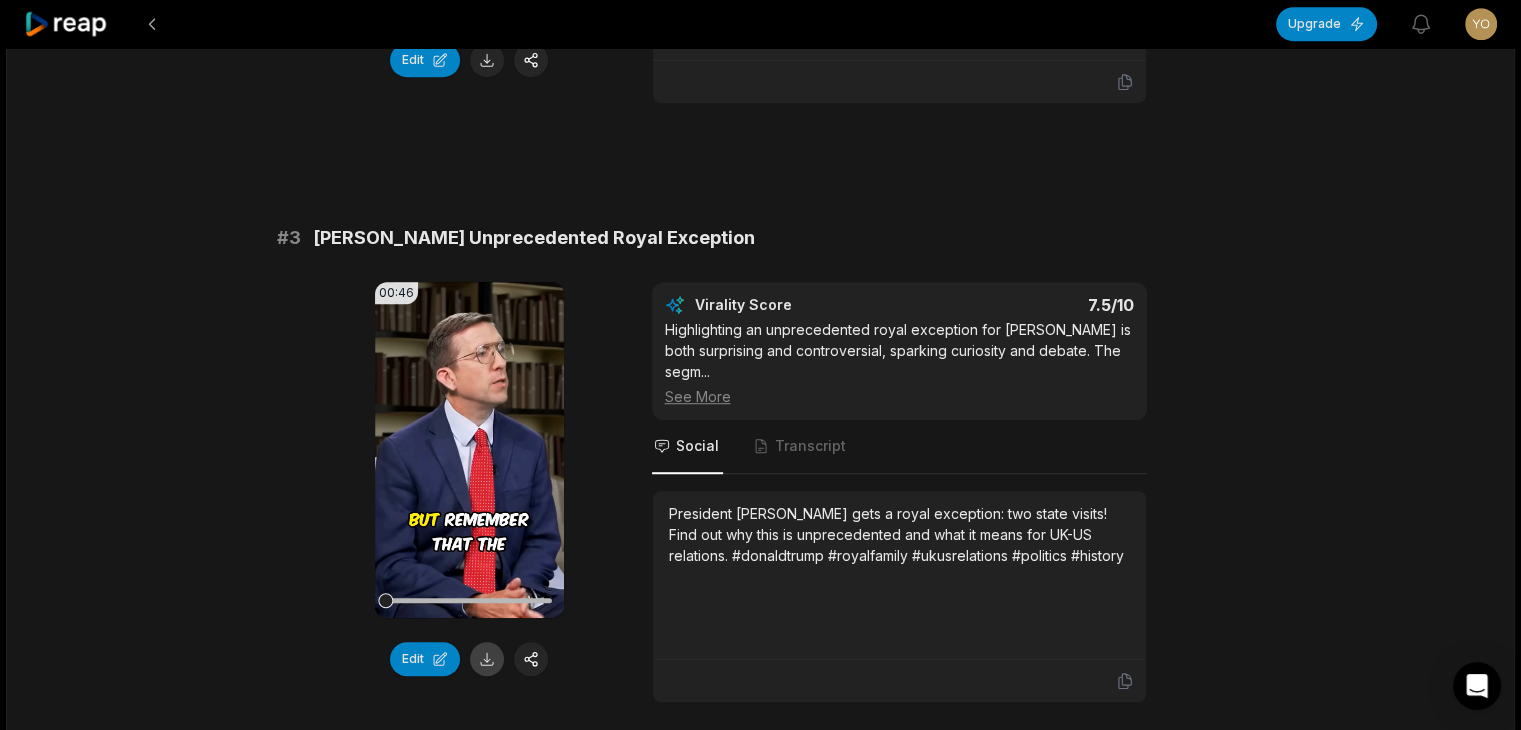 click at bounding box center [487, 659] 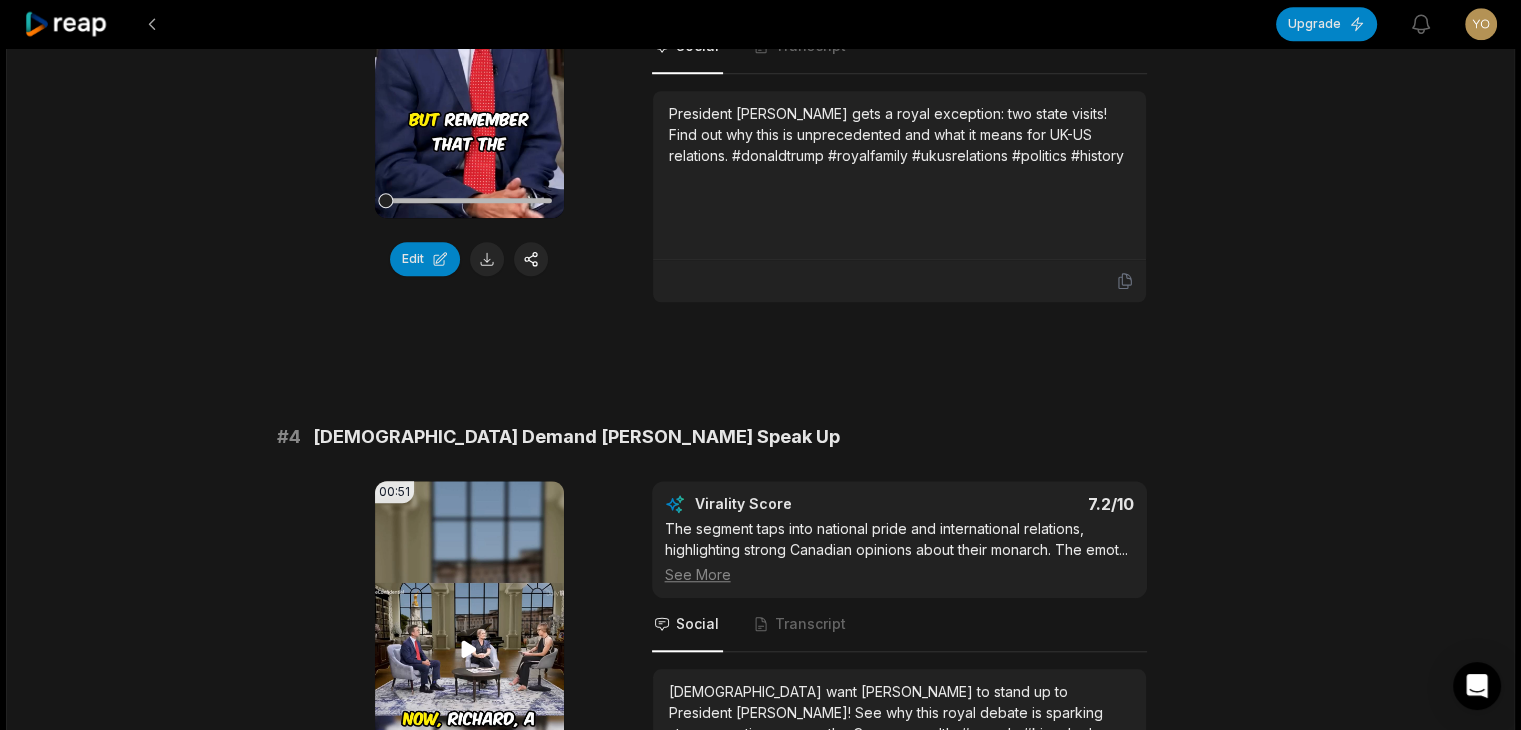 scroll, scrollTop: 1800, scrollLeft: 0, axis: vertical 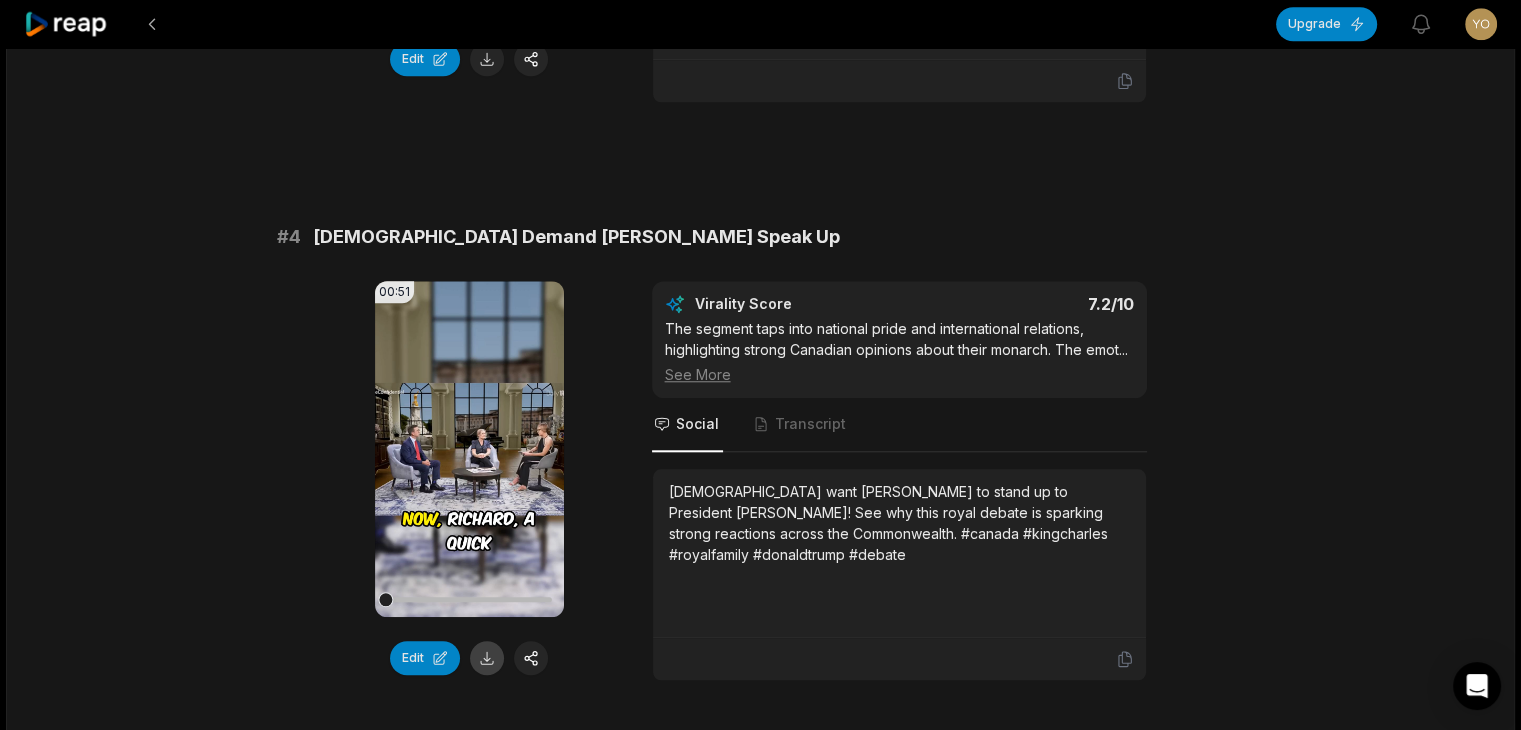 click at bounding box center [487, 658] 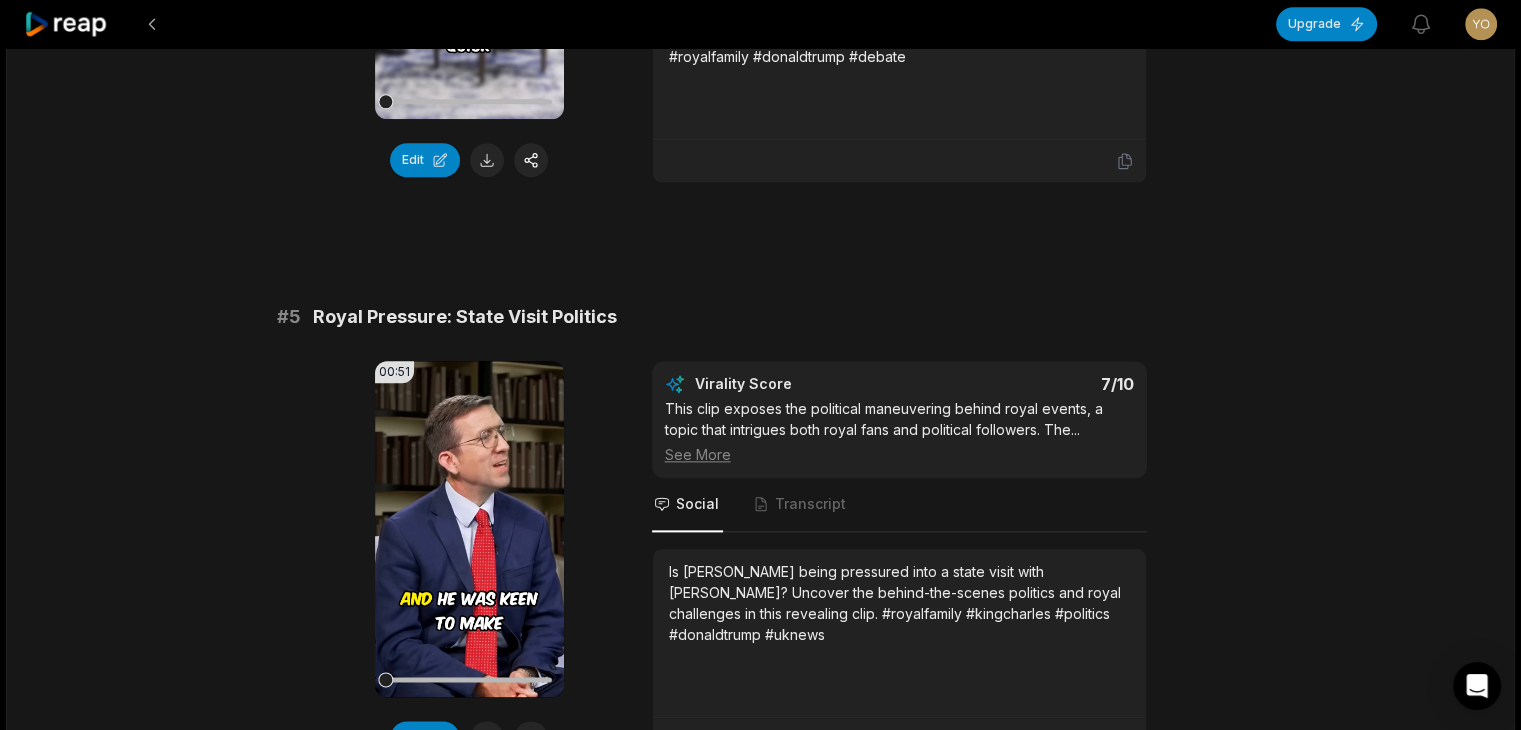 scroll, scrollTop: 2400, scrollLeft: 0, axis: vertical 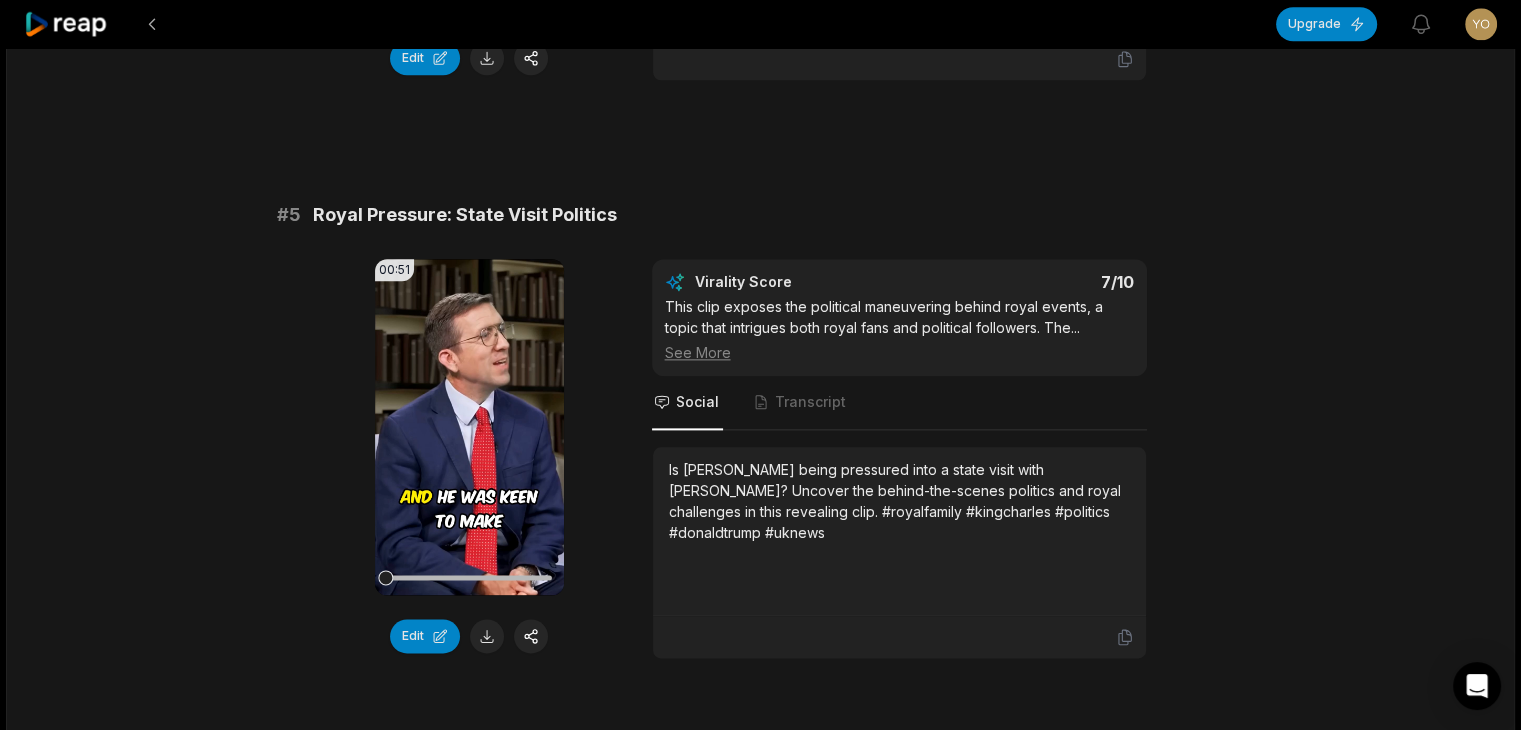 click at bounding box center [487, 636] 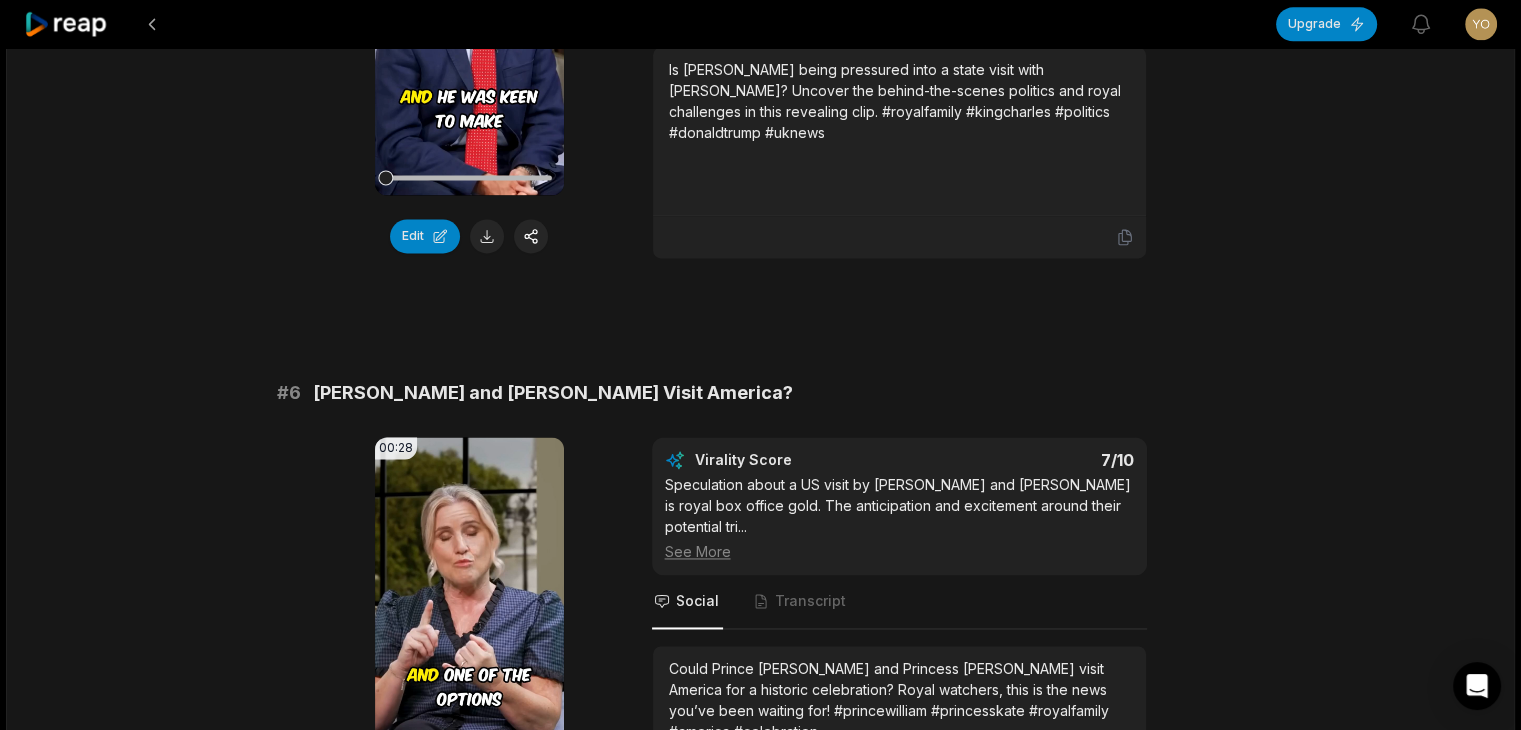 scroll, scrollTop: 3000, scrollLeft: 0, axis: vertical 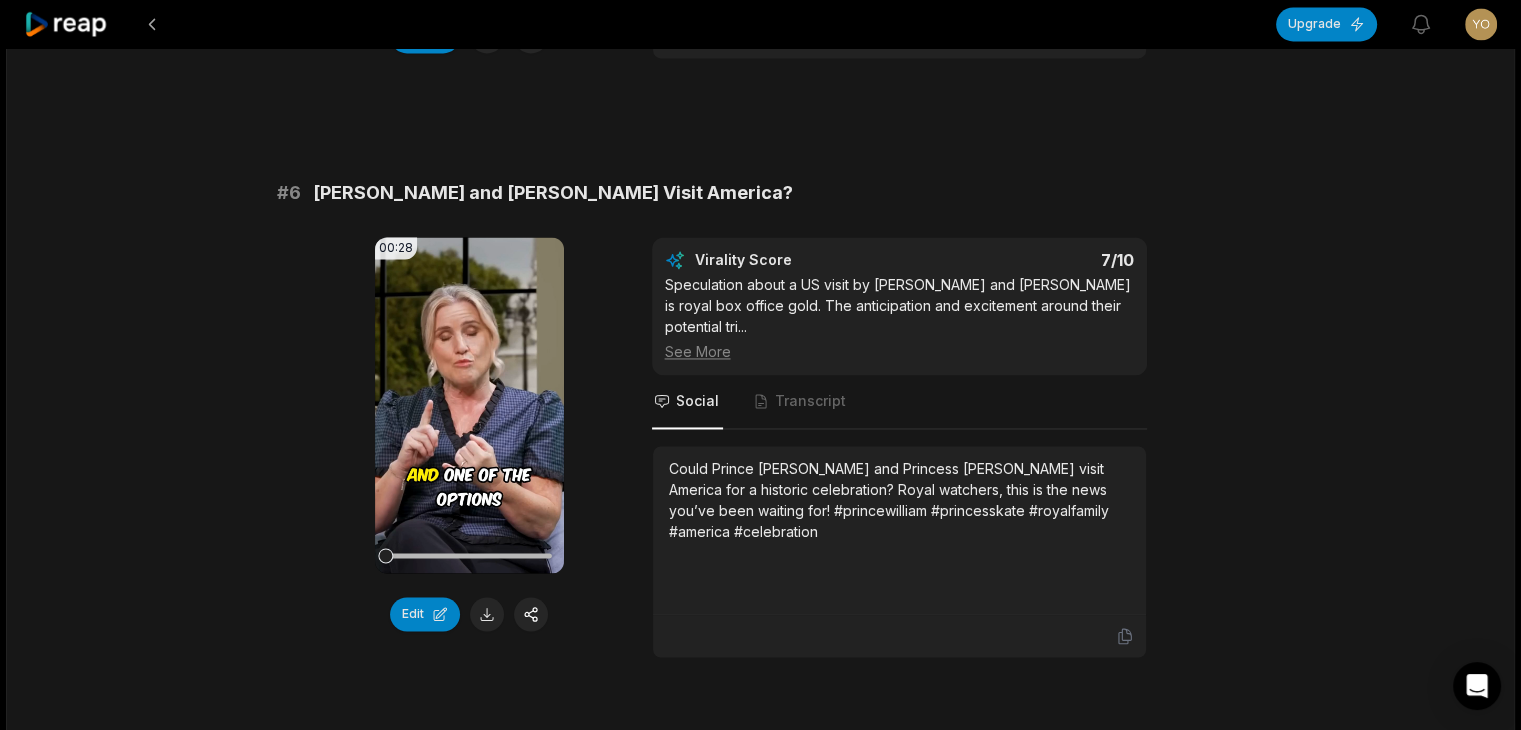 click at bounding box center [487, 614] 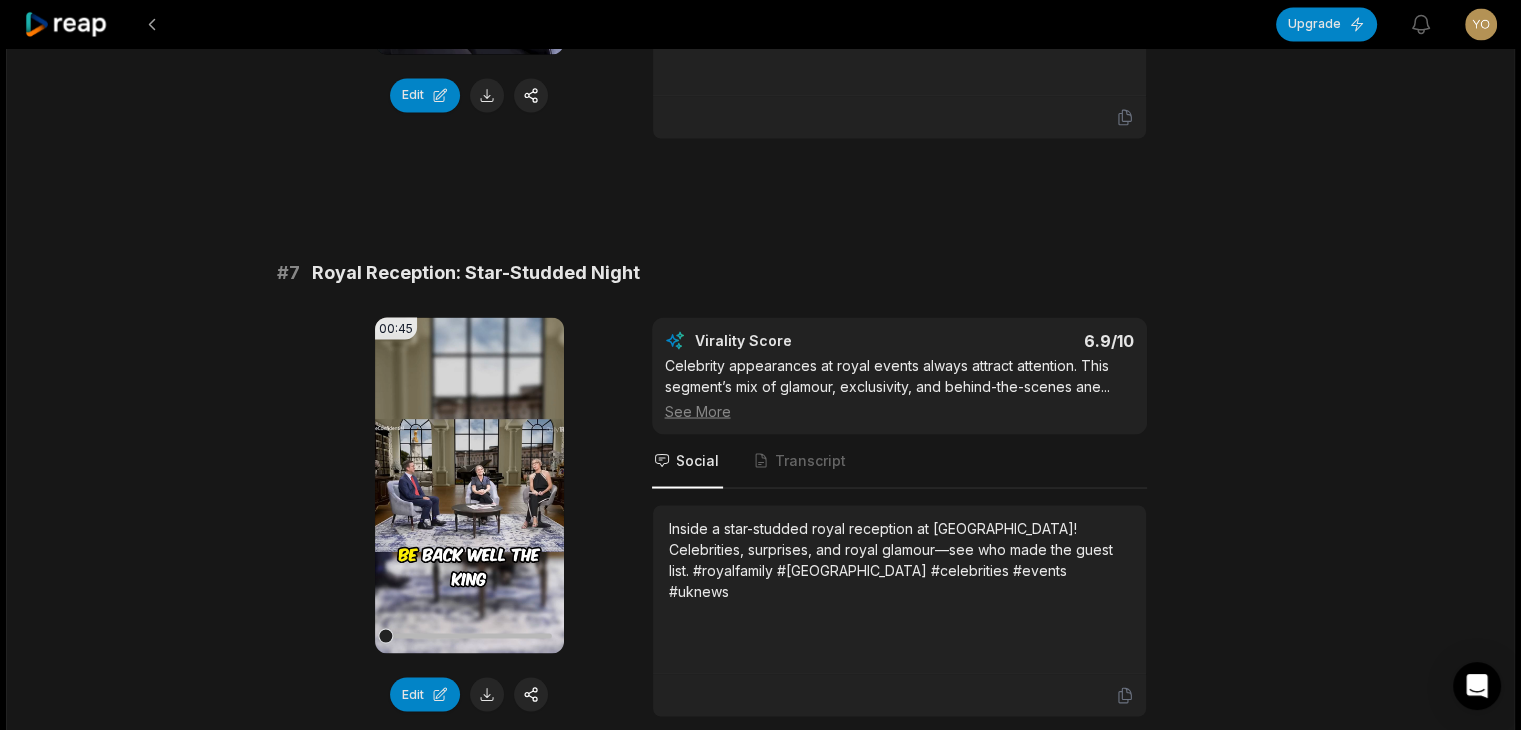 scroll, scrollTop: 3600, scrollLeft: 0, axis: vertical 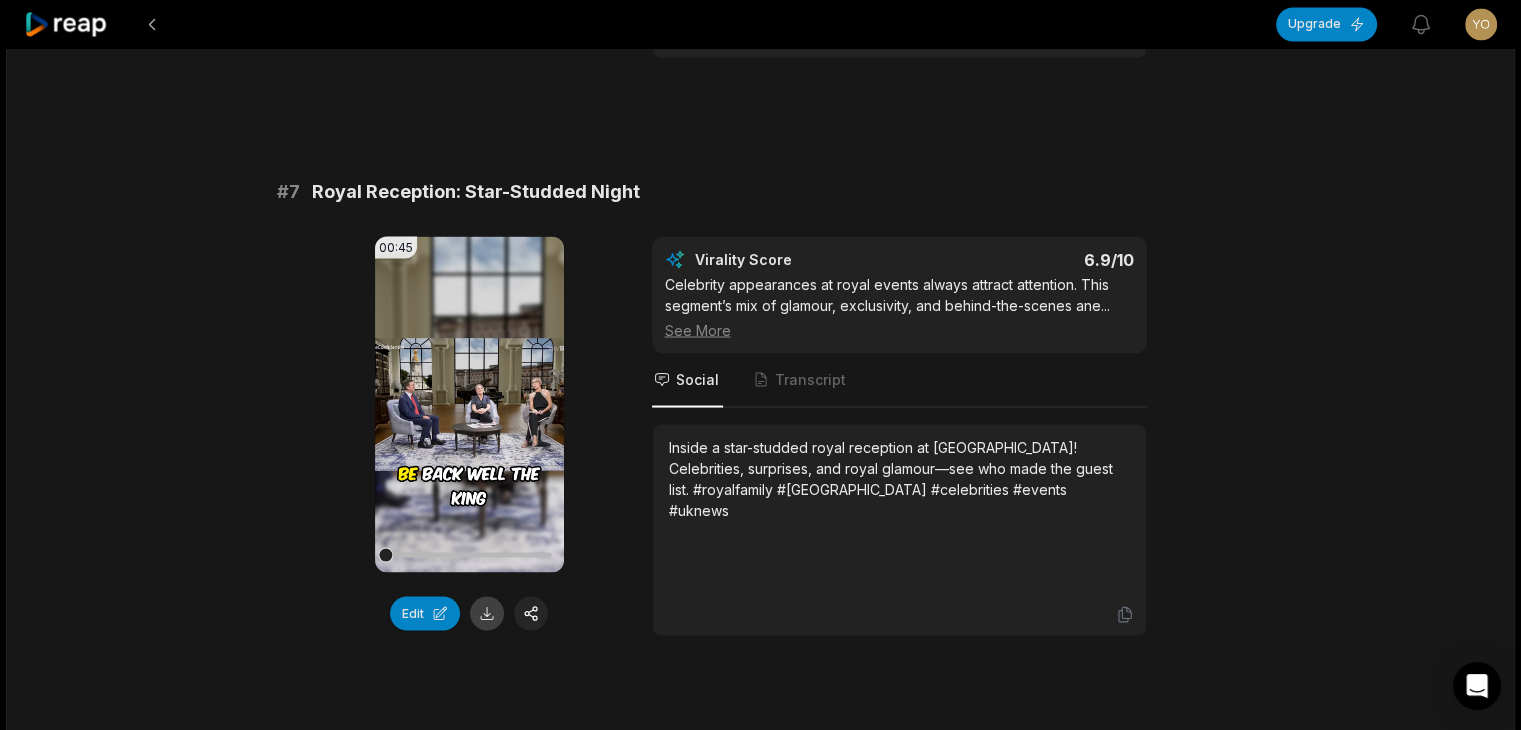 click at bounding box center [487, 613] 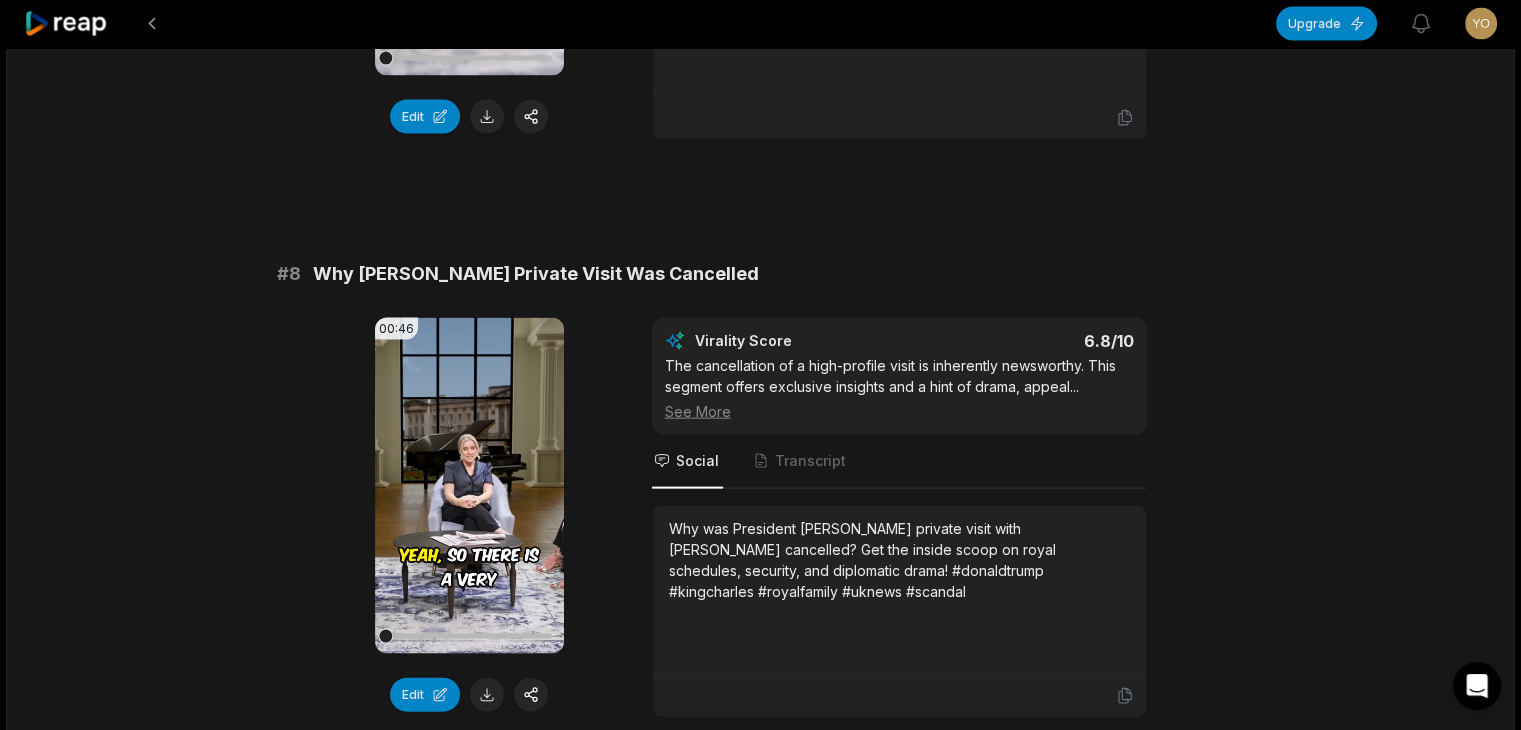 scroll, scrollTop: 4100, scrollLeft: 0, axis: vertical 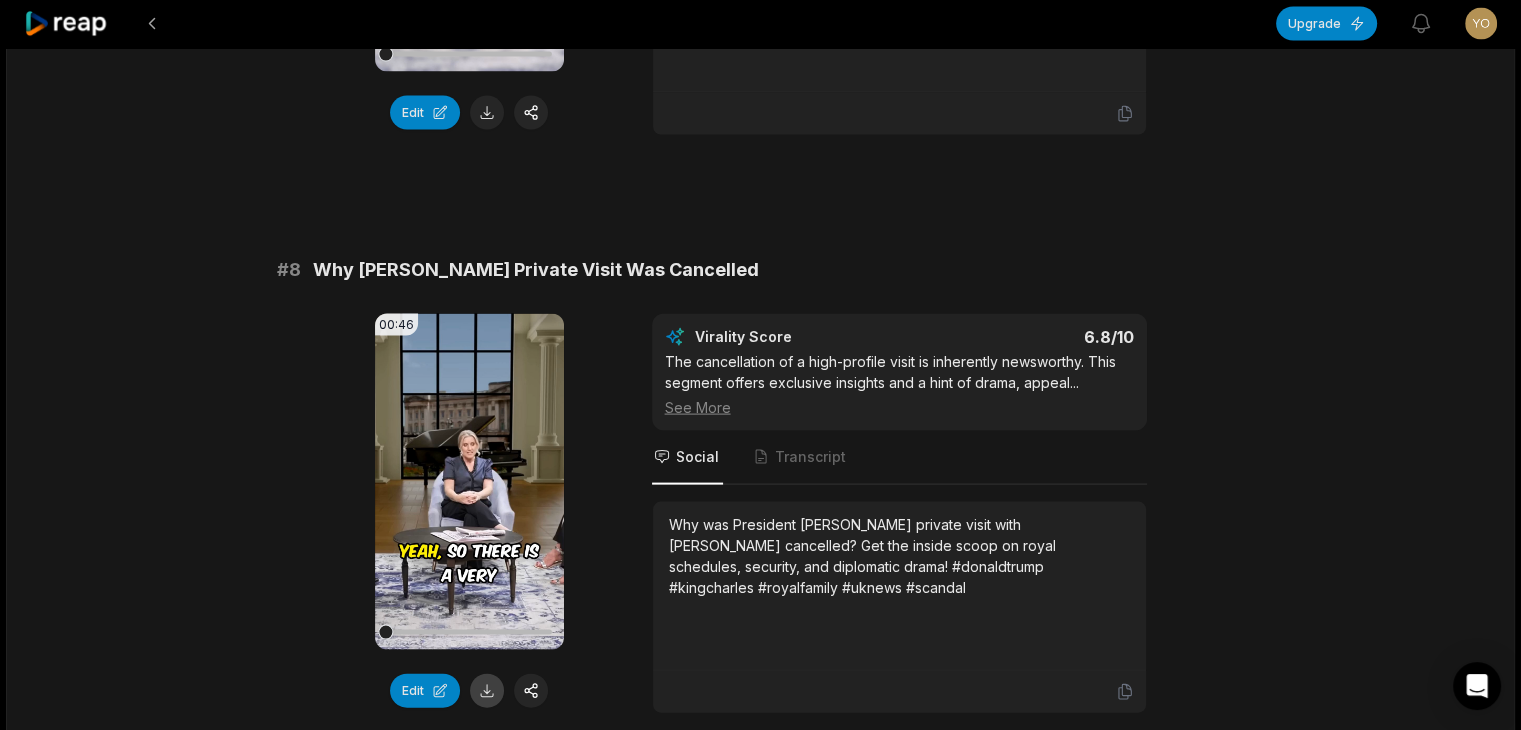 click at bounding box center (487, 691) 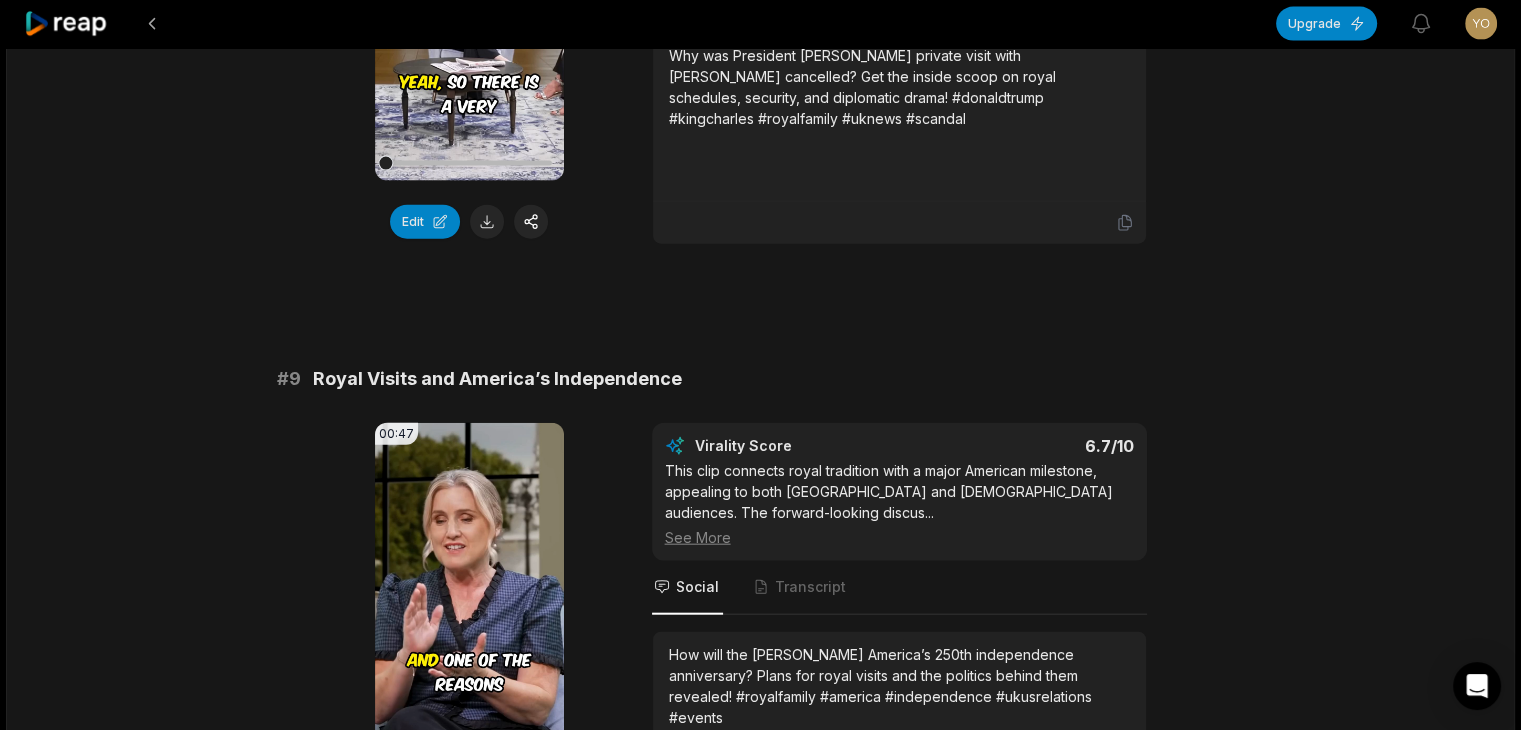 scroll, scrollTop: 4700, scrollLeft: 0, axis: vertical 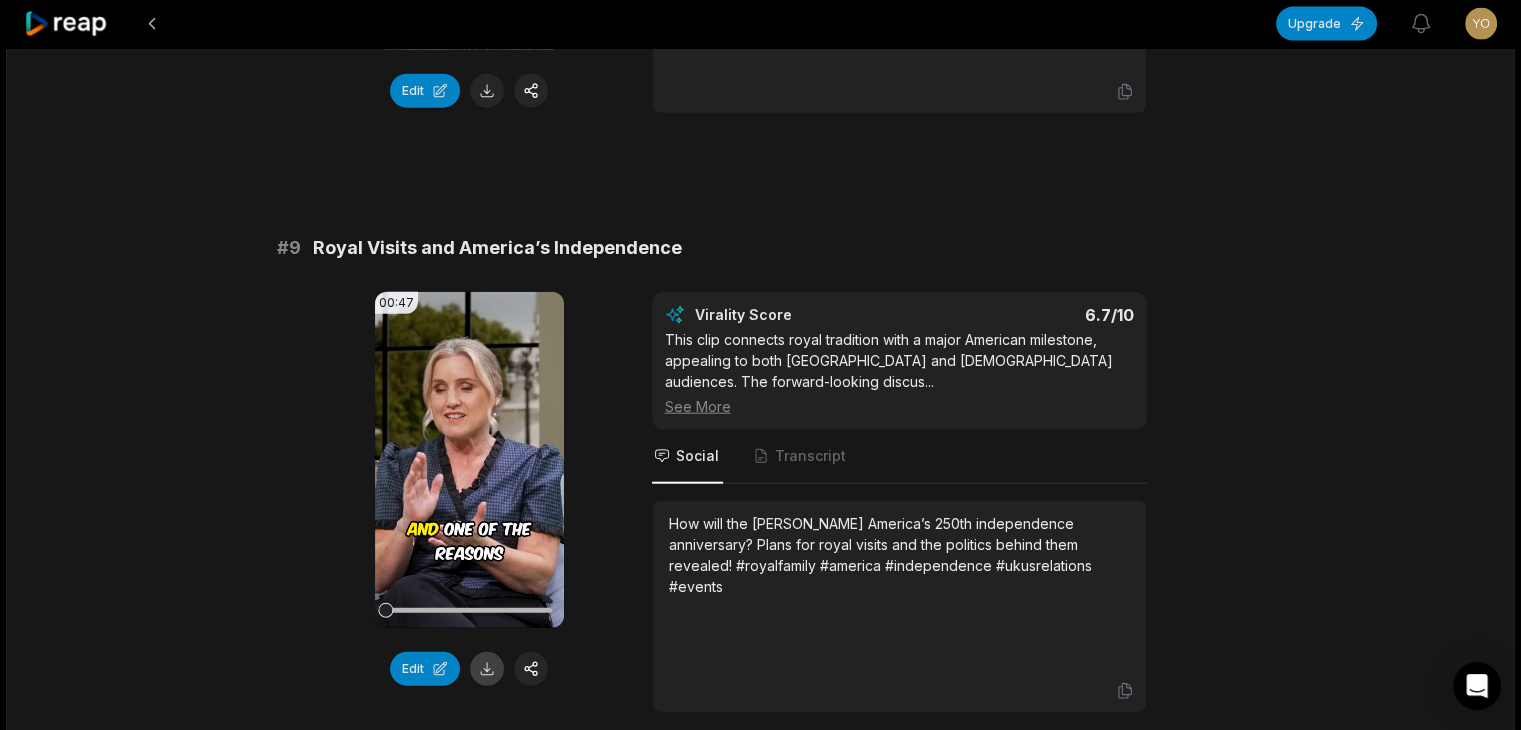 click at bounding box center [487, 669] 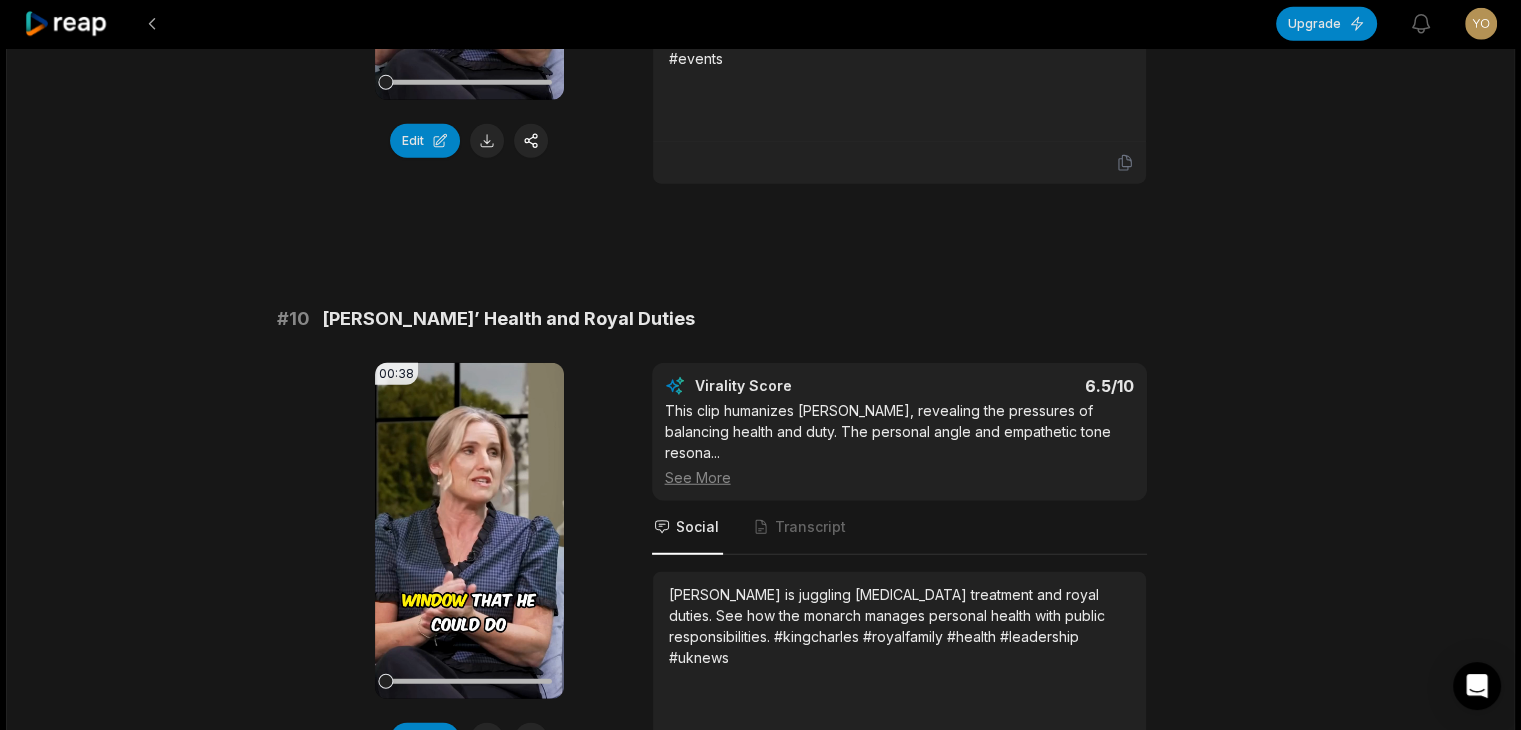 scroll, scrollTop: 5300, scrollLeft: 0, axis: vertical 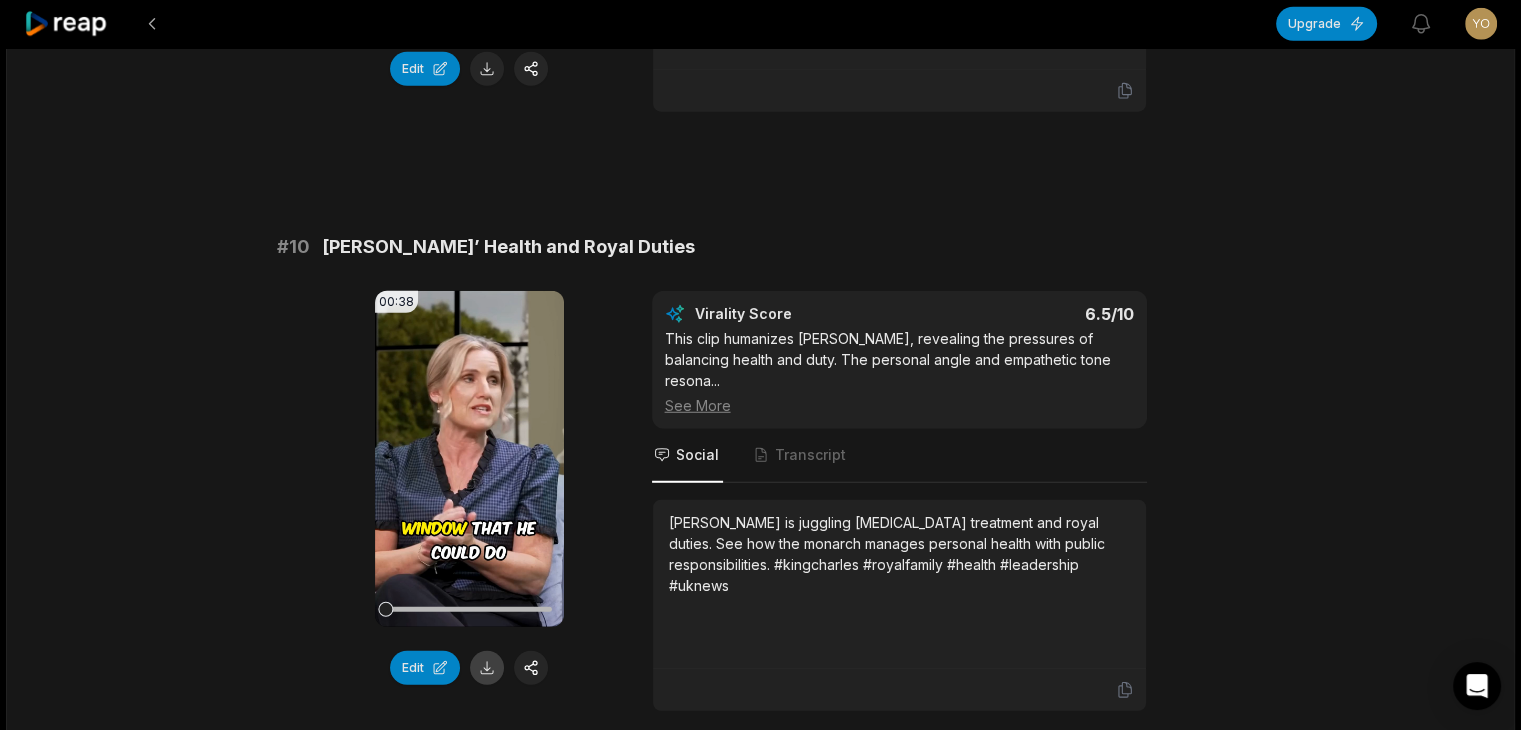 click at bounding box center (487, 668) 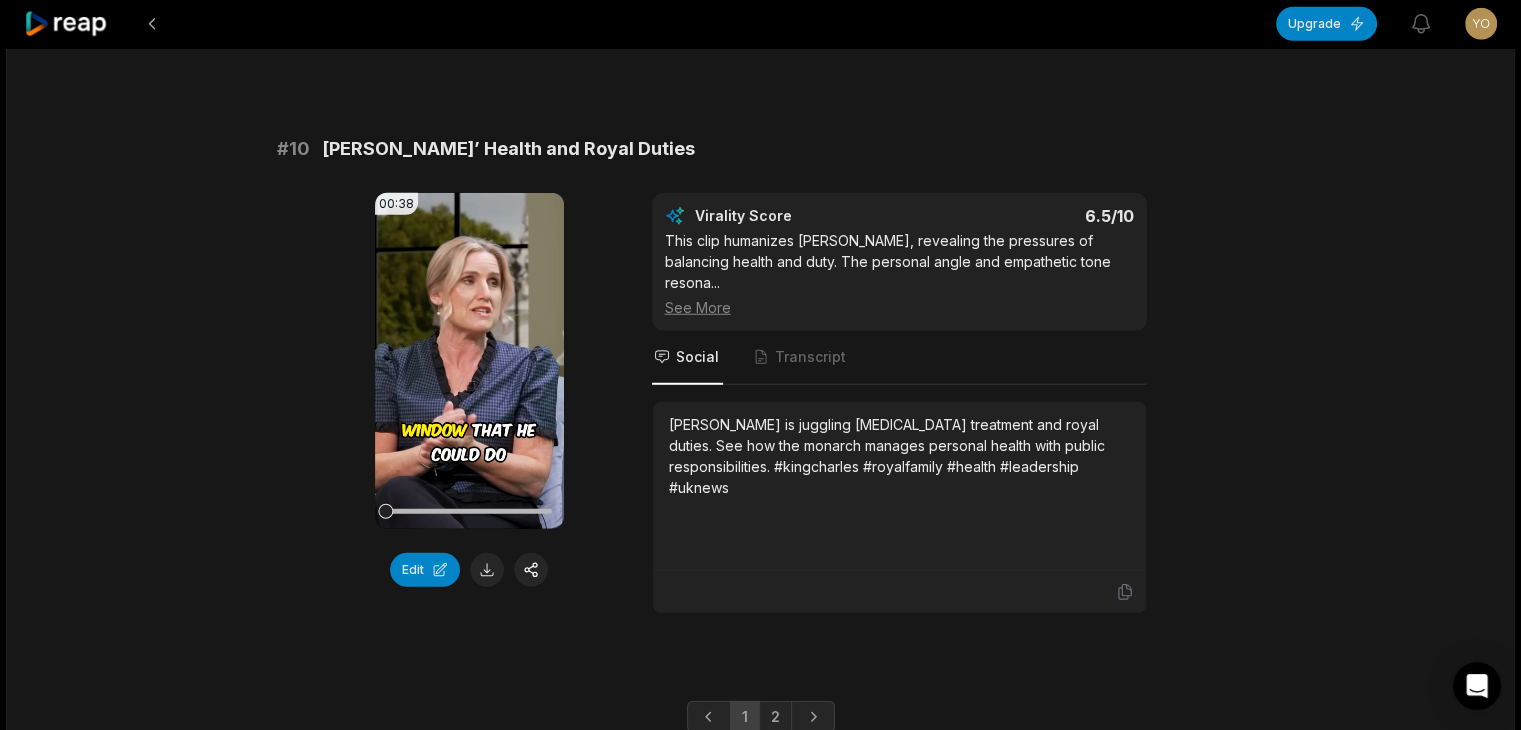 scroll, scrollTop: 5404, scrollLeft: 0, axis: vertical 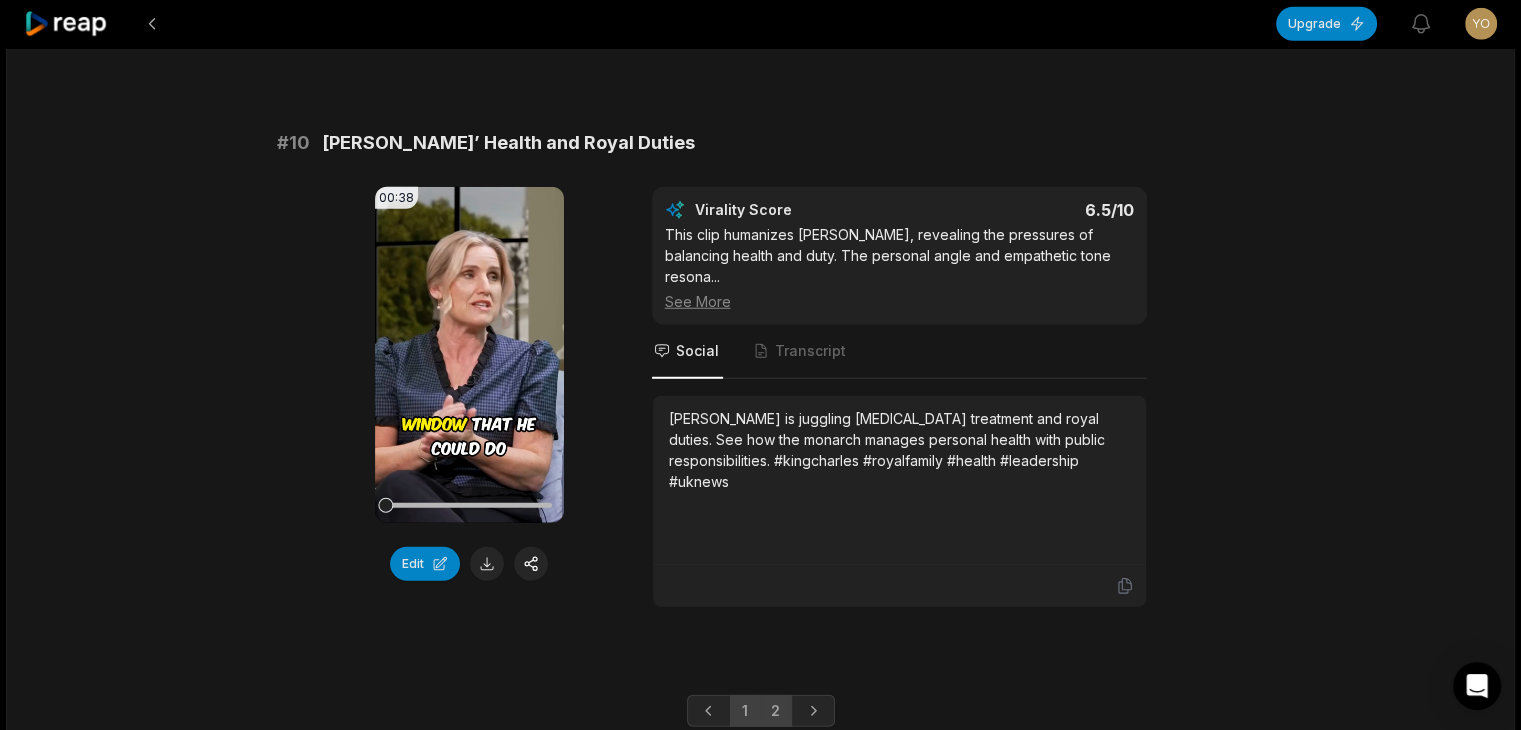 click on "2" at bounding box center (775, 711) 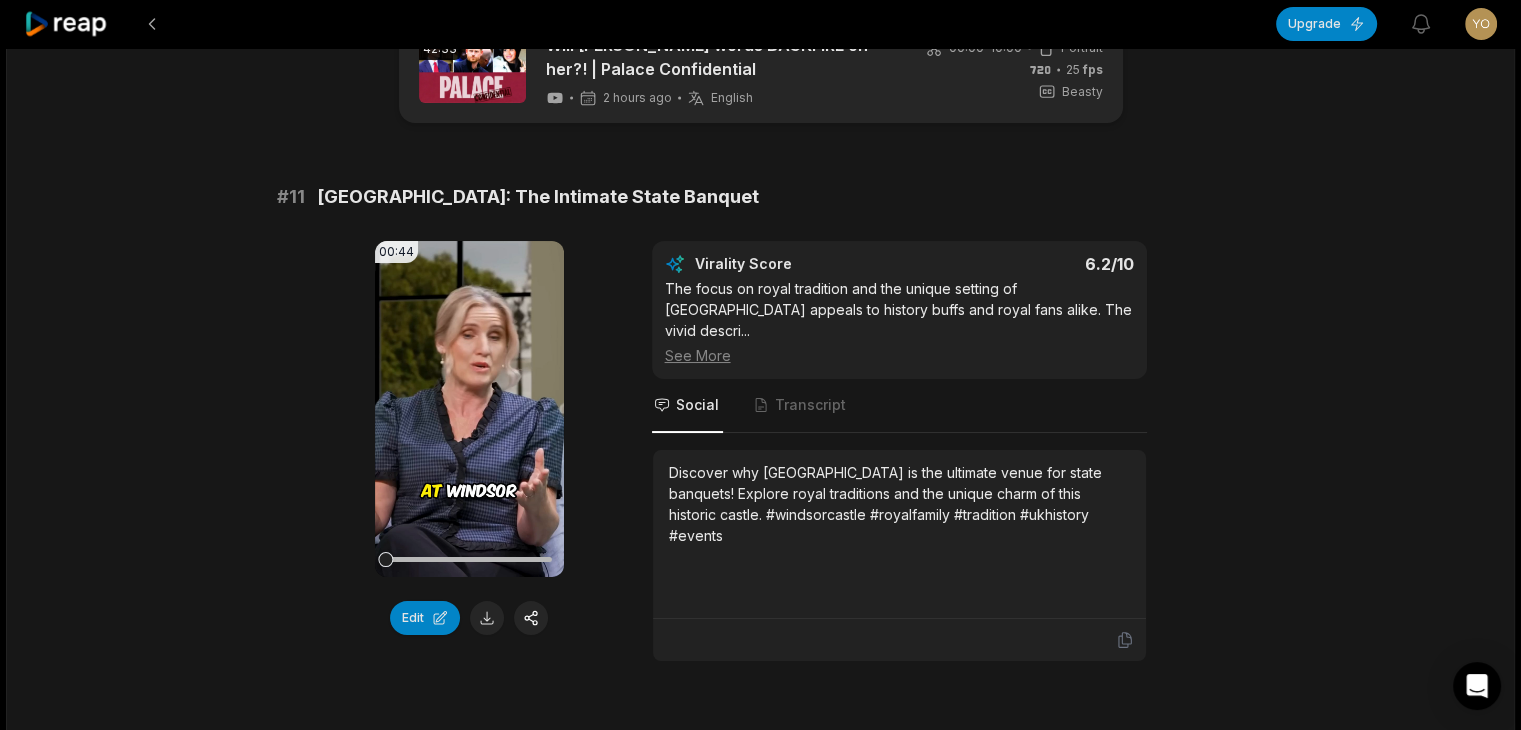 scroll, scrollTop: 100, scrollLeft: 0, axis: vertical 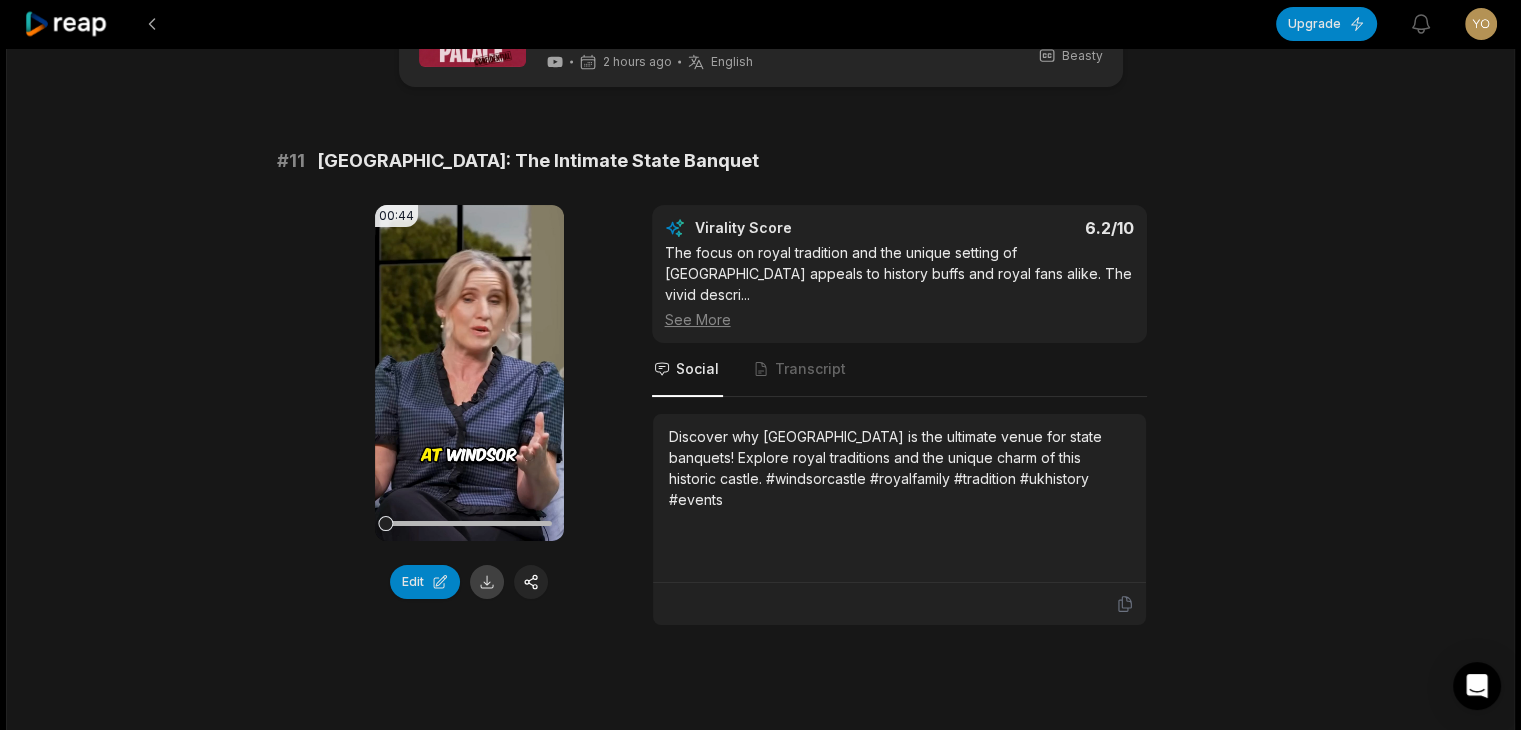 click at bounding box center [487, 582] 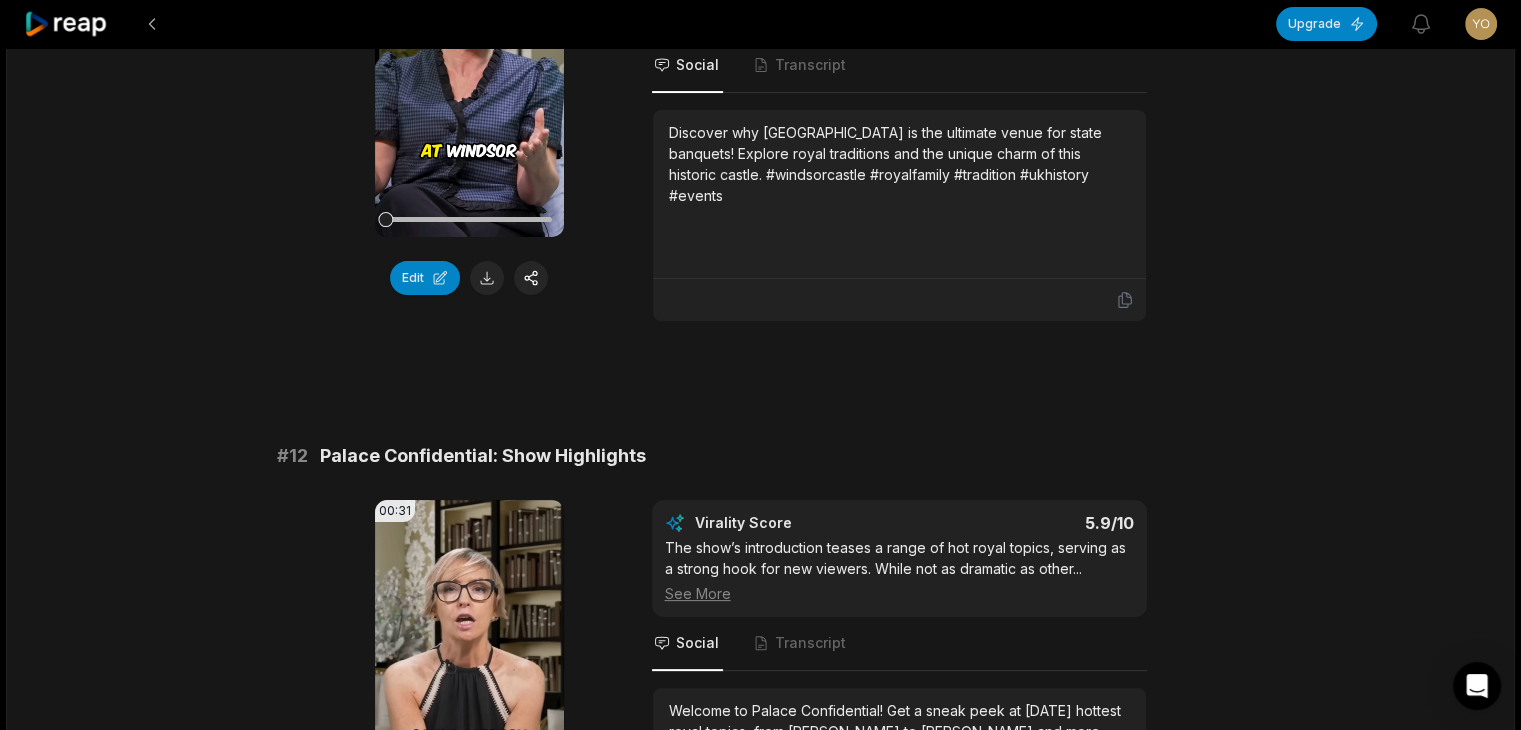 scroll, scrollTop: 600, scrollLeft: 0, axis: vertical 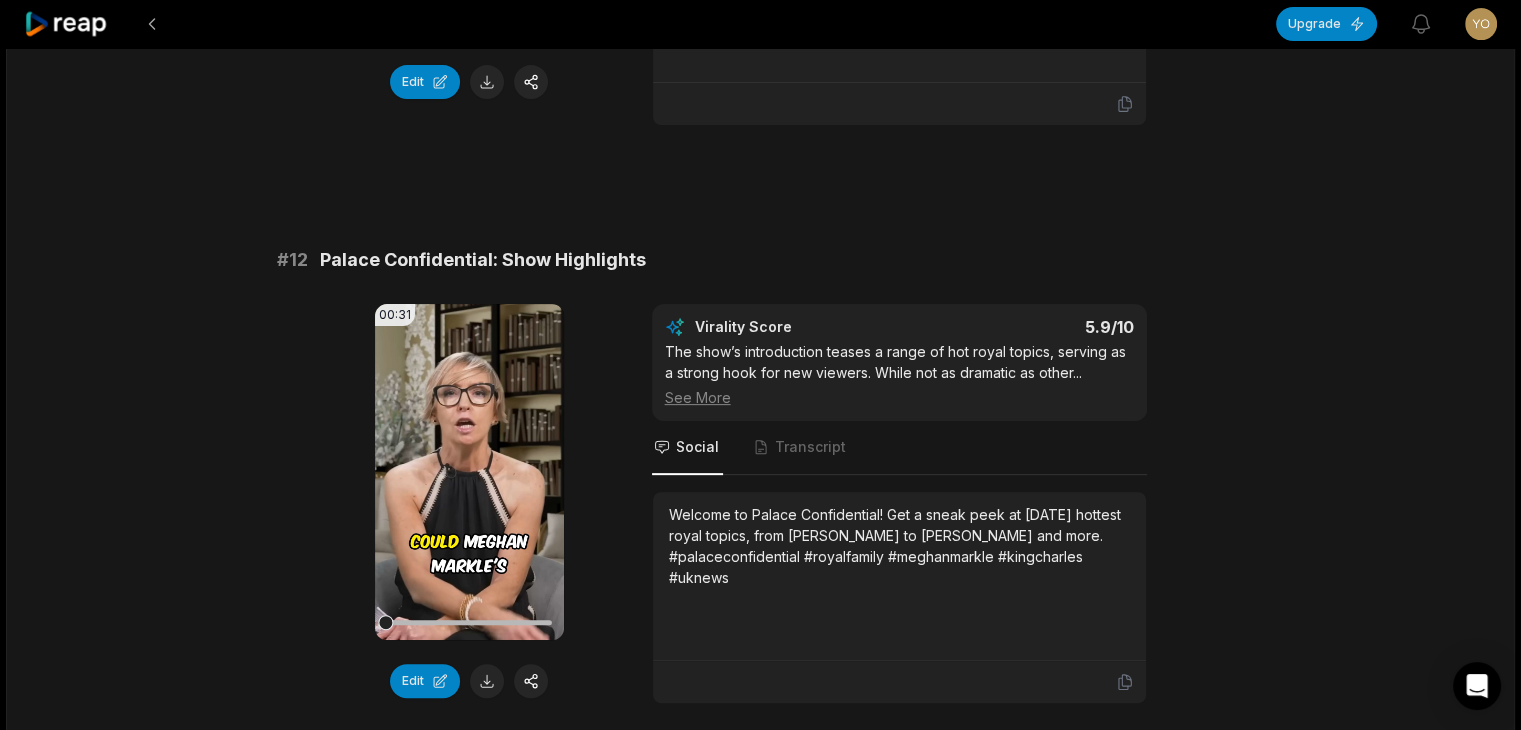 click at bounding box center (487, 681) 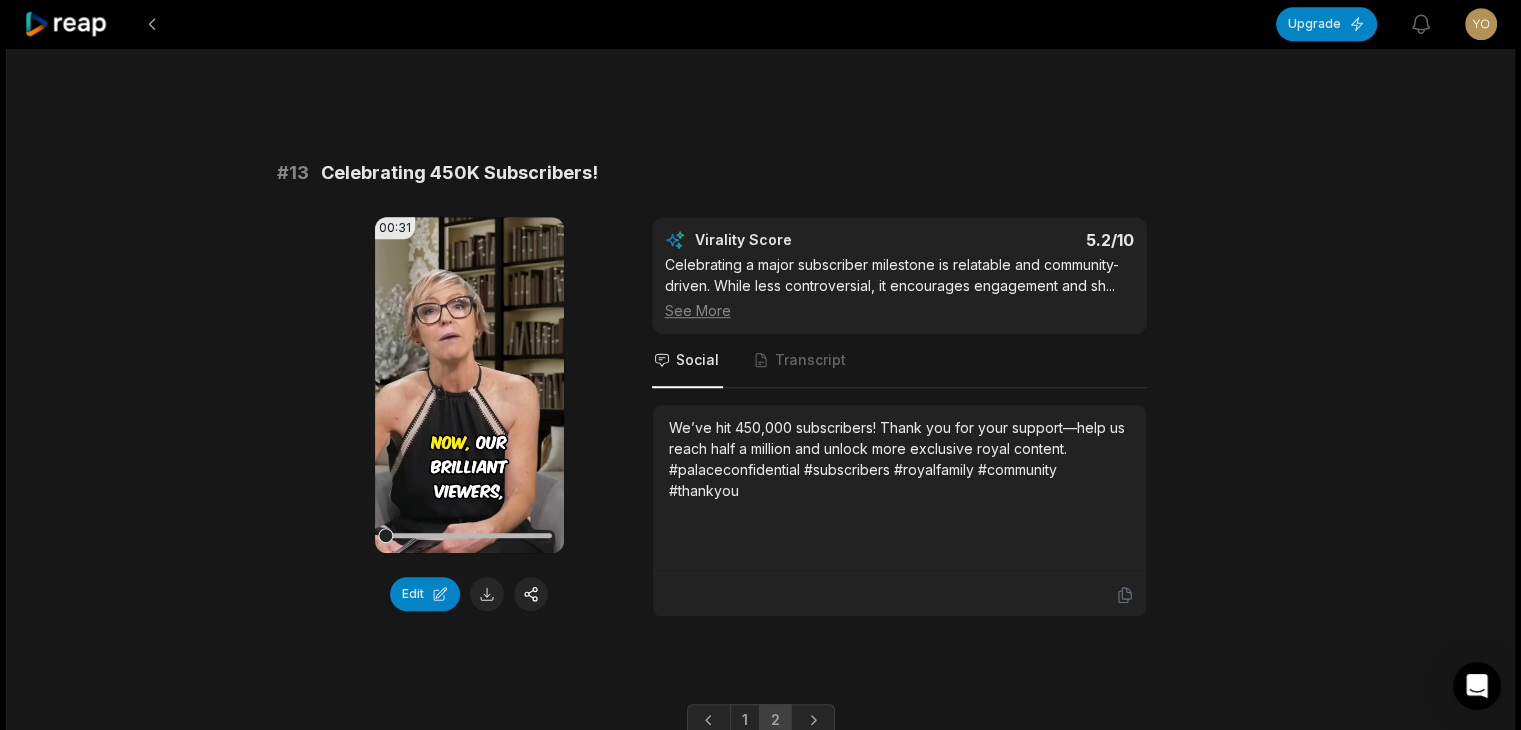 scroll, scrollTop: 1300, scrollLeft: 0, axis: vertical 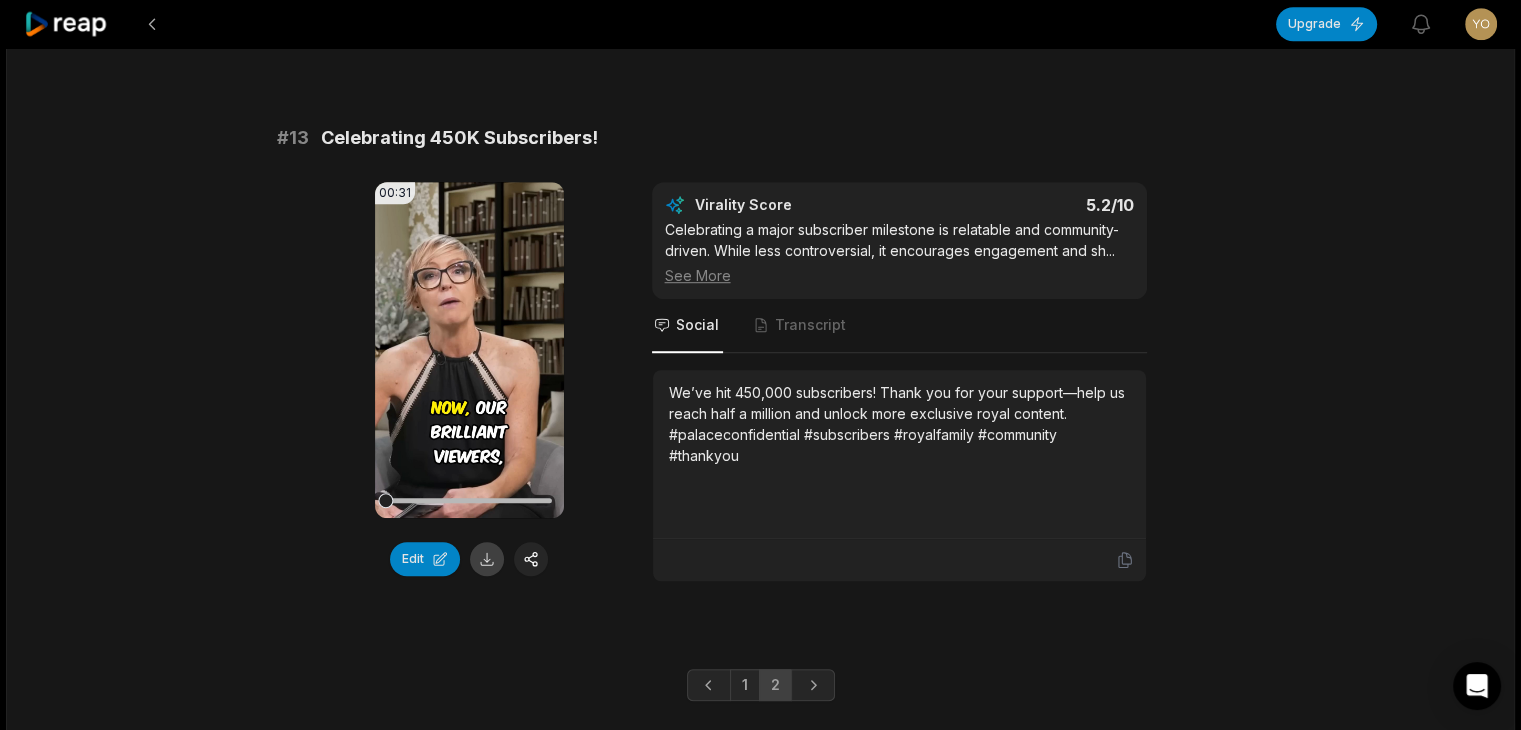 click at bounding box center (487, 559) 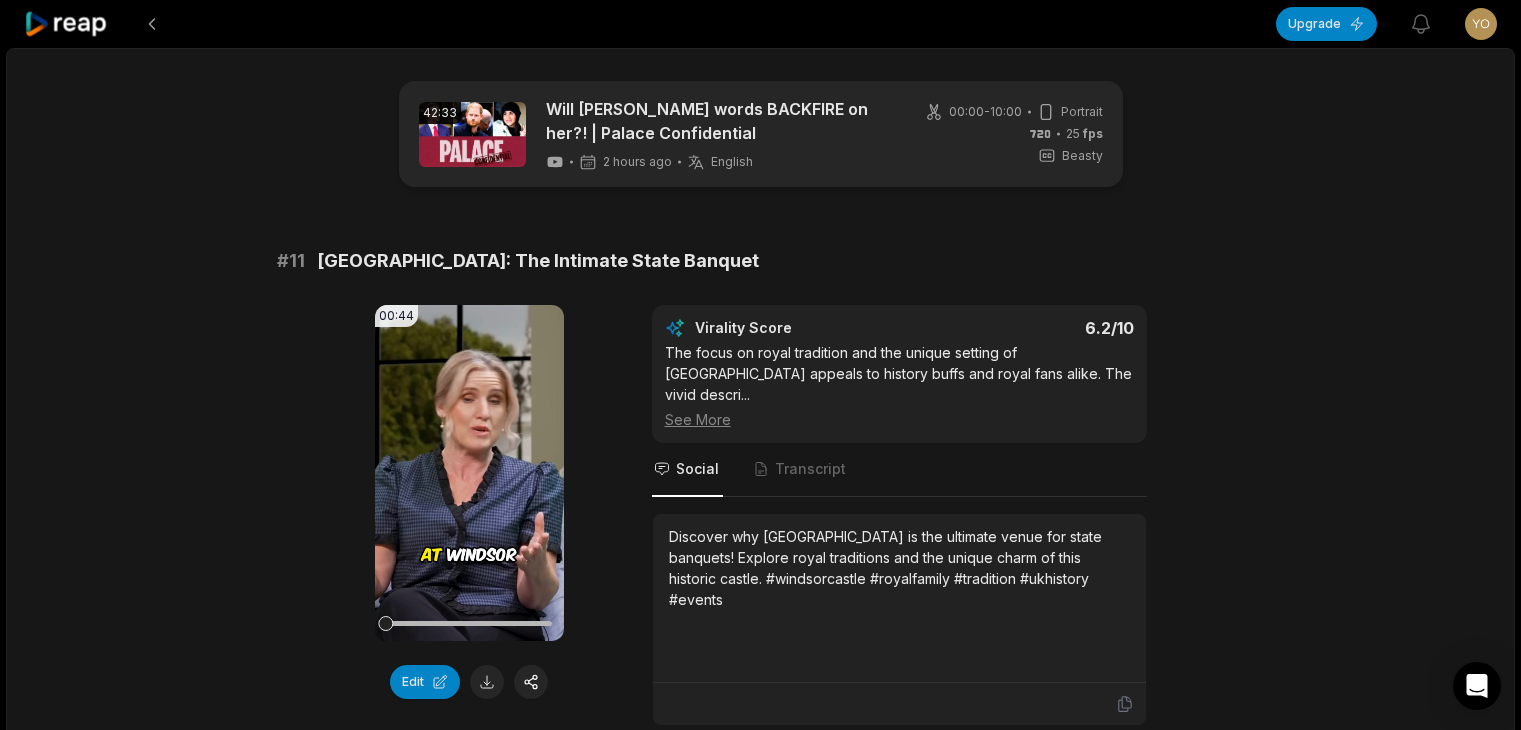 scroll, scrollTop: 1300, scrollLeft: 0, axis: vertical 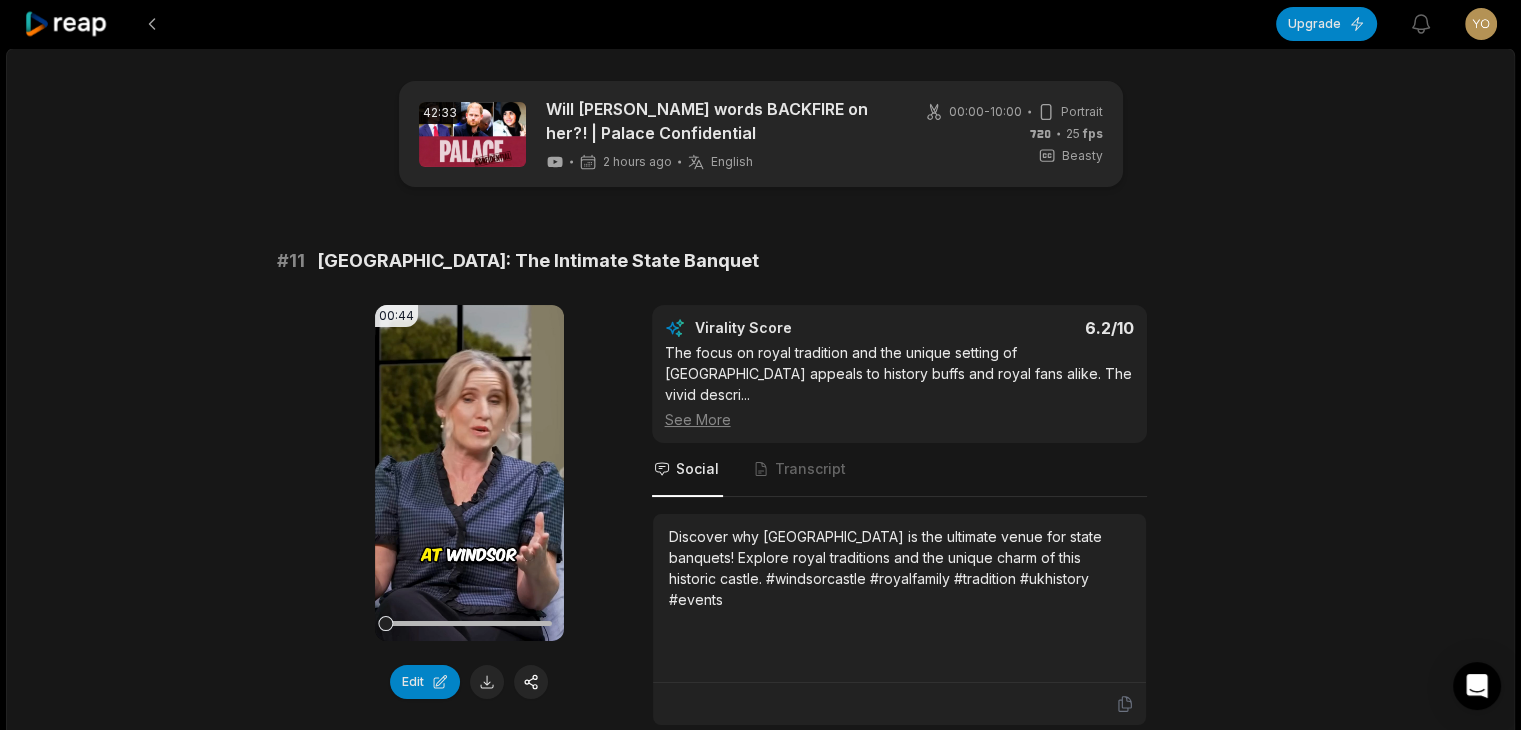 click on "Upgrade View notifications Open user menu 42:33 Will [PERSON_NAME] words BACKFIRE on her?! | Palace Confidential 2 hours ago English en 00:00  -  10:00 Portrait 25   fps Beasty # 11 [GEOGRAPHIC_DATA]: The Intimate State Banquet 00:44 Your browser does not support mp4 format. Edit Virality Score 6.2 /10 The focus on royal tradition and the unique setting of [GEOGRAPHIC_DATA] appeals to history buffs and royal fans alike. The vivid descri ...   See More Social Transcript Discover why [GEOGRAPHIC_DATA] is the ultimate venue for state banquets! Explore royal traditions and the unique charm of this historic castle. #windsorcastle #royalfamily #tradition #ukhistory #events # 12 Palace Confidential: Show Highlights 00:31 Your browser does not support mp4 format. Edit Virality Score 5.9 /10 The show’s introduction teases a range of hot royal topics, serving as a strong hook for new viewers. While not as dramatic as other  ...   See More Social Transcript # 13 Celebrating 450K Subscribers! 00:31 Edit Virality Score 5.2 /10" at bounding box center (760, 365) 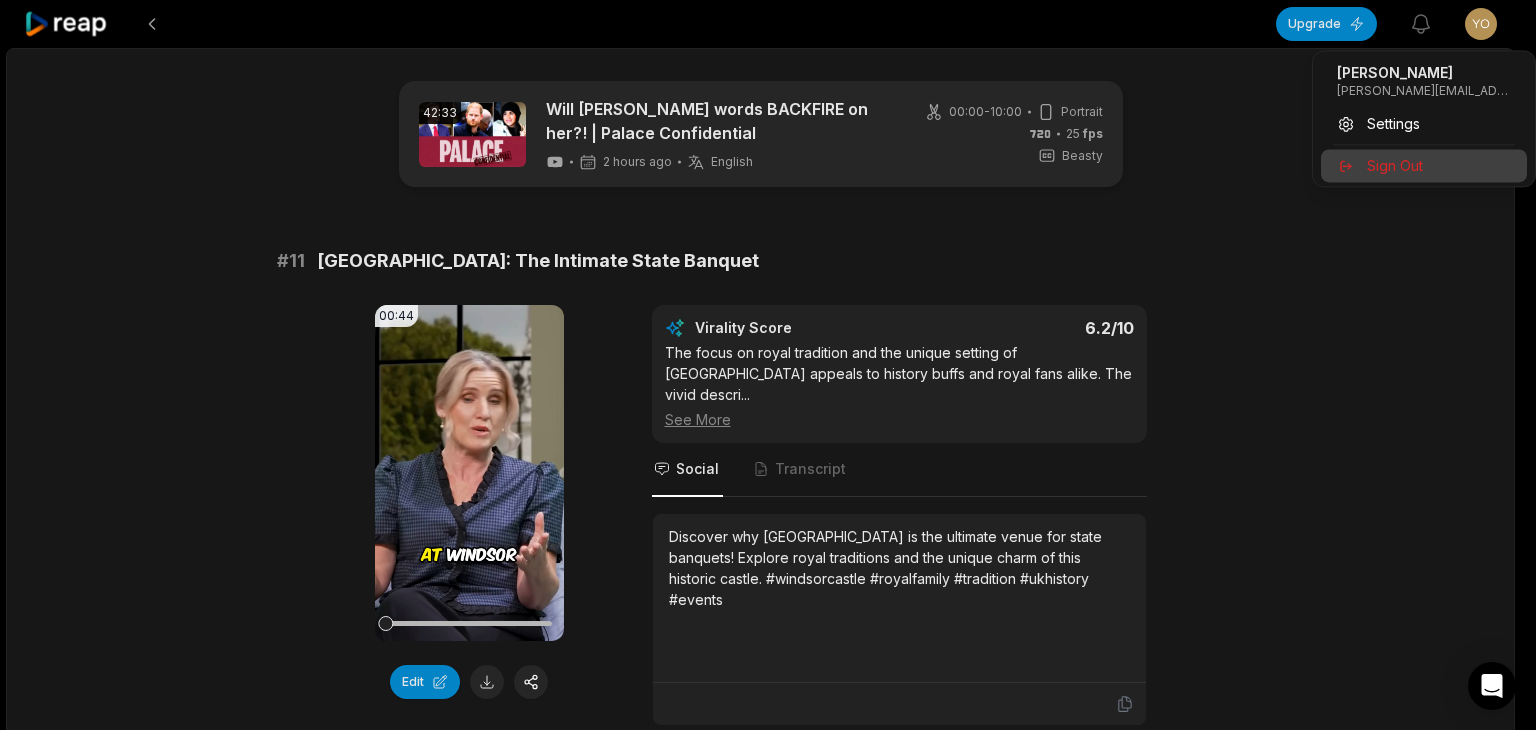 click on "Sign Out" at bounding box center (1424, 165) 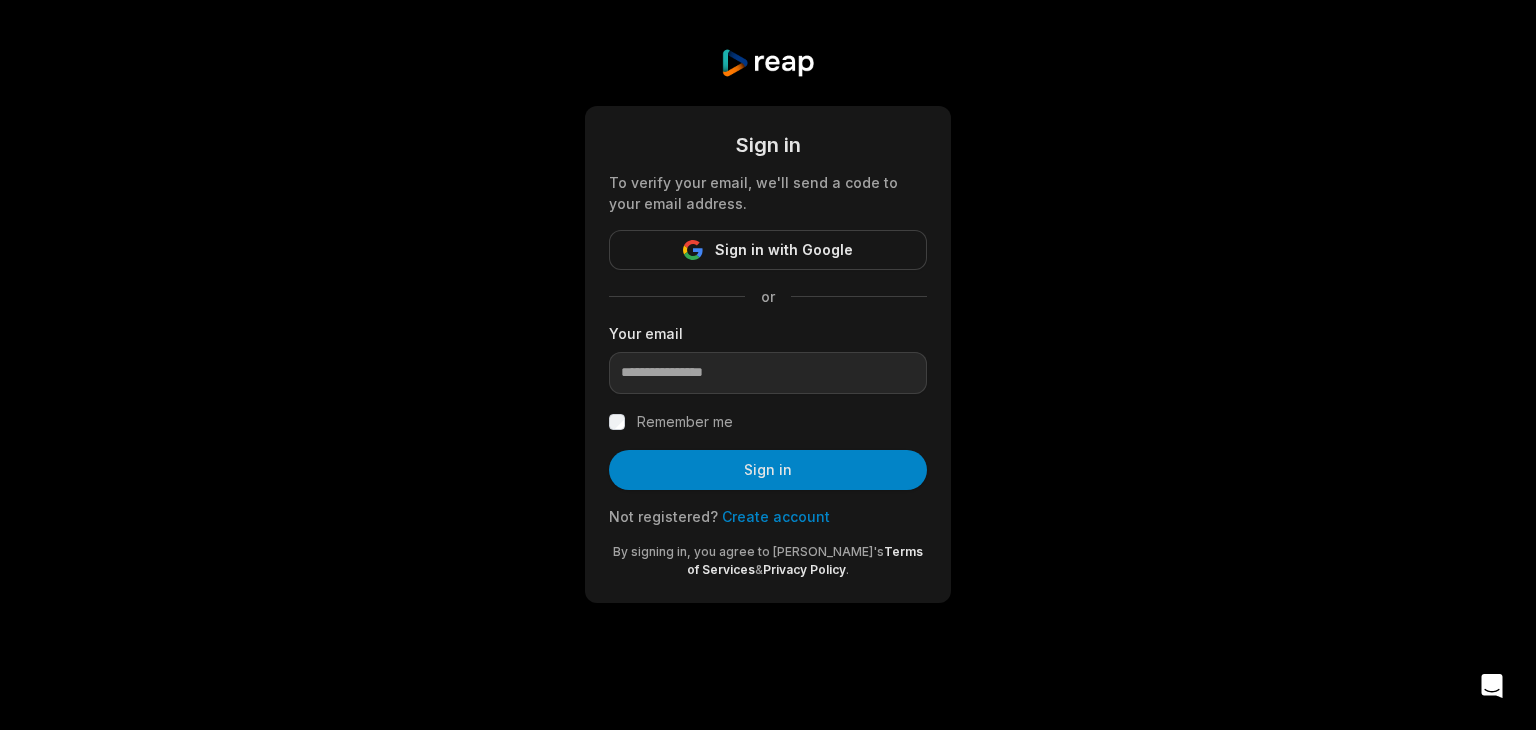 click on "Create account" at bounding box center (776, 516) 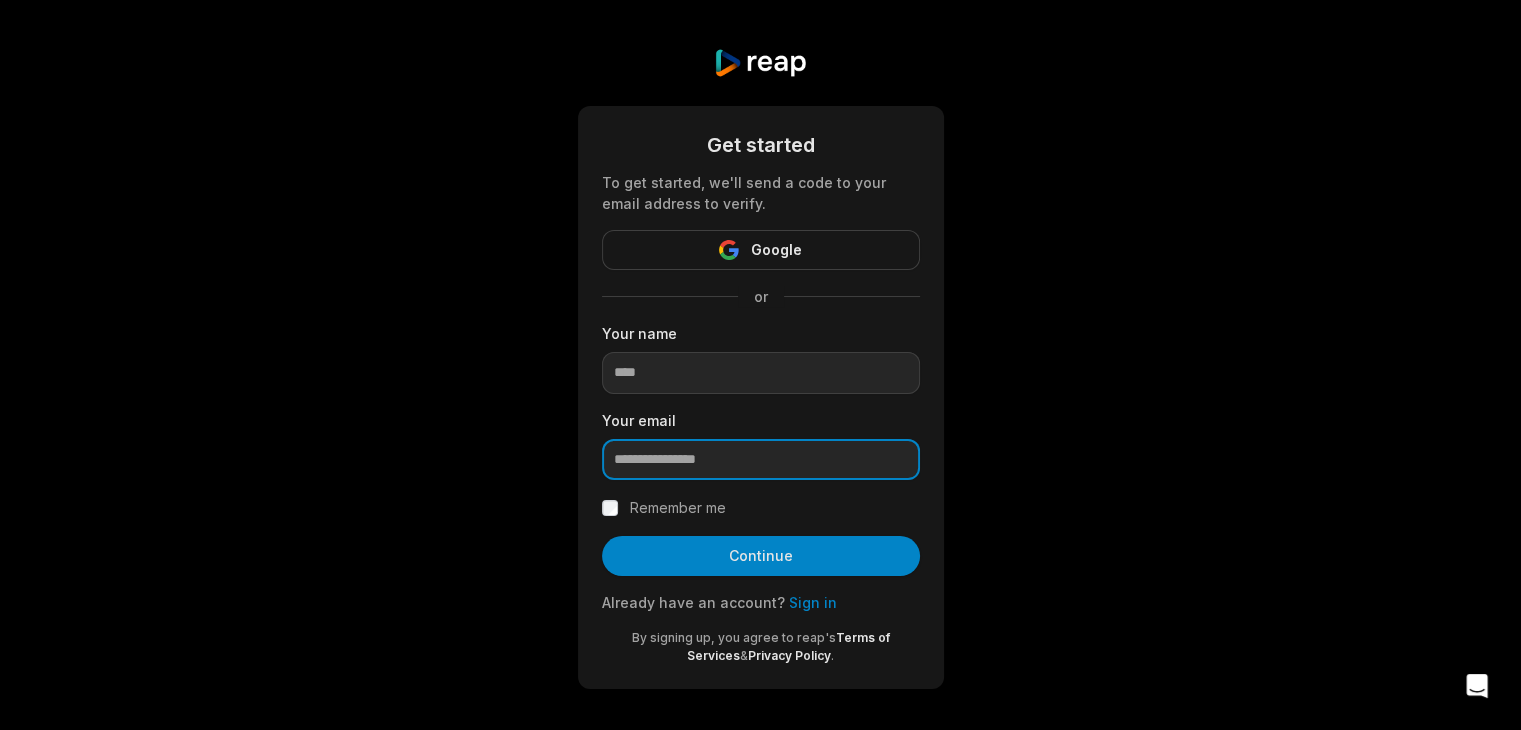 click at bounding box center [761, 460] 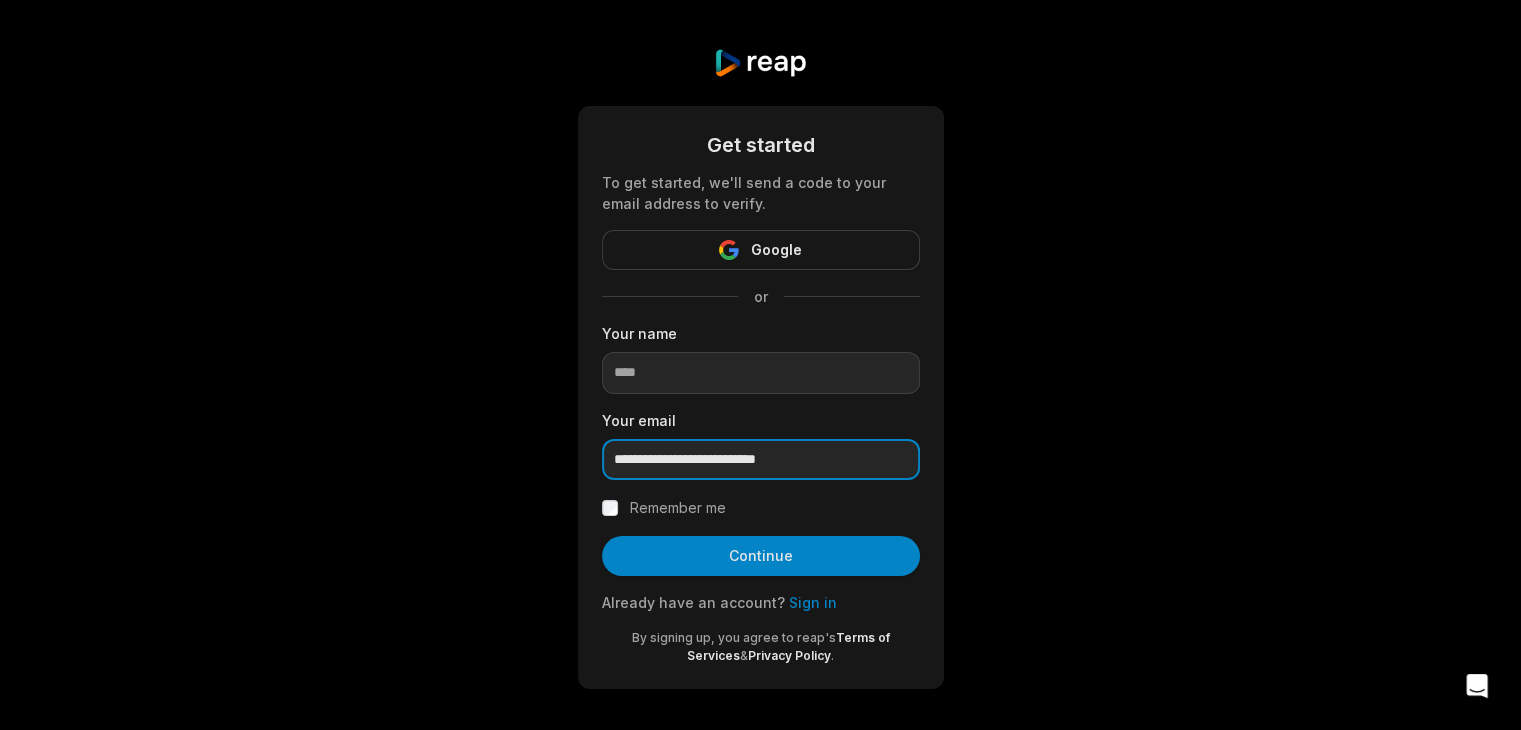 type on "**********" 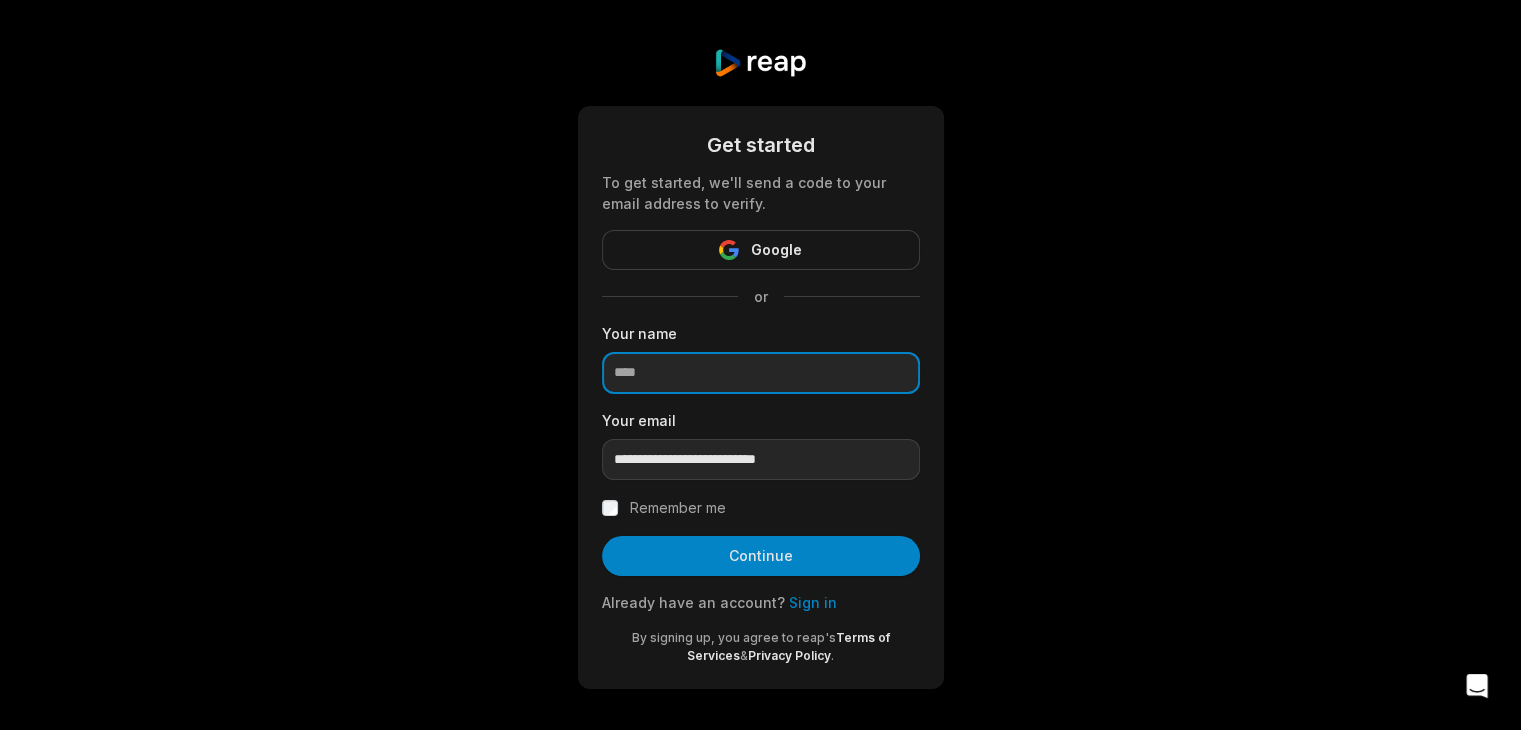 click at bounding box center [761, 373] 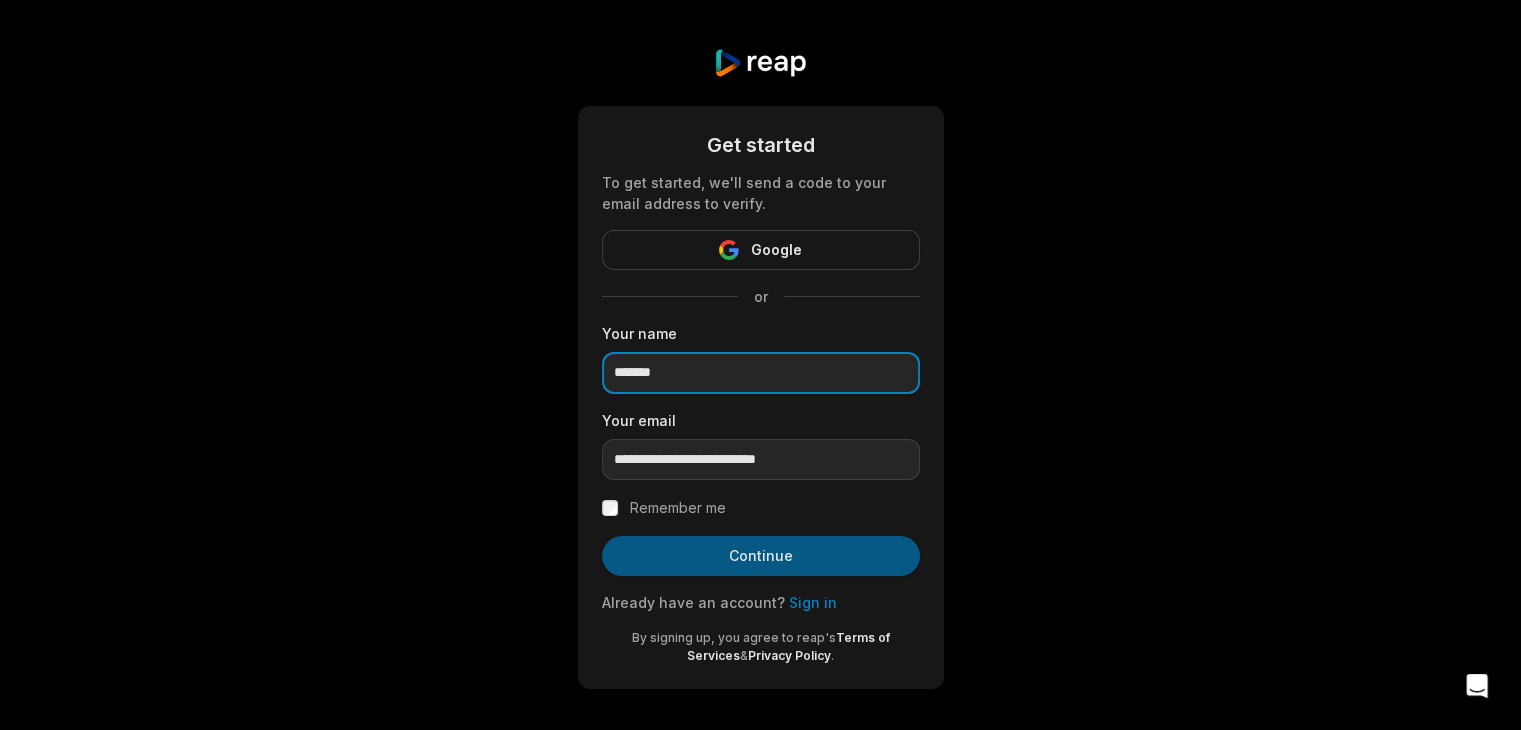 type on "*******" 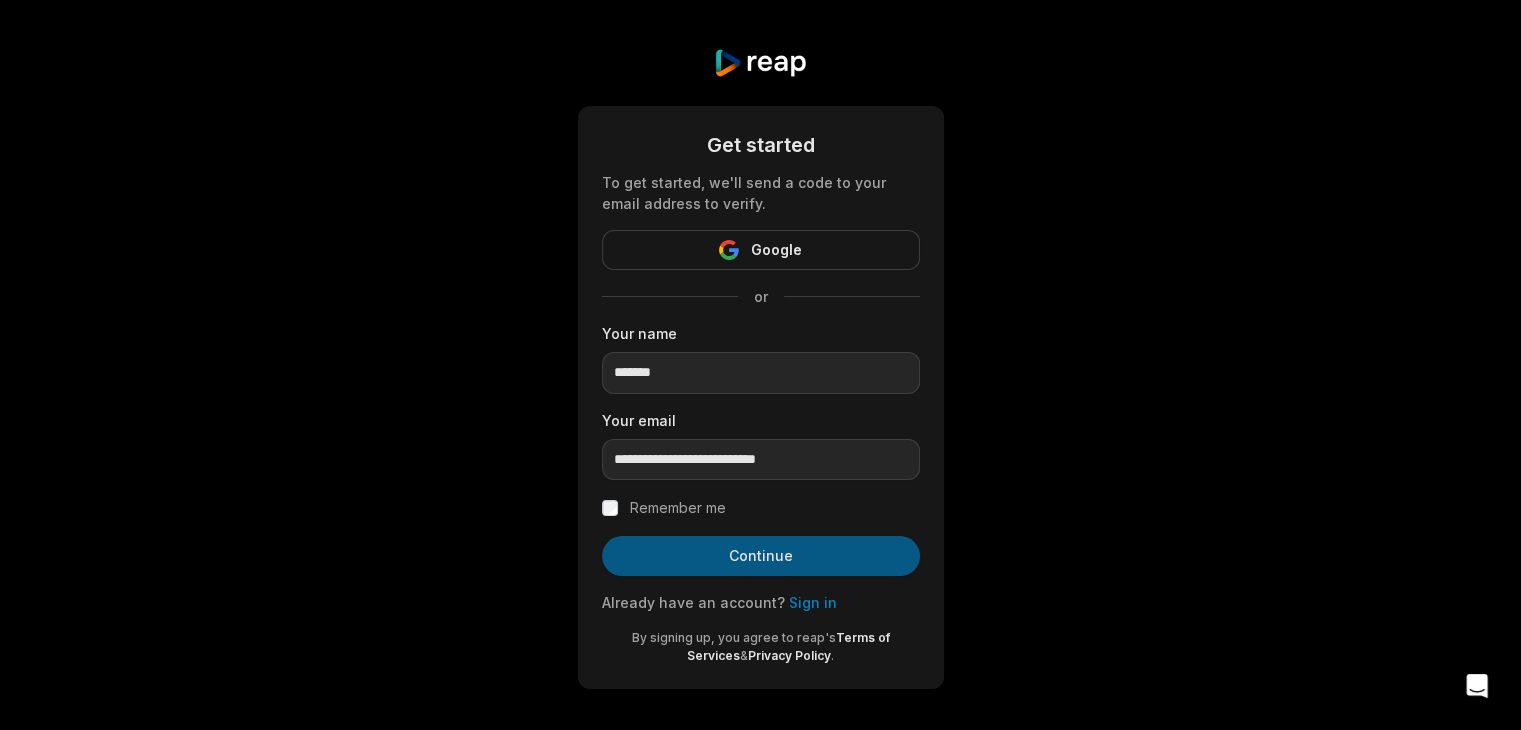 click on "Continue" at bounding box center (761, 556) 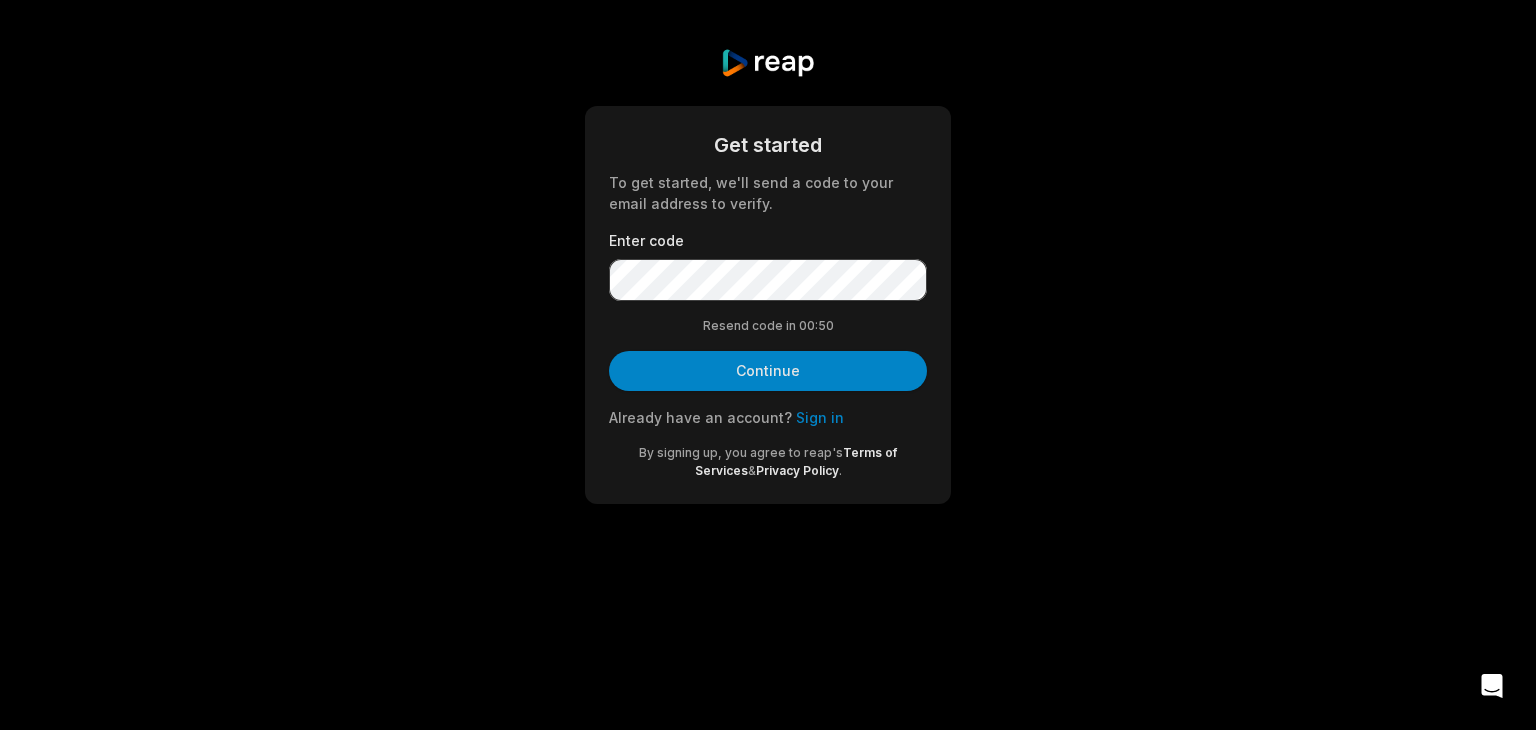 click on "Continue" at bounding box center [768, 371] 